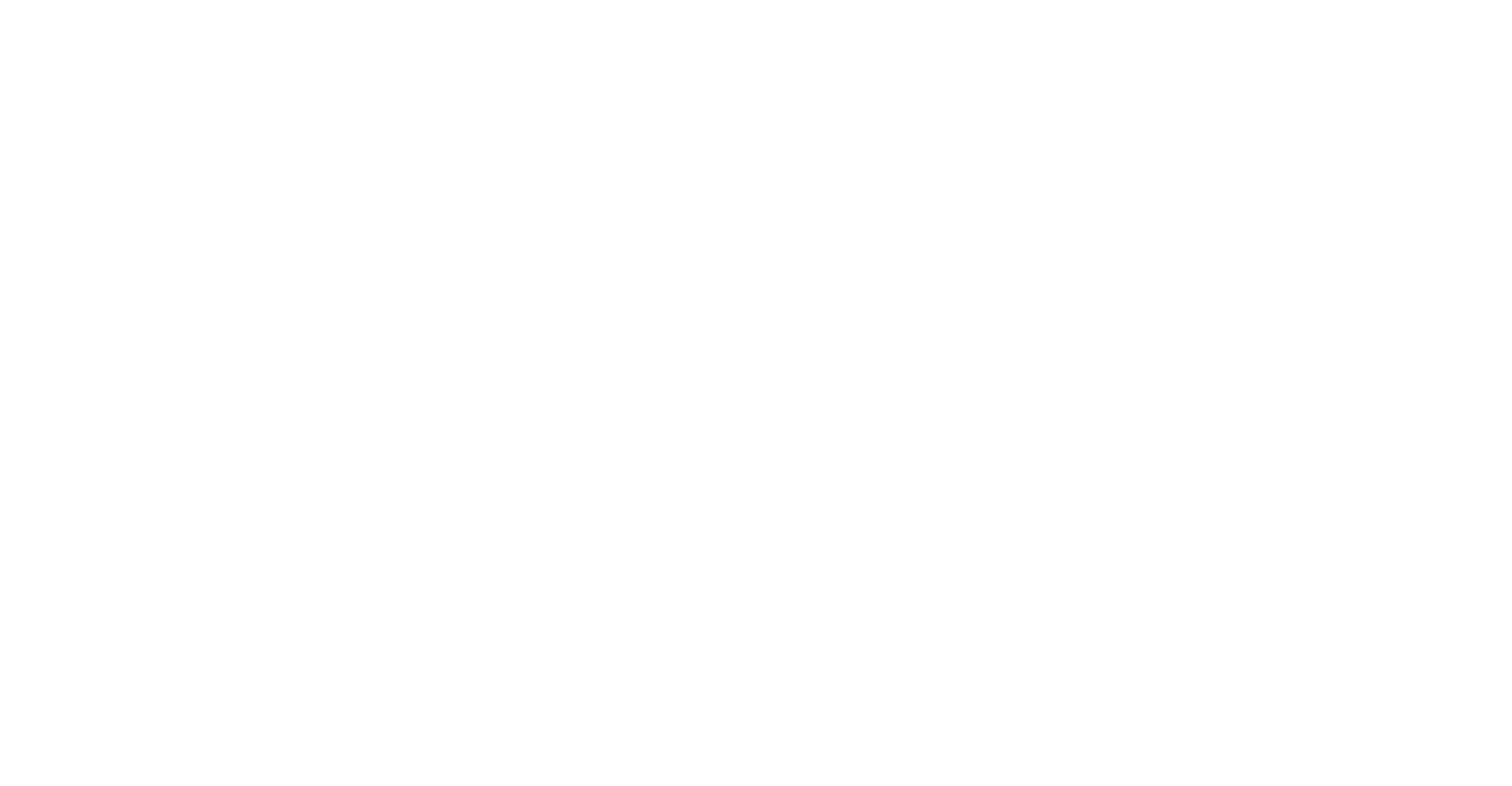 scroll, scrollTop: 0, scrollLeft: 0, axis: both 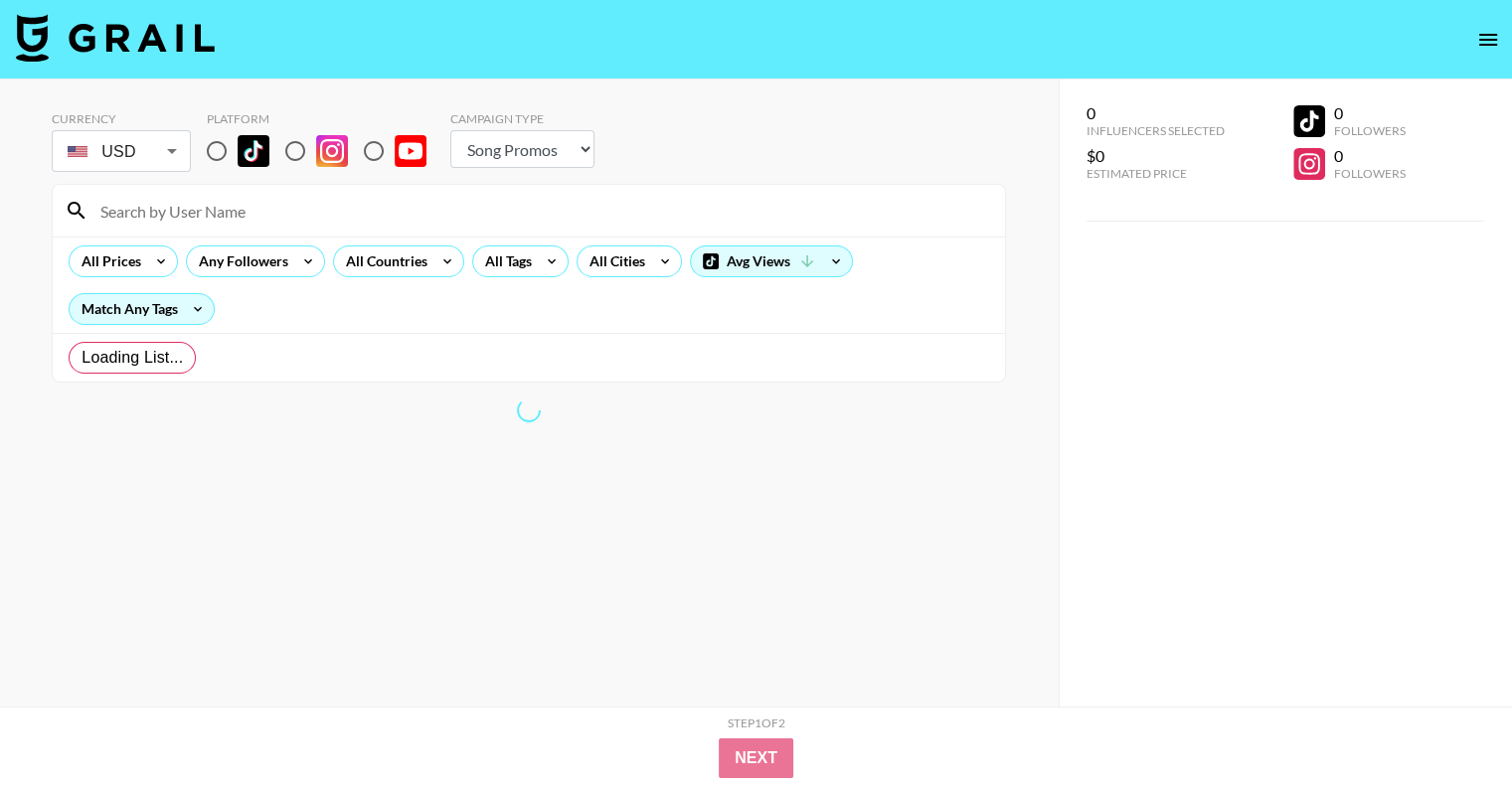 select on "Brand" 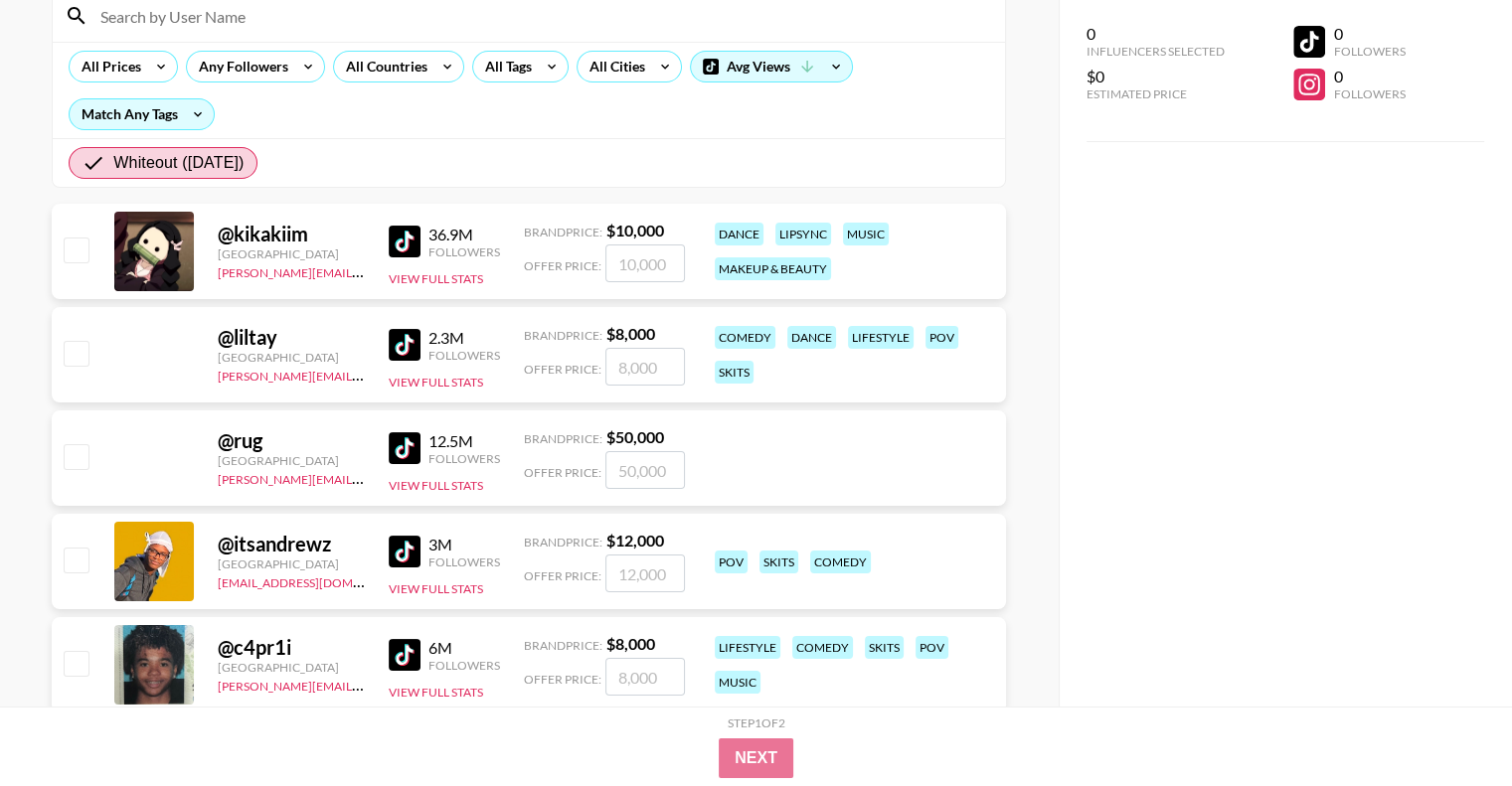 scroll, scrollTop: 199, scrollLeft: 0, axis: vertical 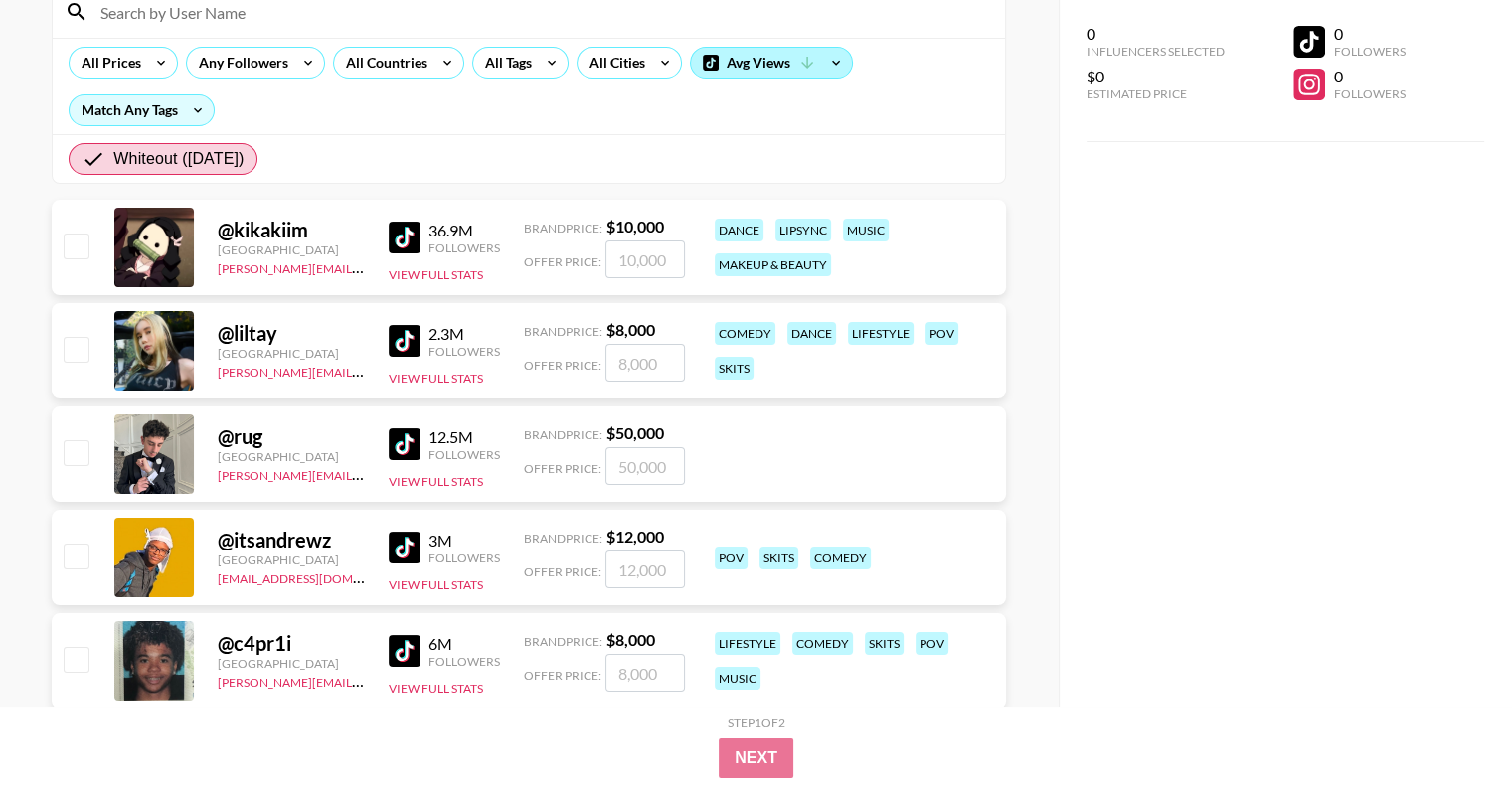 click on "Avg Views" at bounding box center (771, 63) 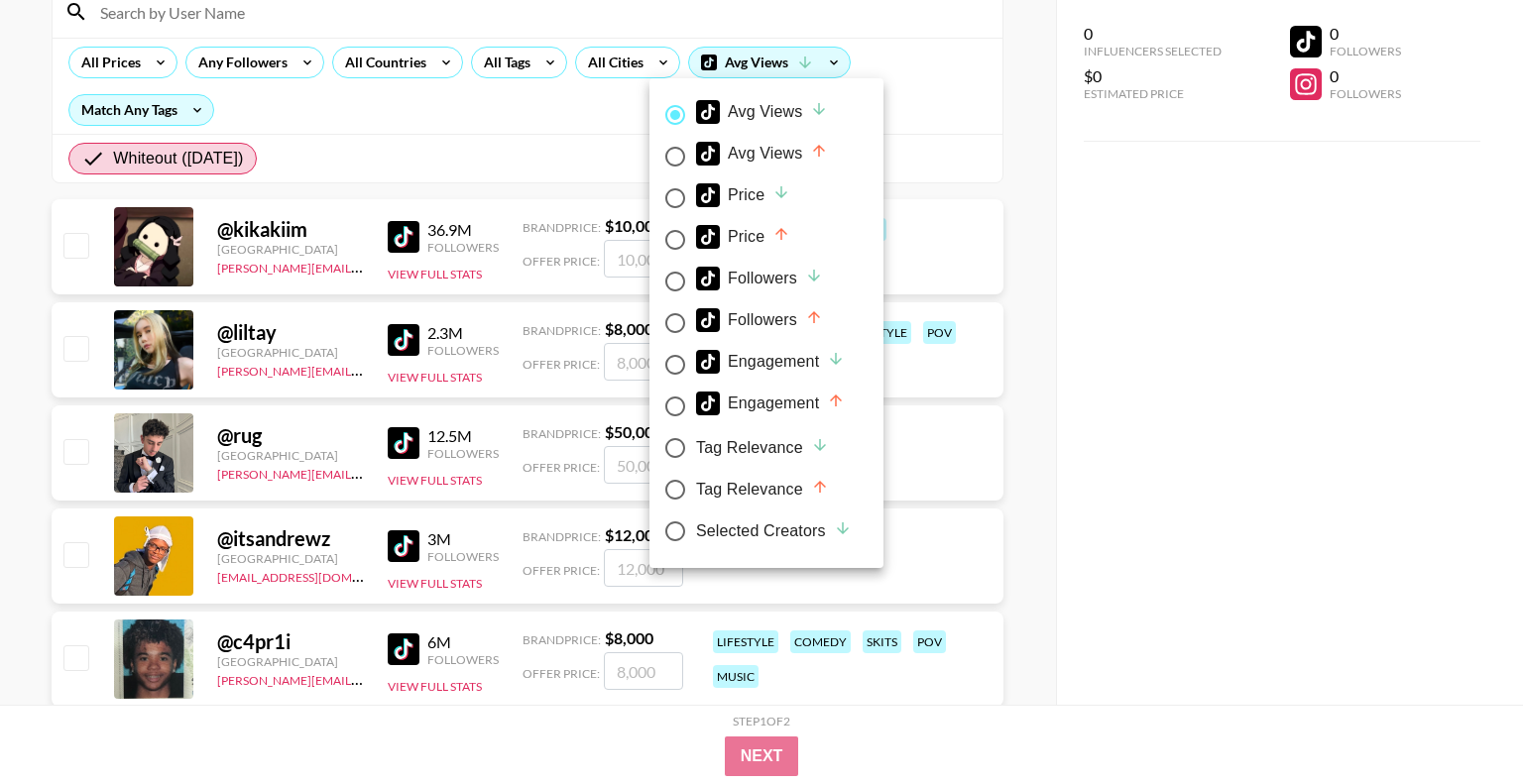 click on "Selected Creators" at bounding box center [773, 531] 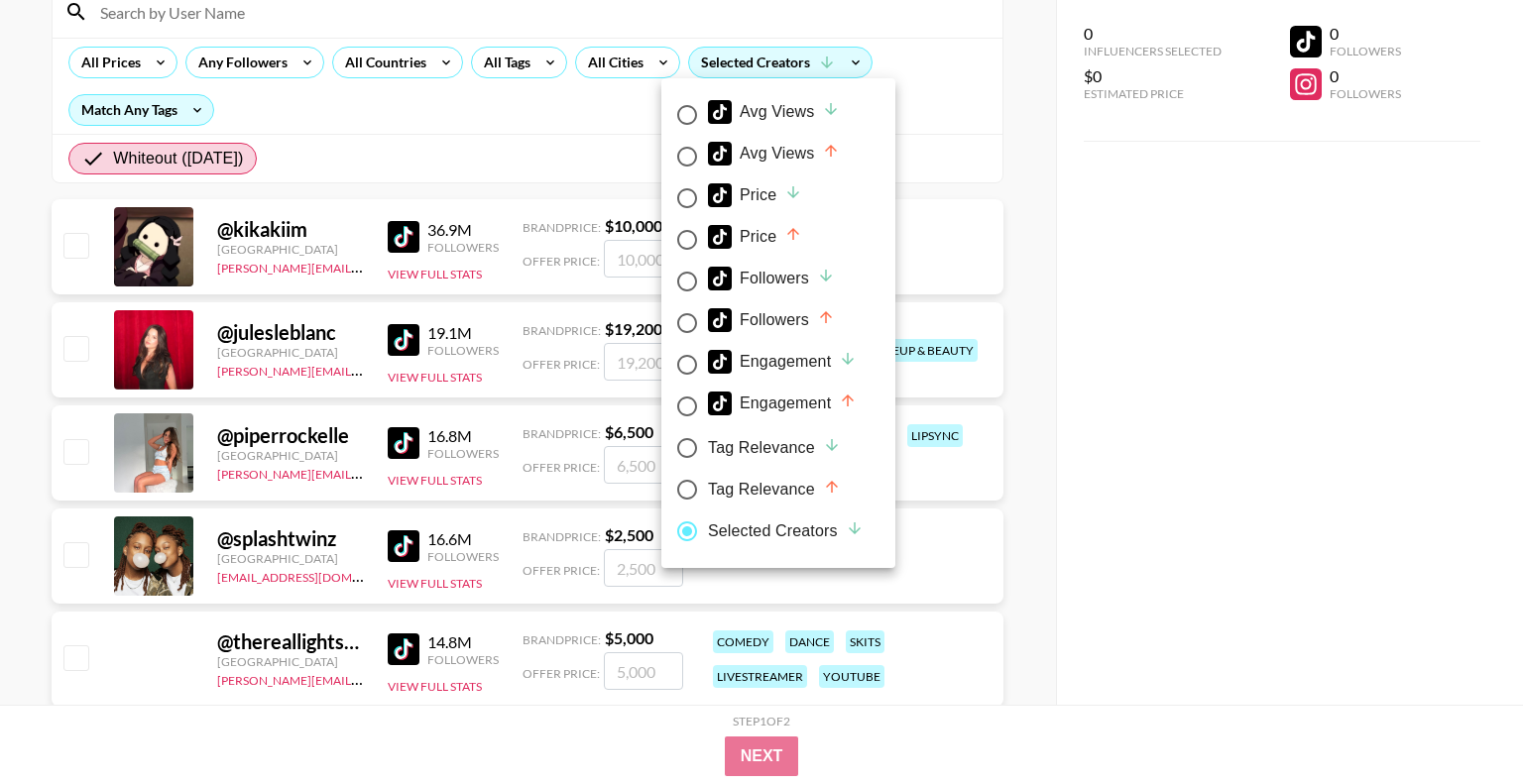 radio on "false" 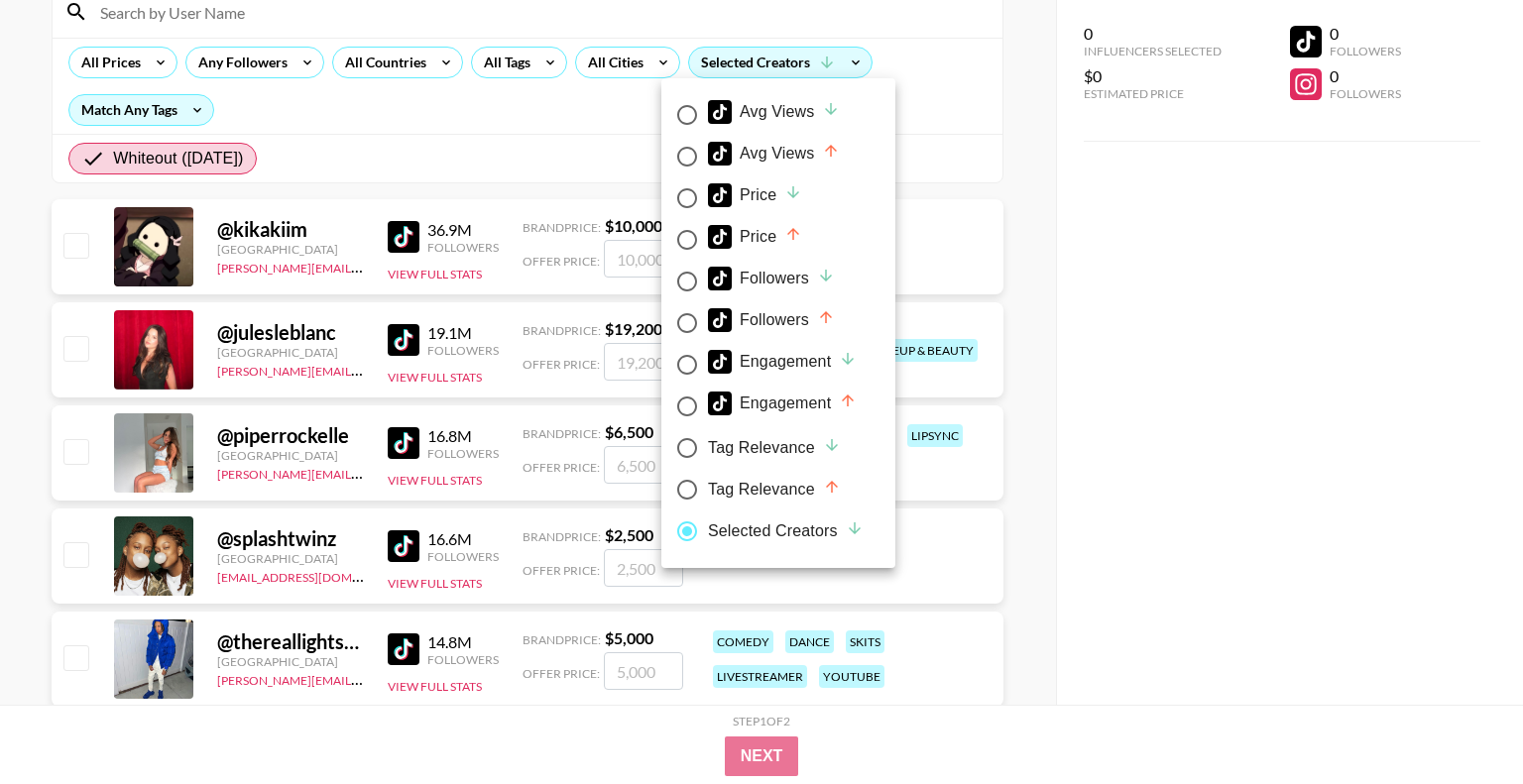 click at bounding box center [762, 392] 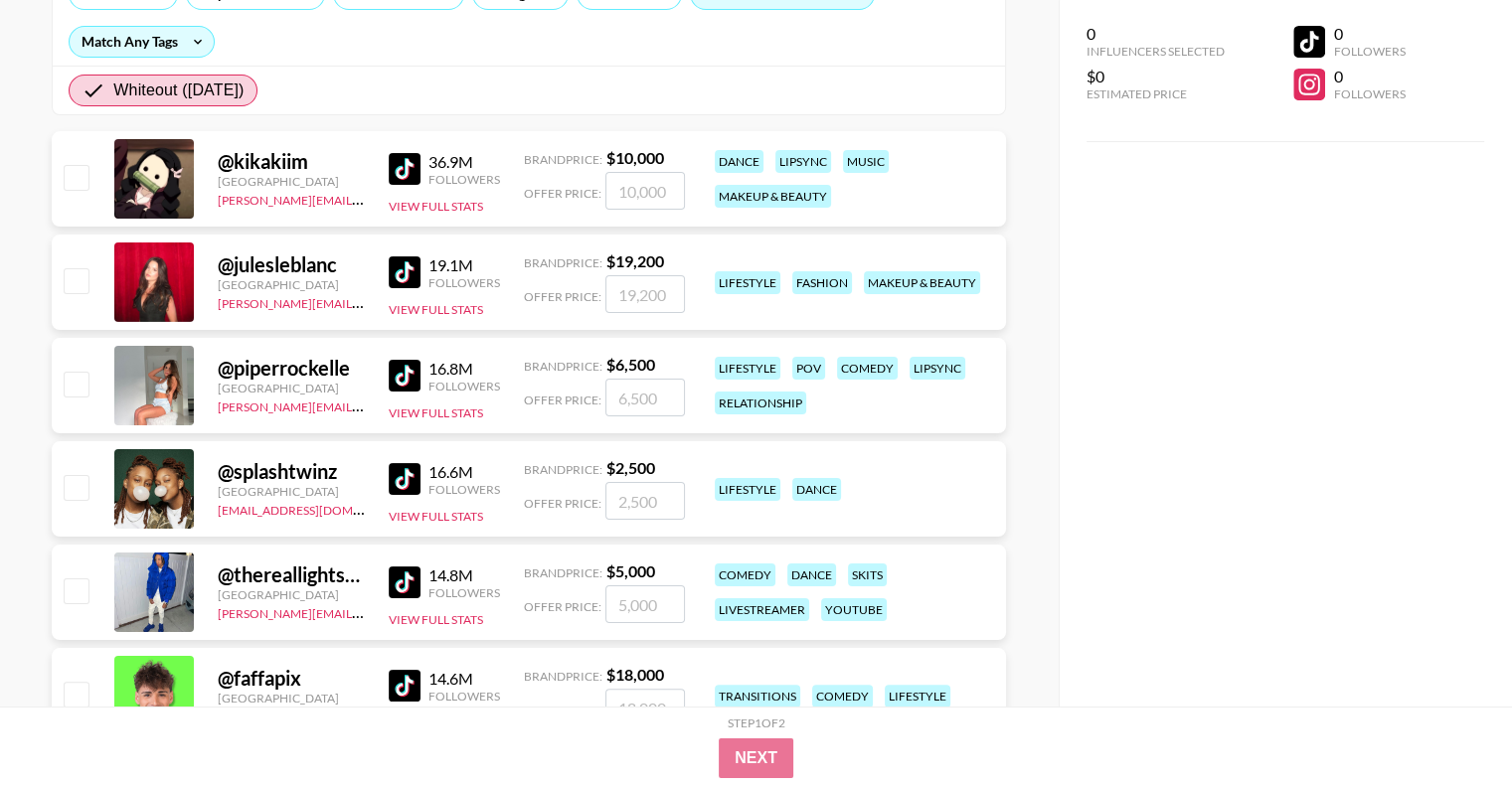 scroll, scrollTop: 298, scrollLeft: 0, axis: vertical 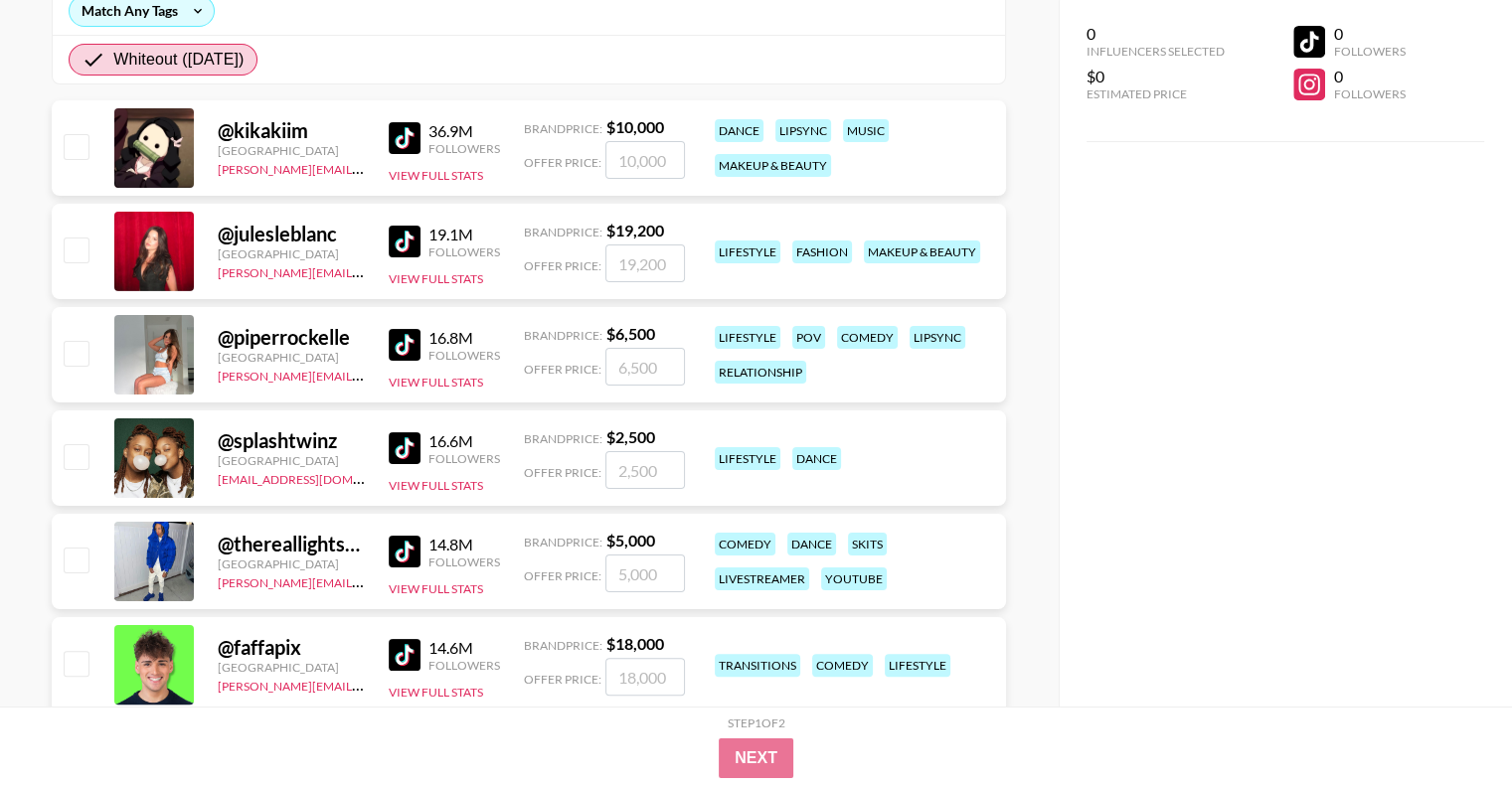 click at bounding box center (405, 448) 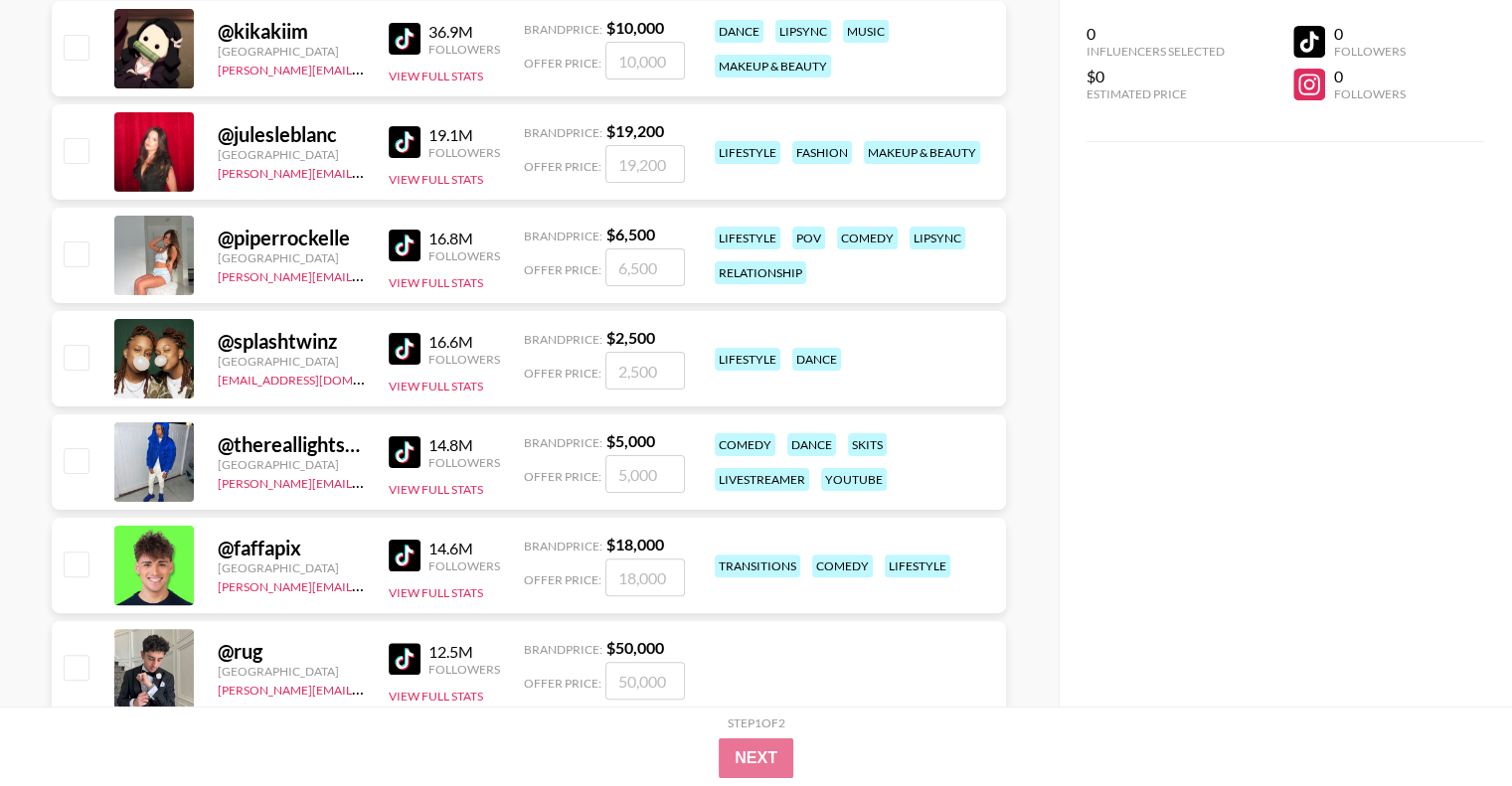 click at bounding box center (405, 452) 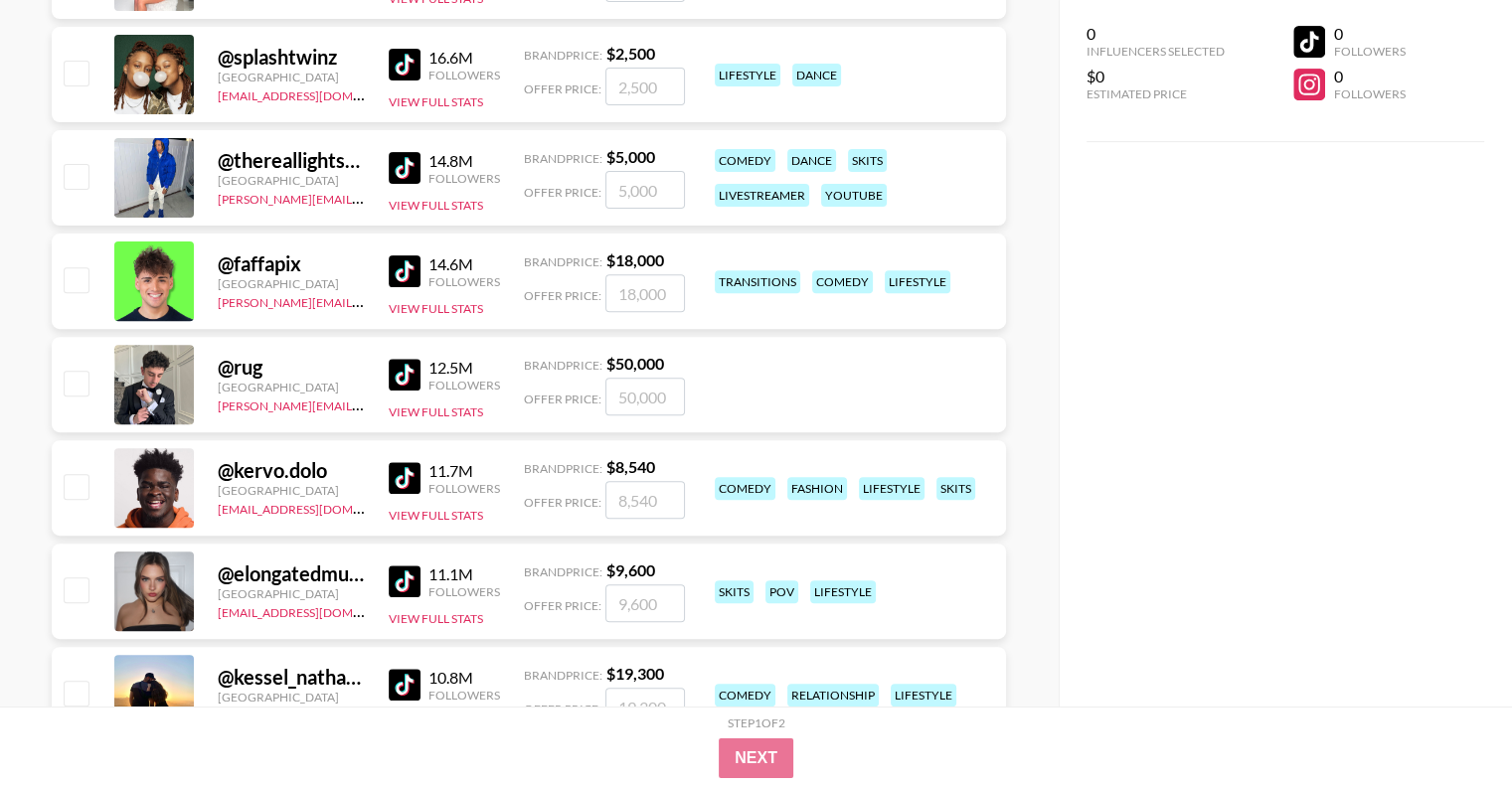 scroll, scrollTop: 795, scrollLeft: 0, axis: vertical 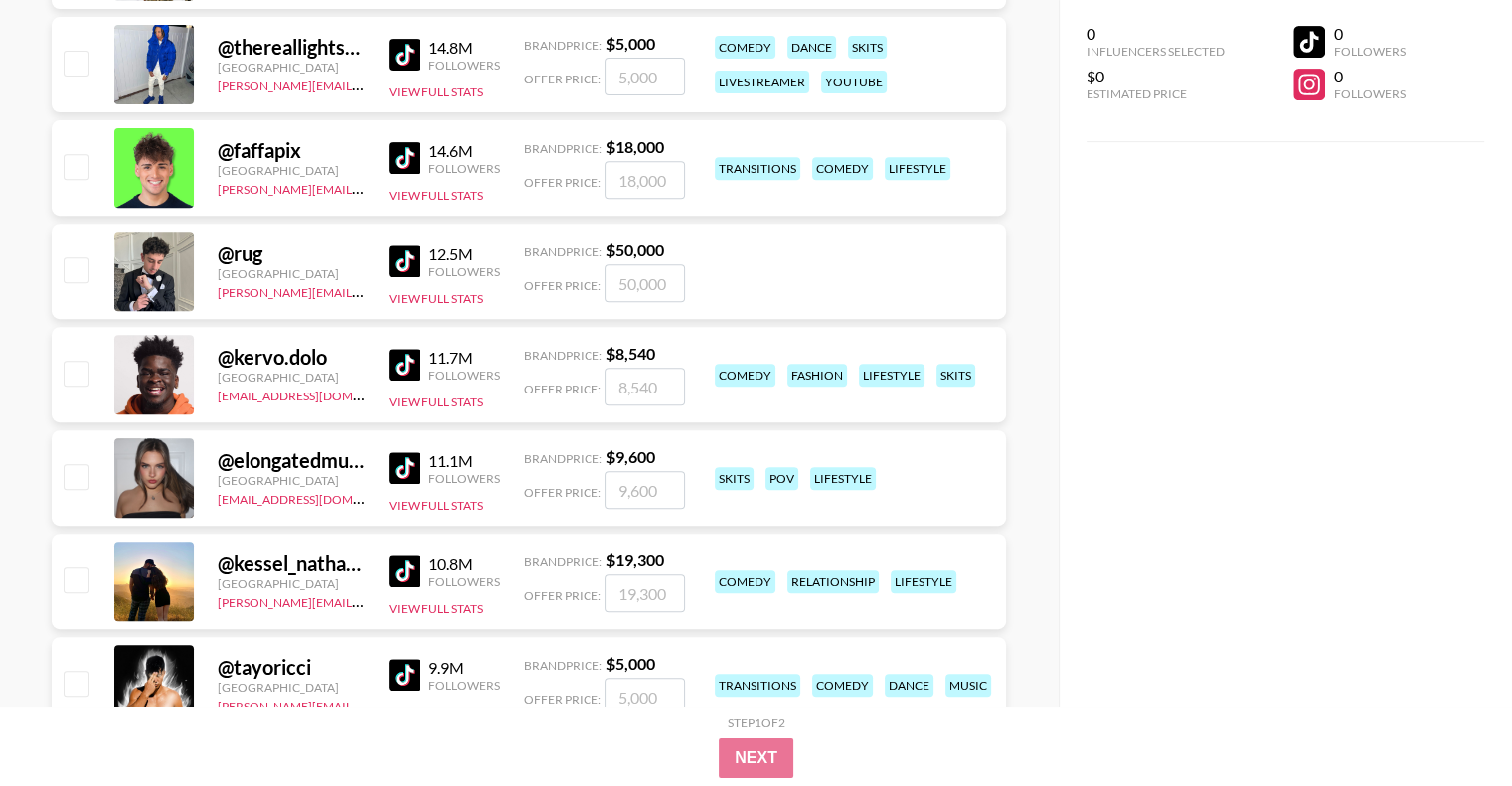 click at bounding box center (405, 365) 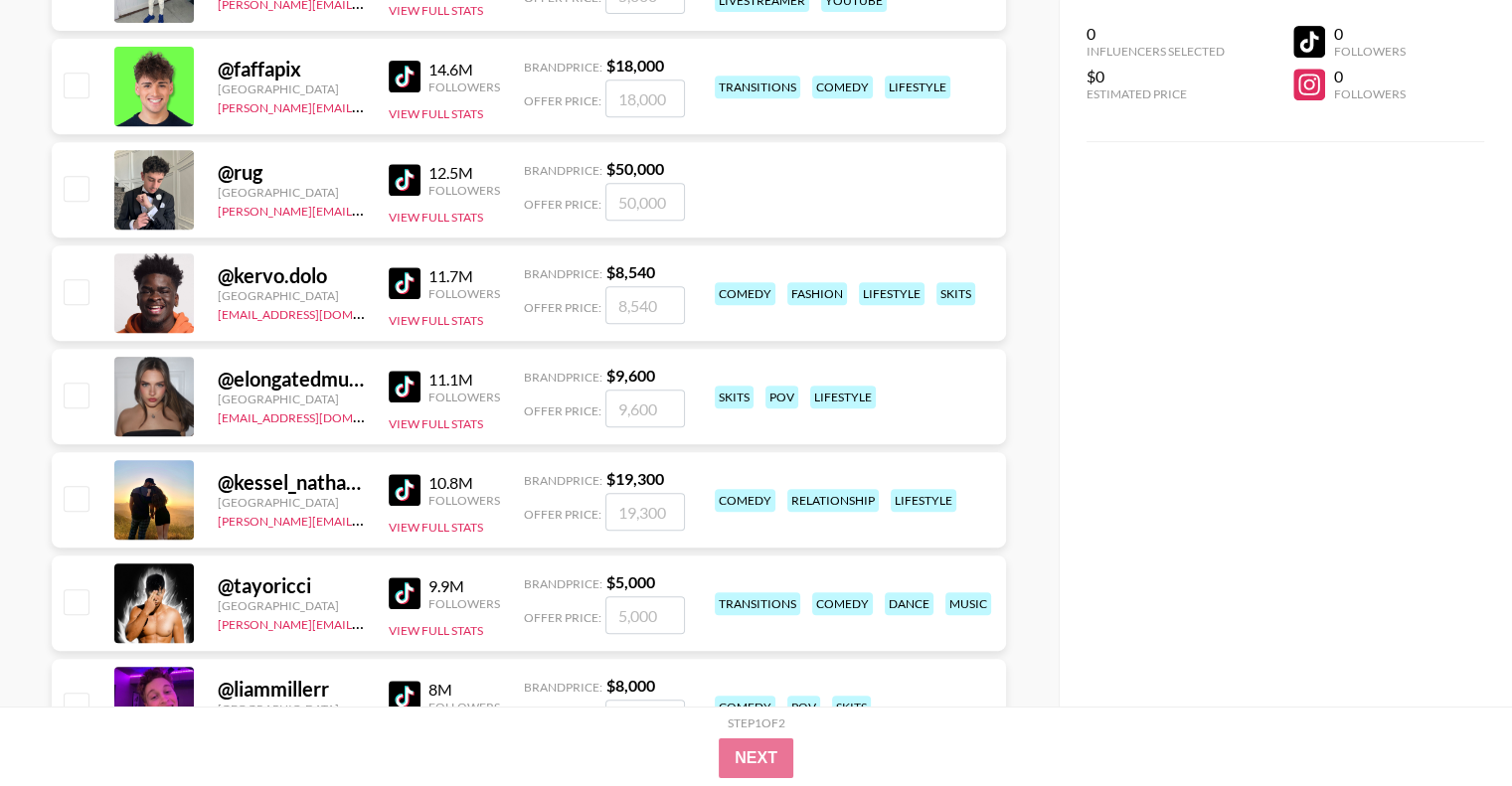 scroll, scrollTop: 994, scrollLeft: 0, axis: vertical 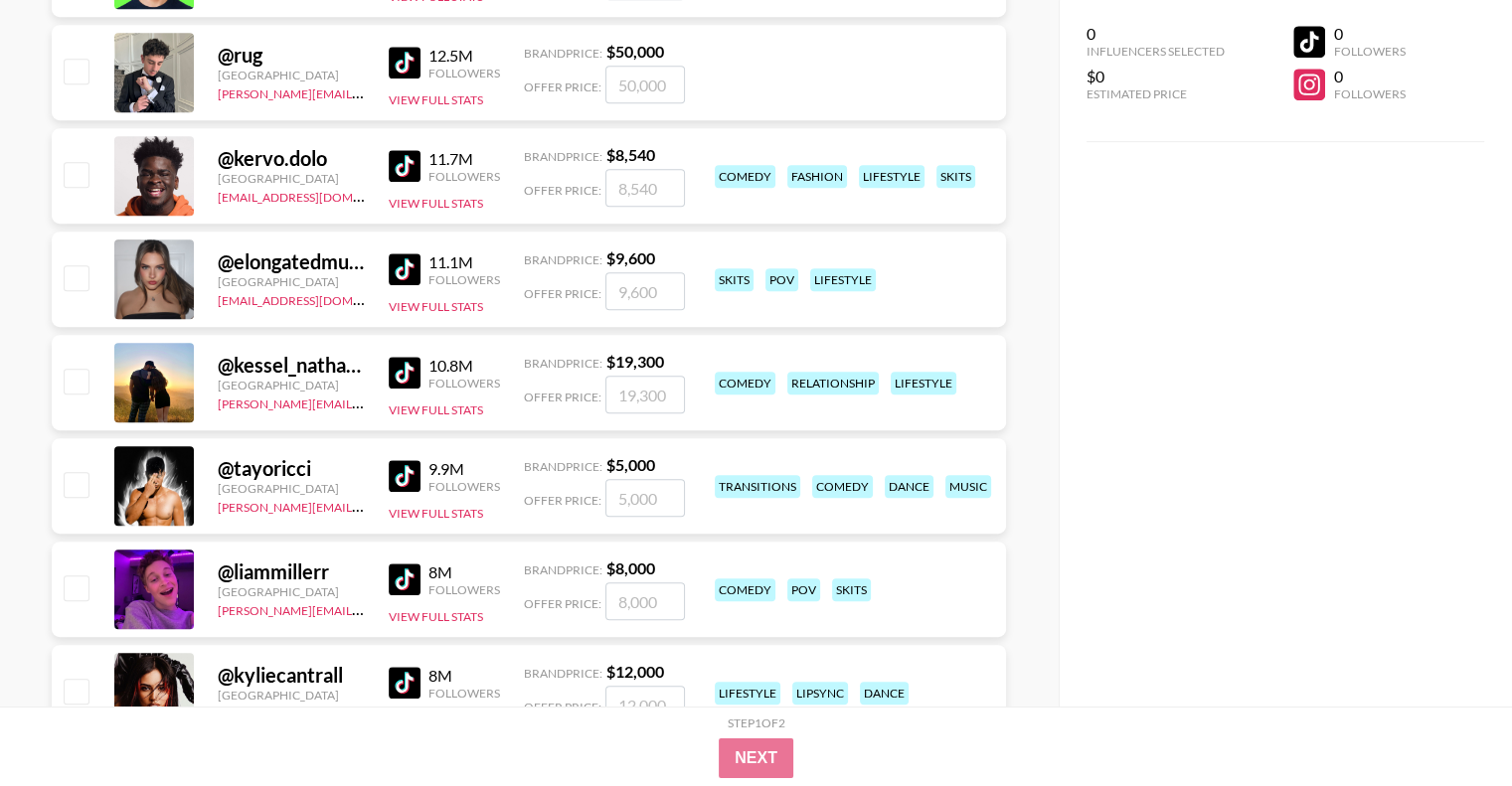 click at bounding box center (405, 373) 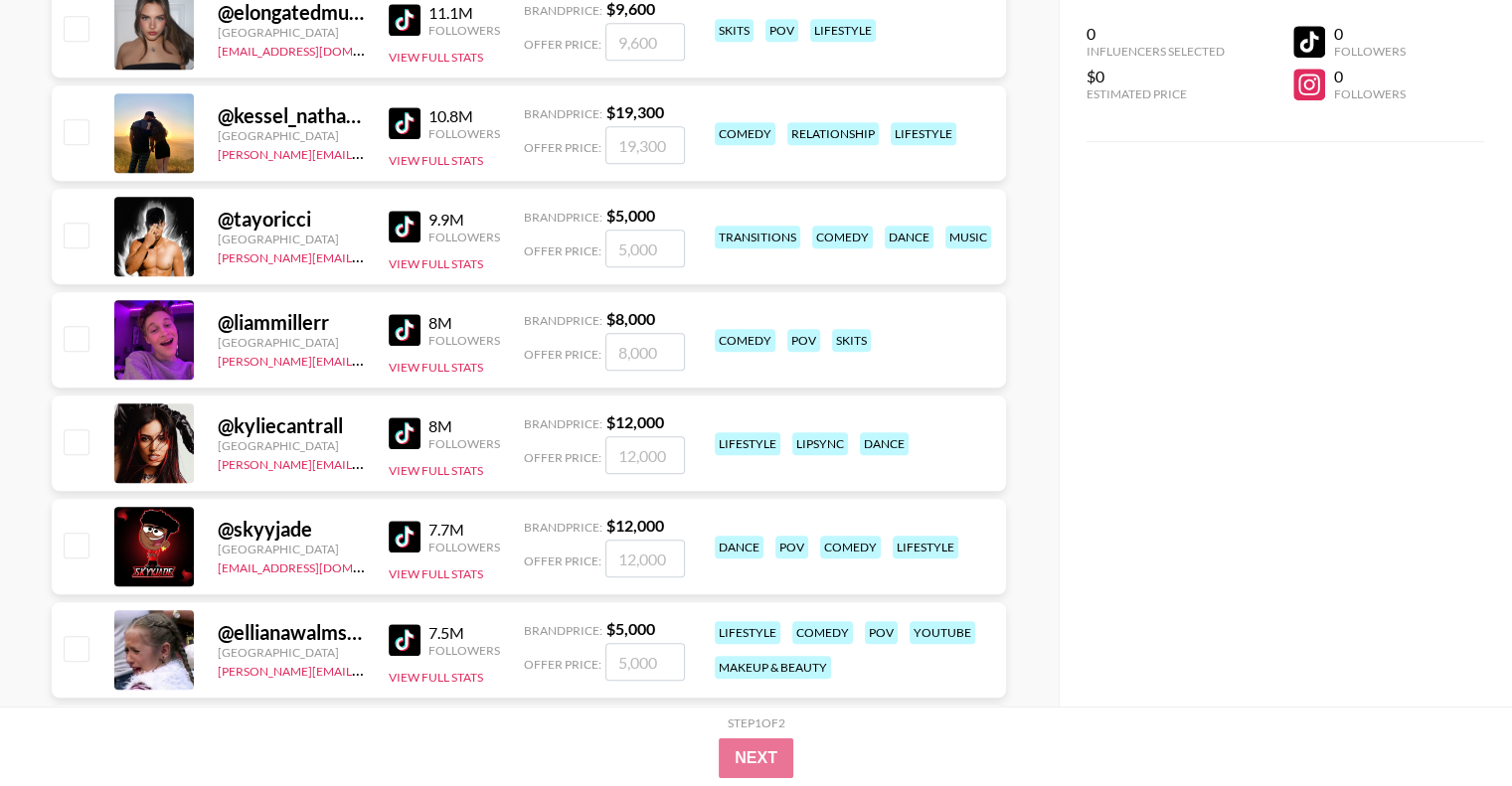 scroll, scrollTop: 1292, scrollLeft: 0, axis: vertical 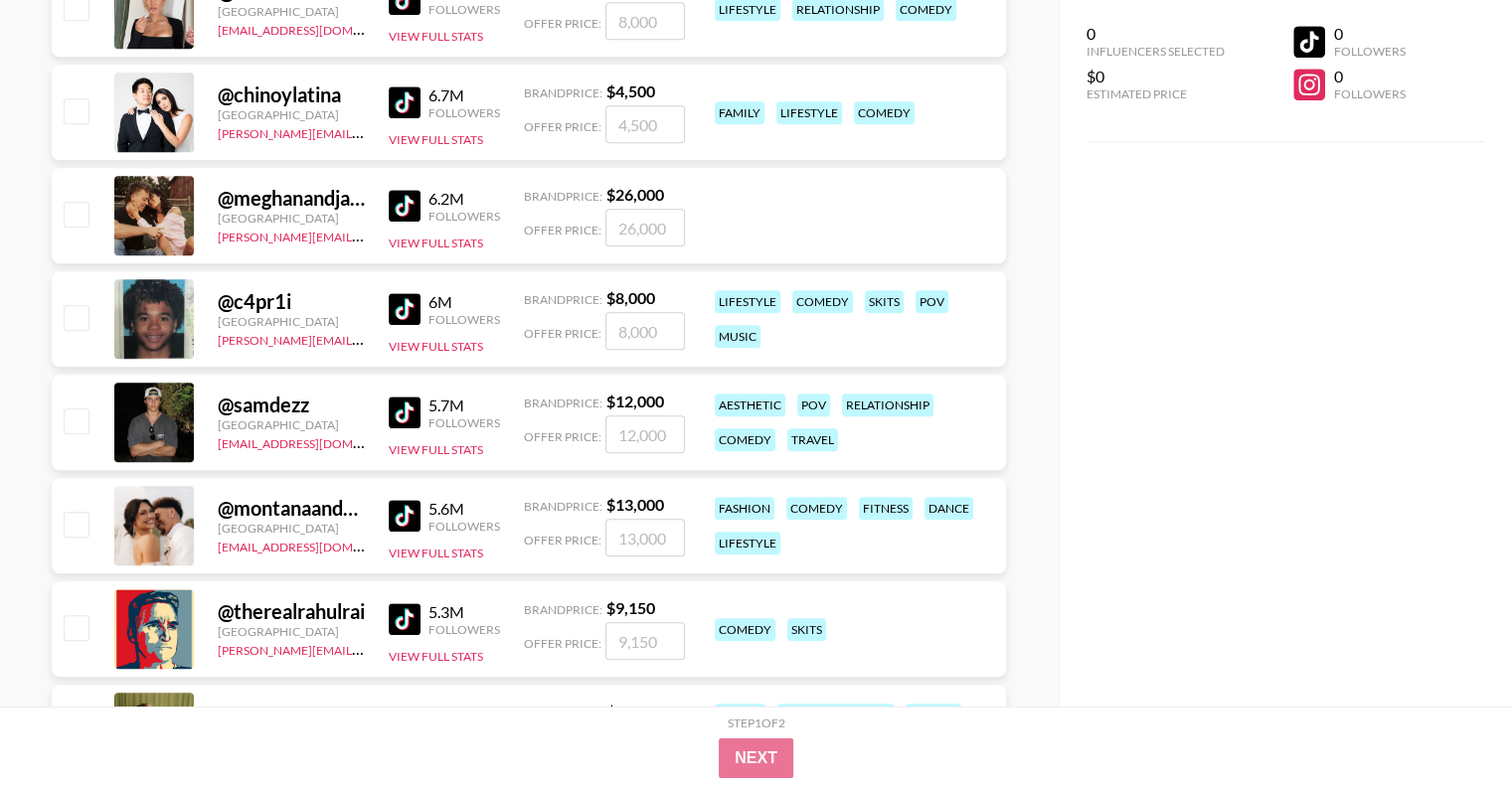 click at bounding box center [405, 309] 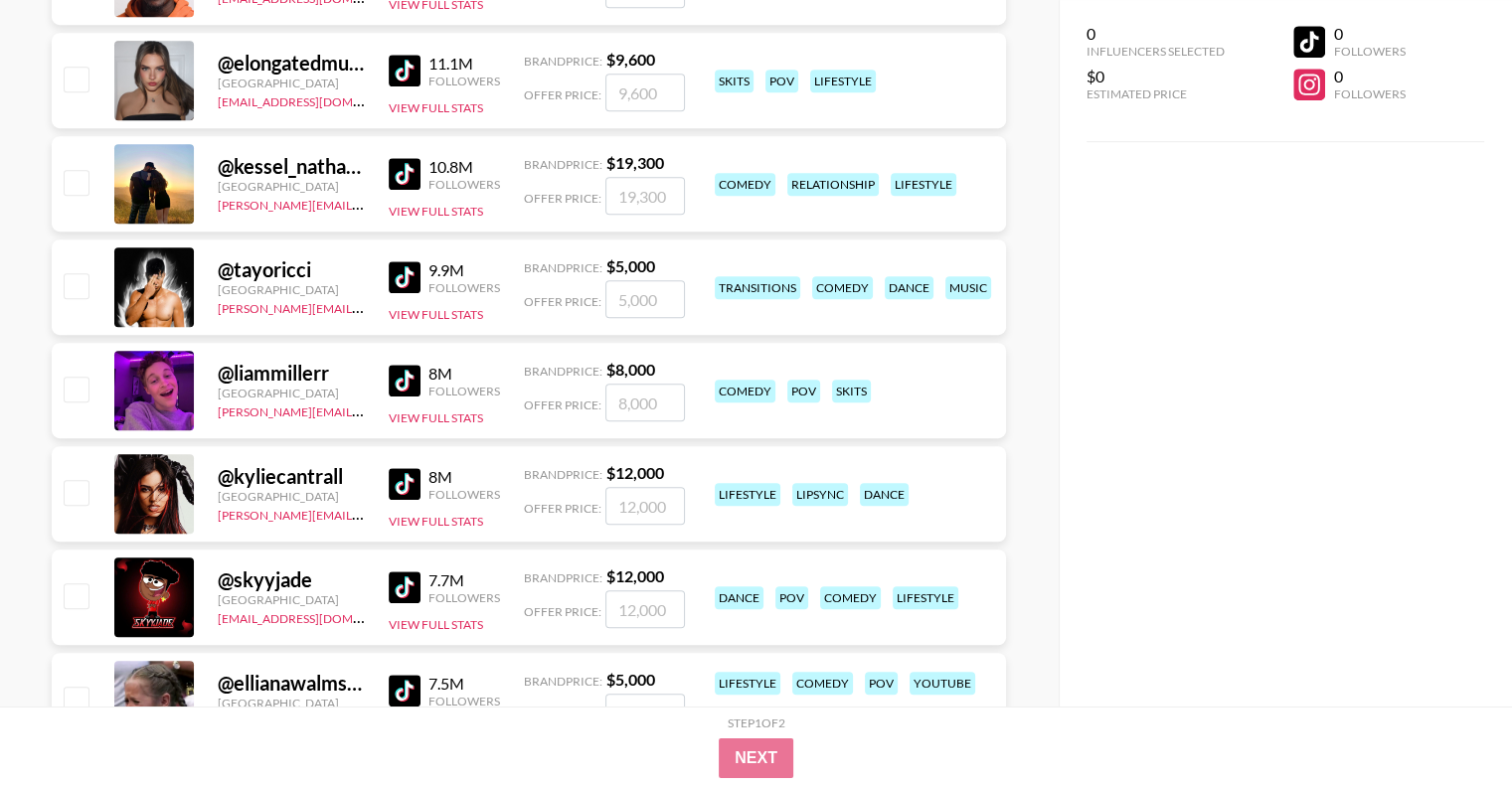 scroll, scrollTop: 1491, scrollLeft: 0, axis: vertical 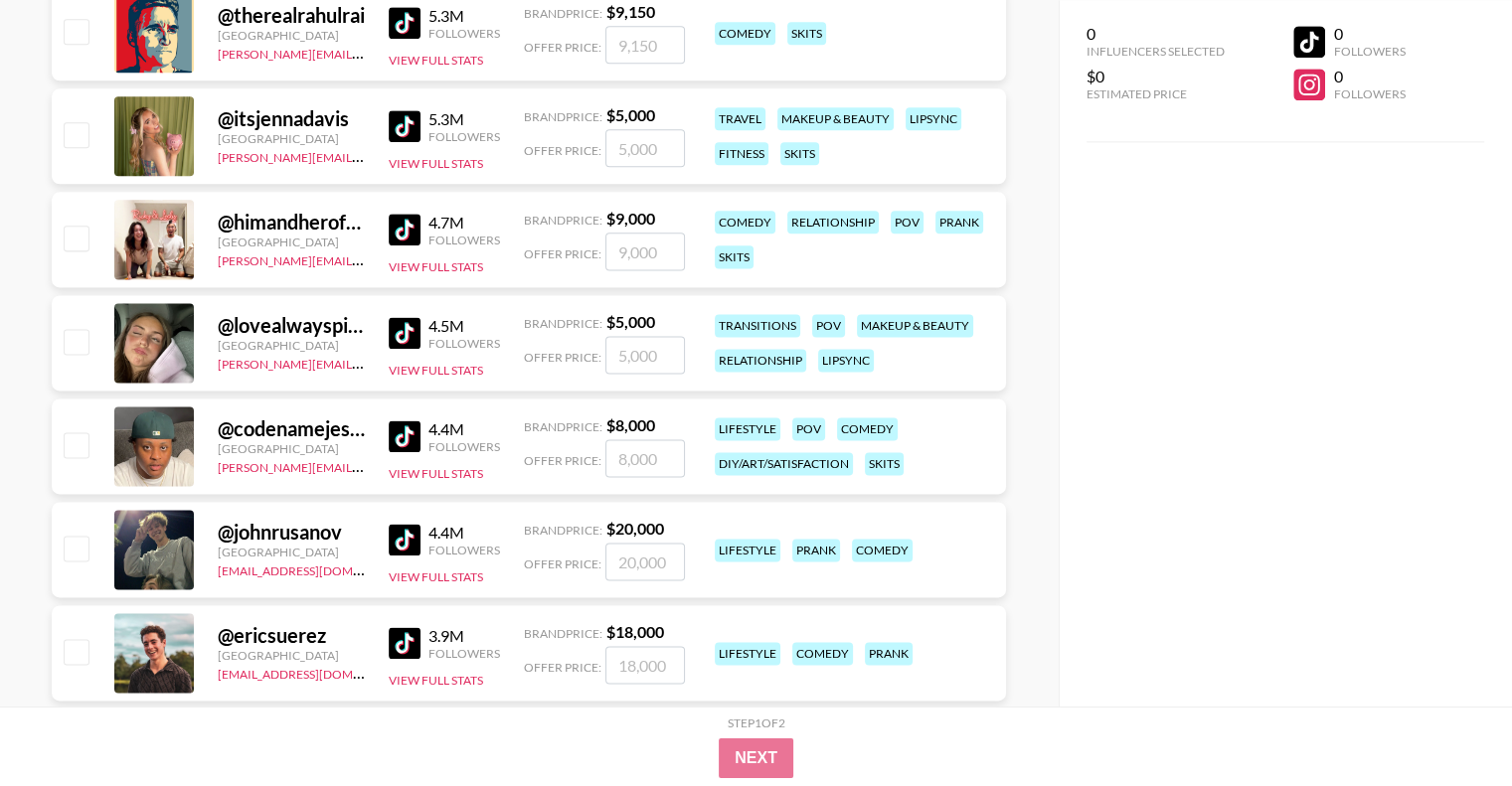 click at bounding box center (405, 436) 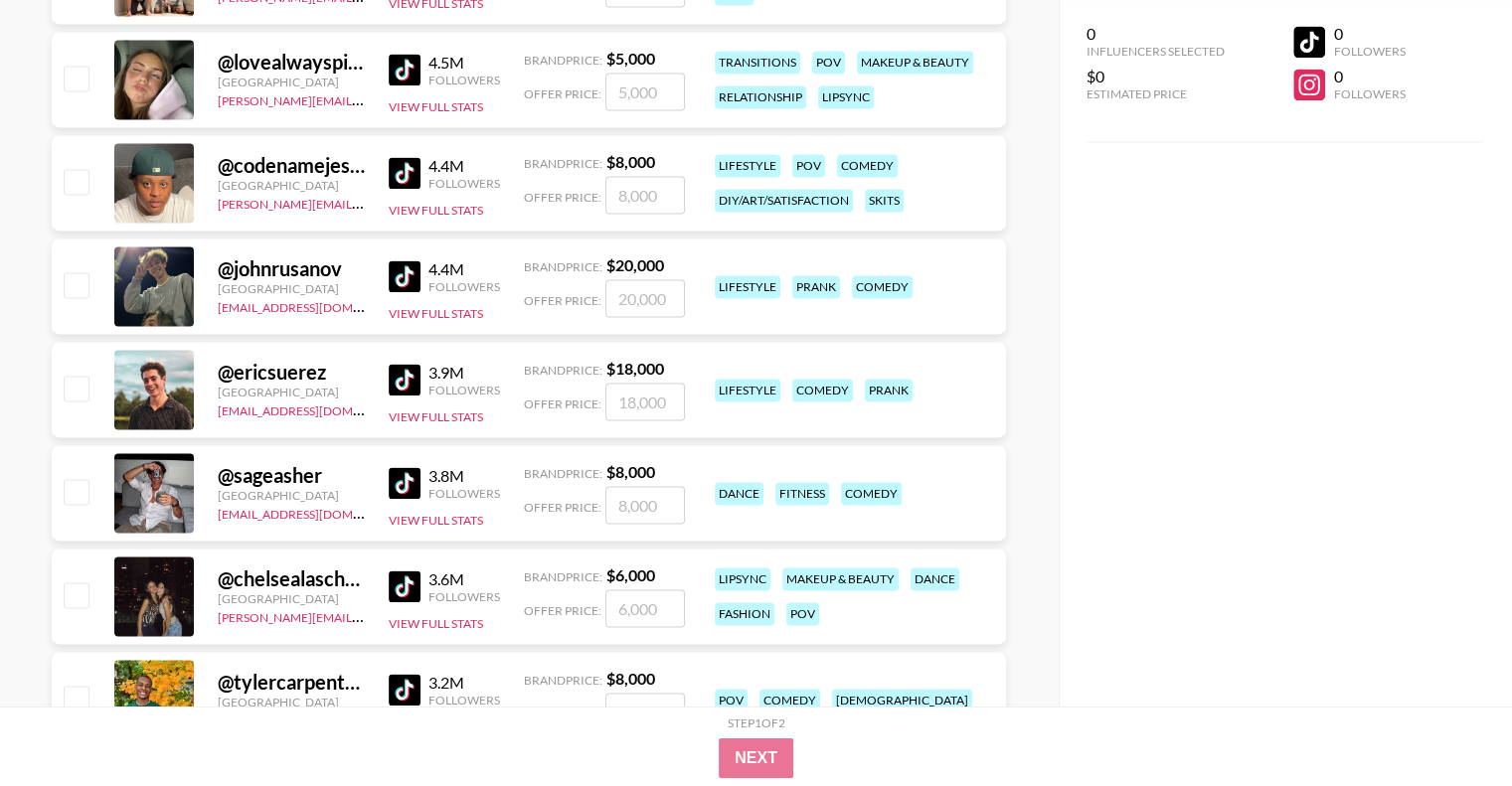 scroll, scrollTop: 2882, scrollLeft: 0, axis: vertical 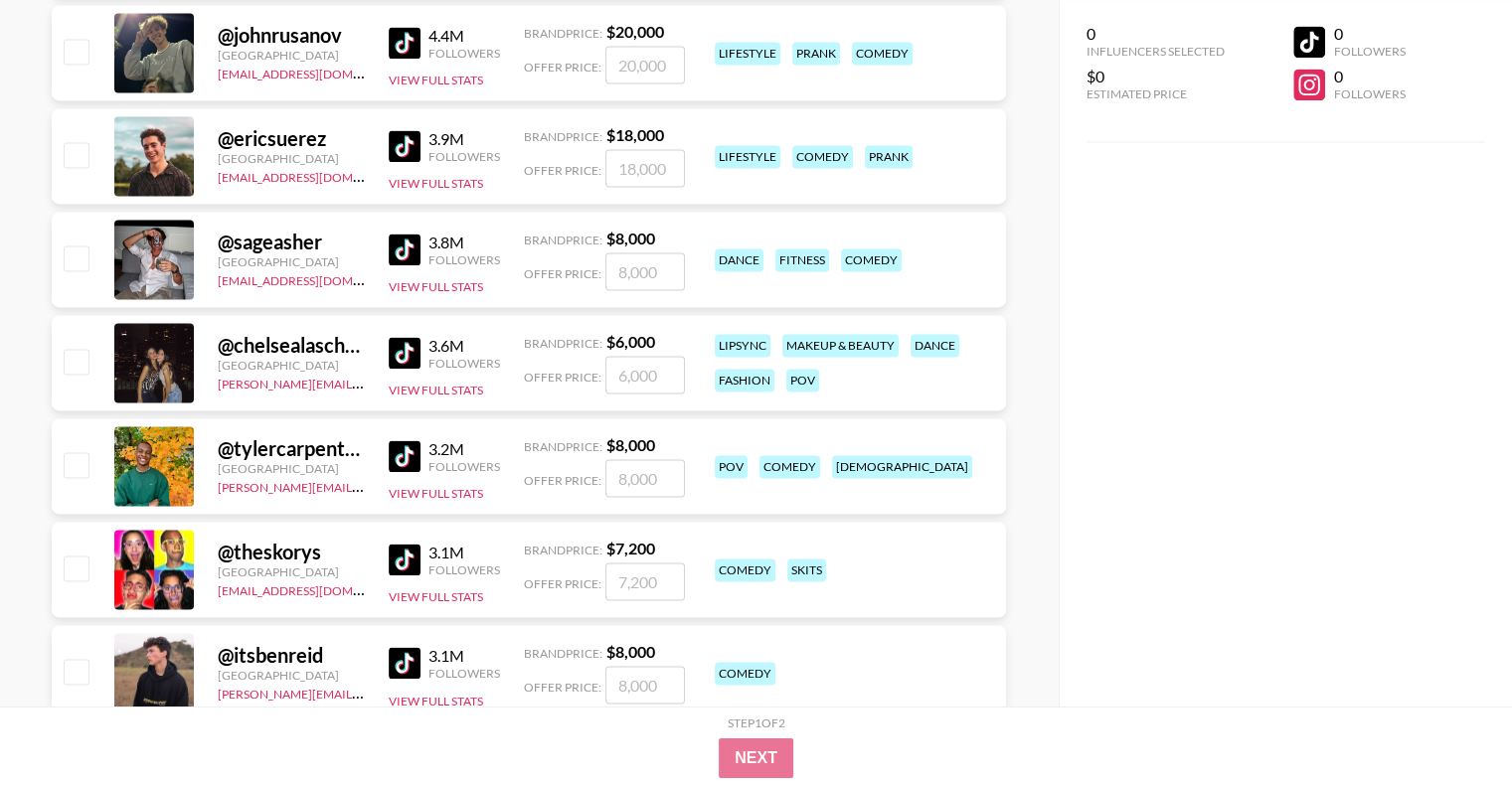 click at bounding box center [405, 456] 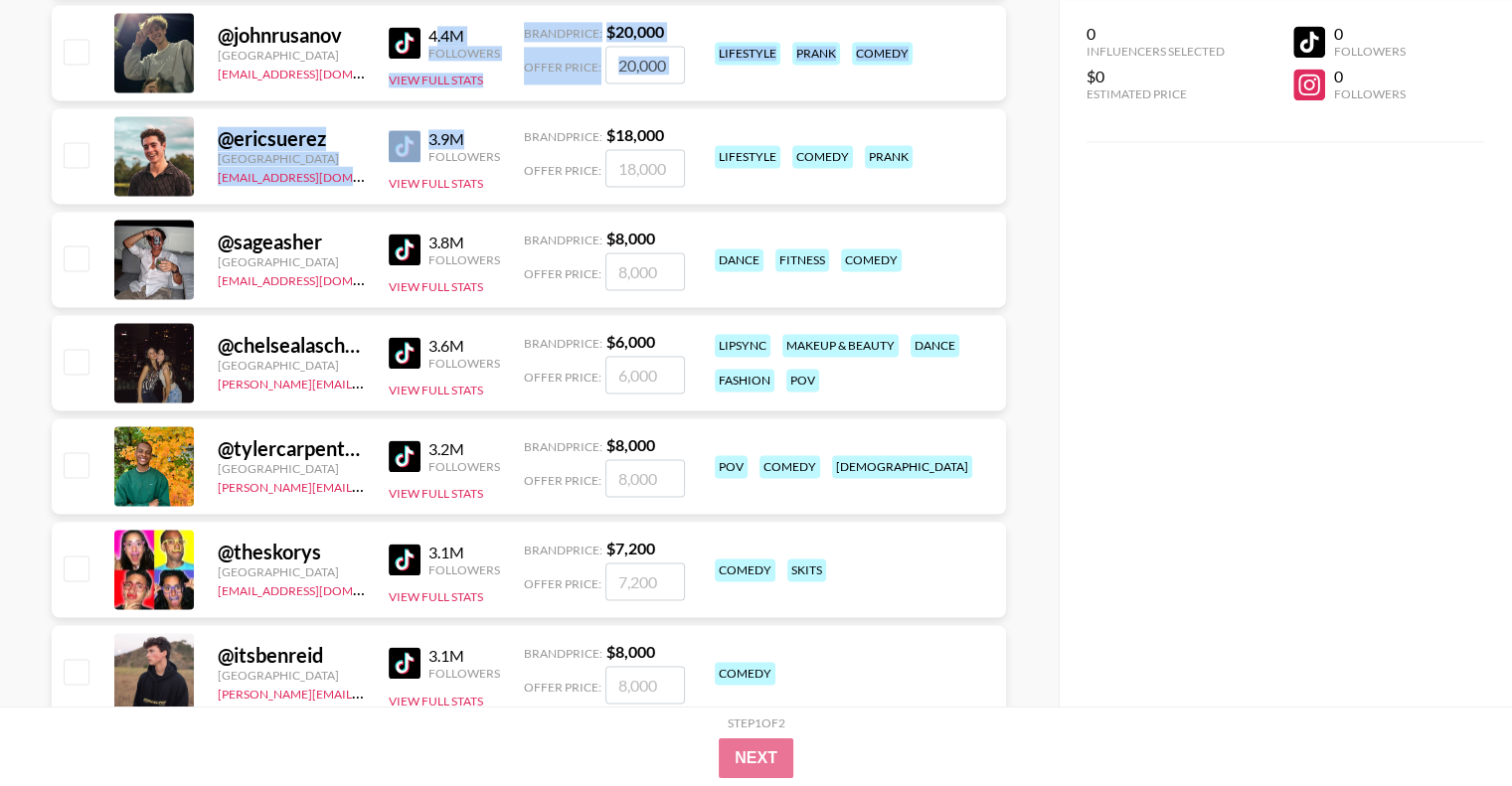 click on "Currency USD USD ​ Platform Campaign Type Choose Type... Song Promos Brand Promos All Prices Any Followers All Countries All Tags All Cities Selected Creators Match Any Tags Whiteout ([DATE]) @ tayoricci [GEOGRAPHIC_DATA] [PERSON_NAME][EMAIL_ADDRESS][DOMAIN_NAME] 9.9M Followers View Full Stats Brand  Price: $ 5,000 Offer Price: transitions comedy dance music @ liammillerr [GEOGRAPHIC_DATA] [PERSON_NAME][EMAIL_ADDRESS][DOMAIN_NAME] 8M Followers View Full Stats Brand  Price: $ 8,000 Offer Price: comedy pov skits @ kyliecantrall [GEOGRAPHIC_DATA] [PERSON_NAME][EMAIL_ADDRESS][DOMAIN_NAME] 8M Followers View Full Stats Brand  Price: $ 12,000 Offer Price: lifestyle lipsync dance @ skyyjade [GEOGRAPHIC_DATA] [EMAIL_ADDRESS][DOMAIN_NAME] 7.7M Followers View Full Stats Brand  Price: $ 12,000 Offer Price: dance pov comedy lifestyle @ ellianawalmsley [GEOGRAPHIC_DATA] [PERSON_NAME][EMAIL_ADDRESS][DOMAIN_NAME] 7.5M Followers View Full Stats Brand  Price: $ 5,000 Offer Price: lifestyle comedy pov youtube makeup & beauty @ martamie [GEOGRAPHIC_DATA] [EMAIL_ADDRESS][DOMAIN_NAME] 7M Followers View Full Stats Brand  Price:" at bounding box center (756, 17552) 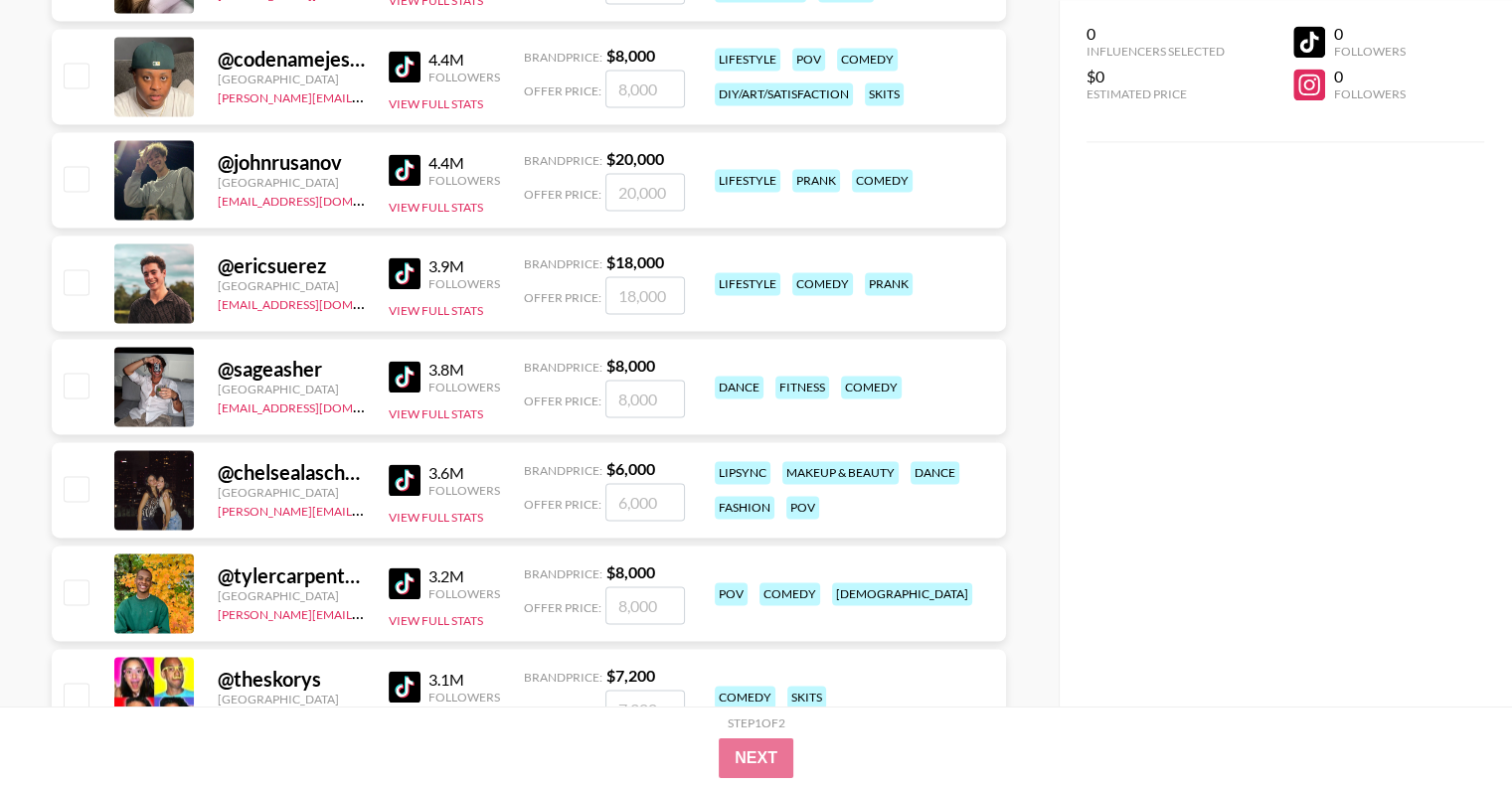 click on "0 Influencers Selected $0 Estimated Price 0 Followers 0 Followers" at bounding box center (1285, 353) 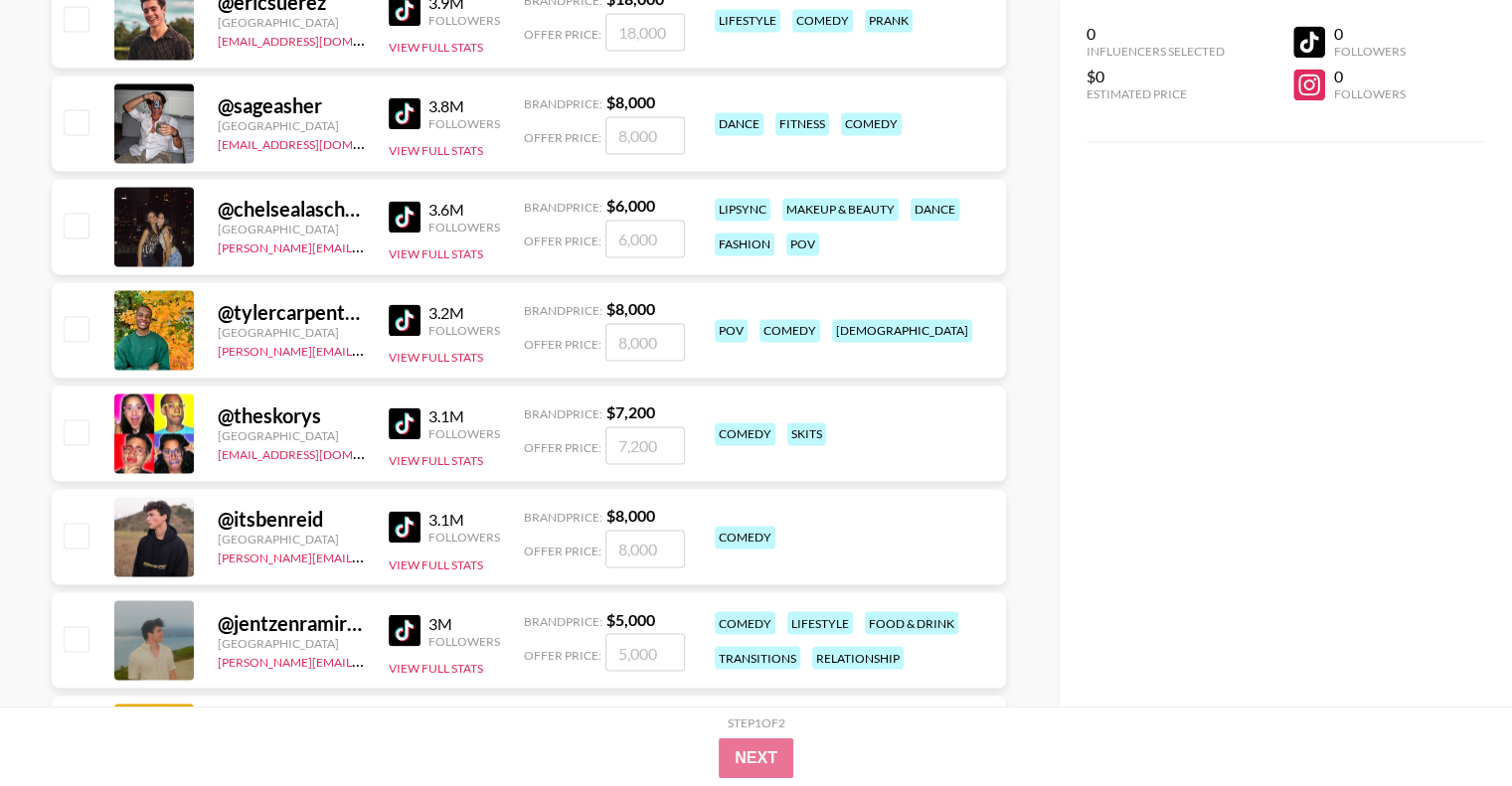 scroll, scrollTop: 3251, scrollLeft: 0, axis: vertical 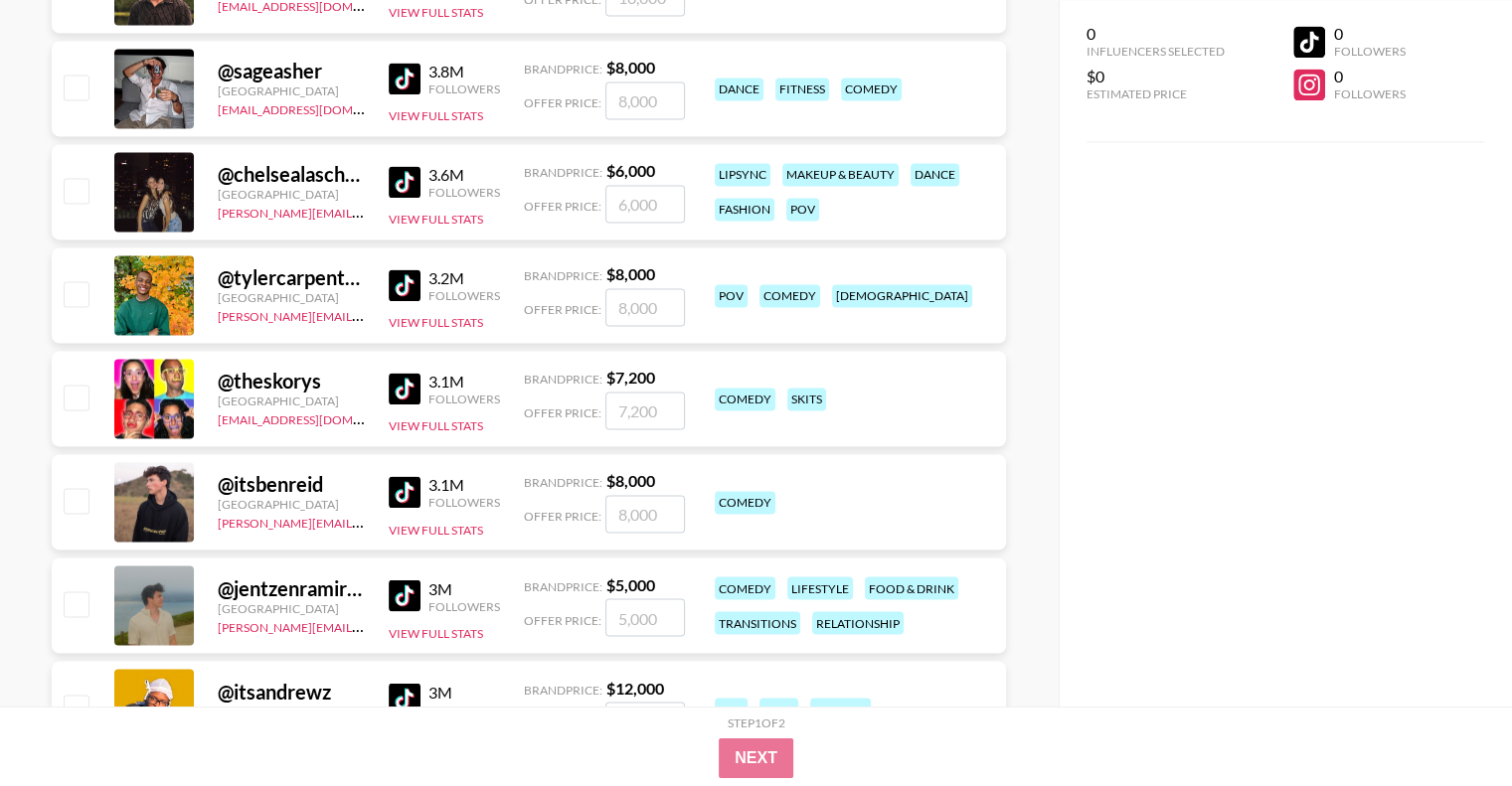 click on "@ theskorys [GEOGRAPHIC_DATA] [EMAIL_ADDRESS][DOMAIN_NAME] 3.1M Followers View Full Stats Brand  Price: $ 7,200 Offer Price: comedy skits" at bounding box center (529, 398) 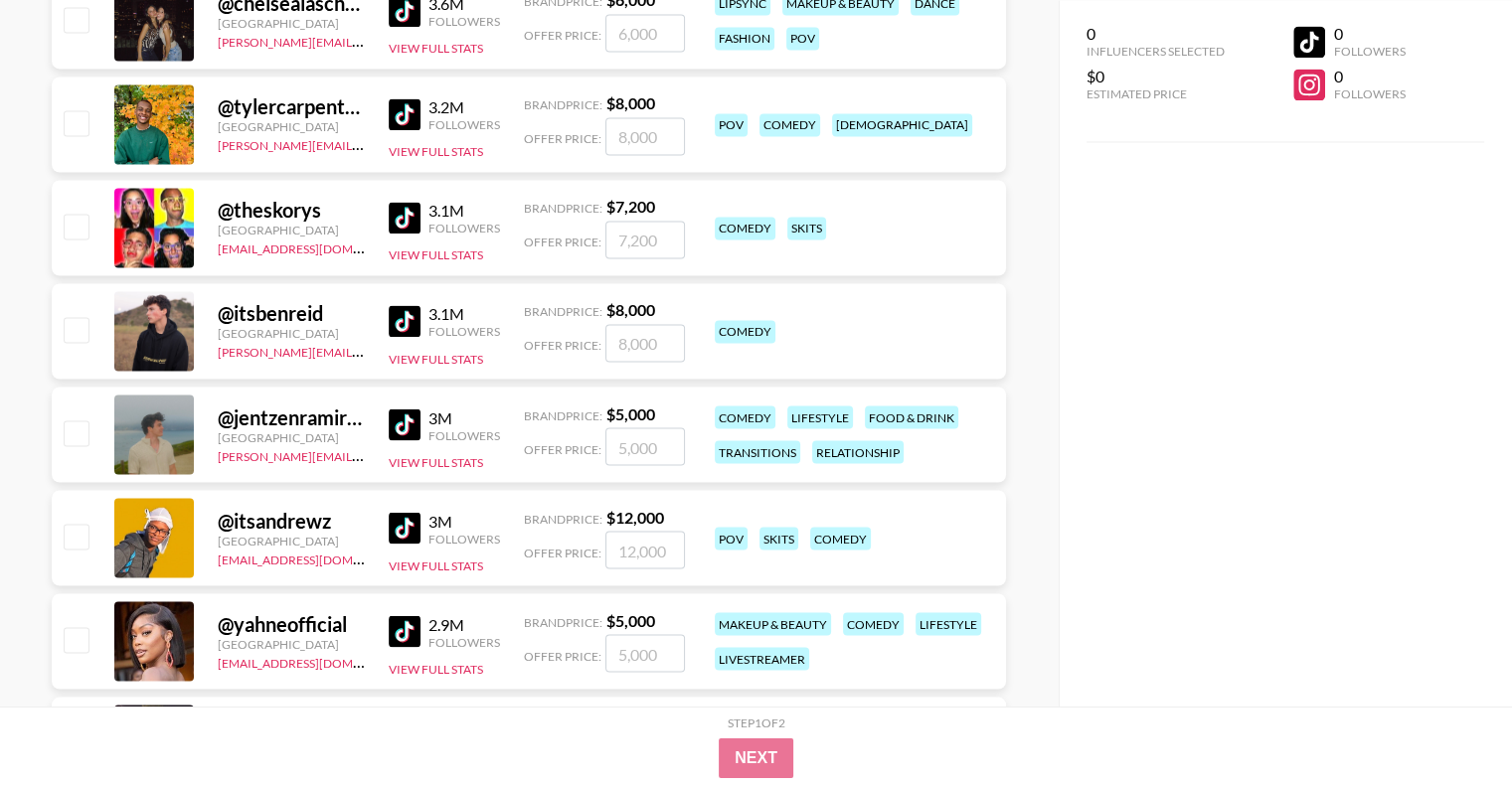 scroll, scrollTop: 3450, scrollLeft: 0, axis: vertical 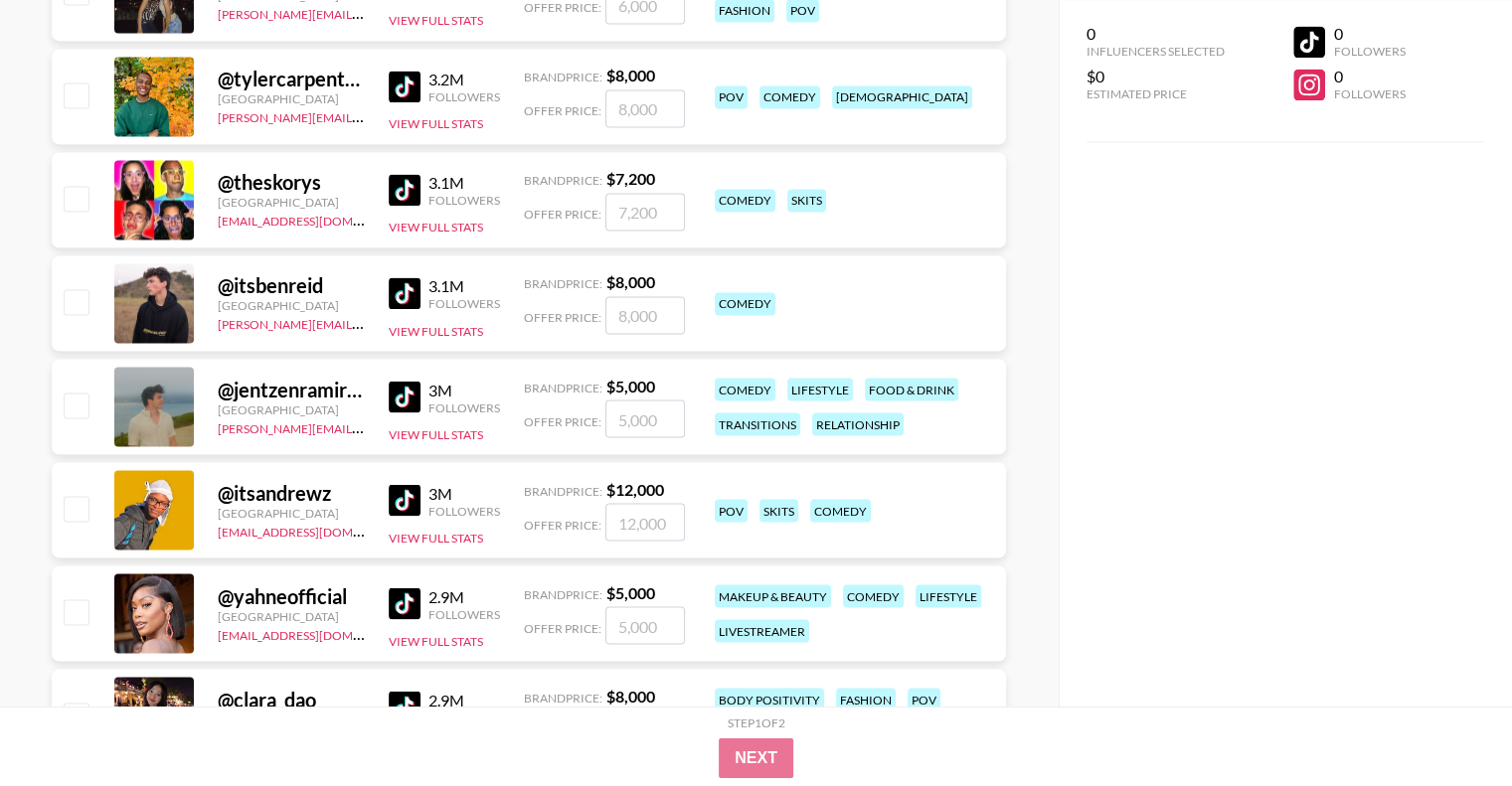 click at bounding box center (405, 500) 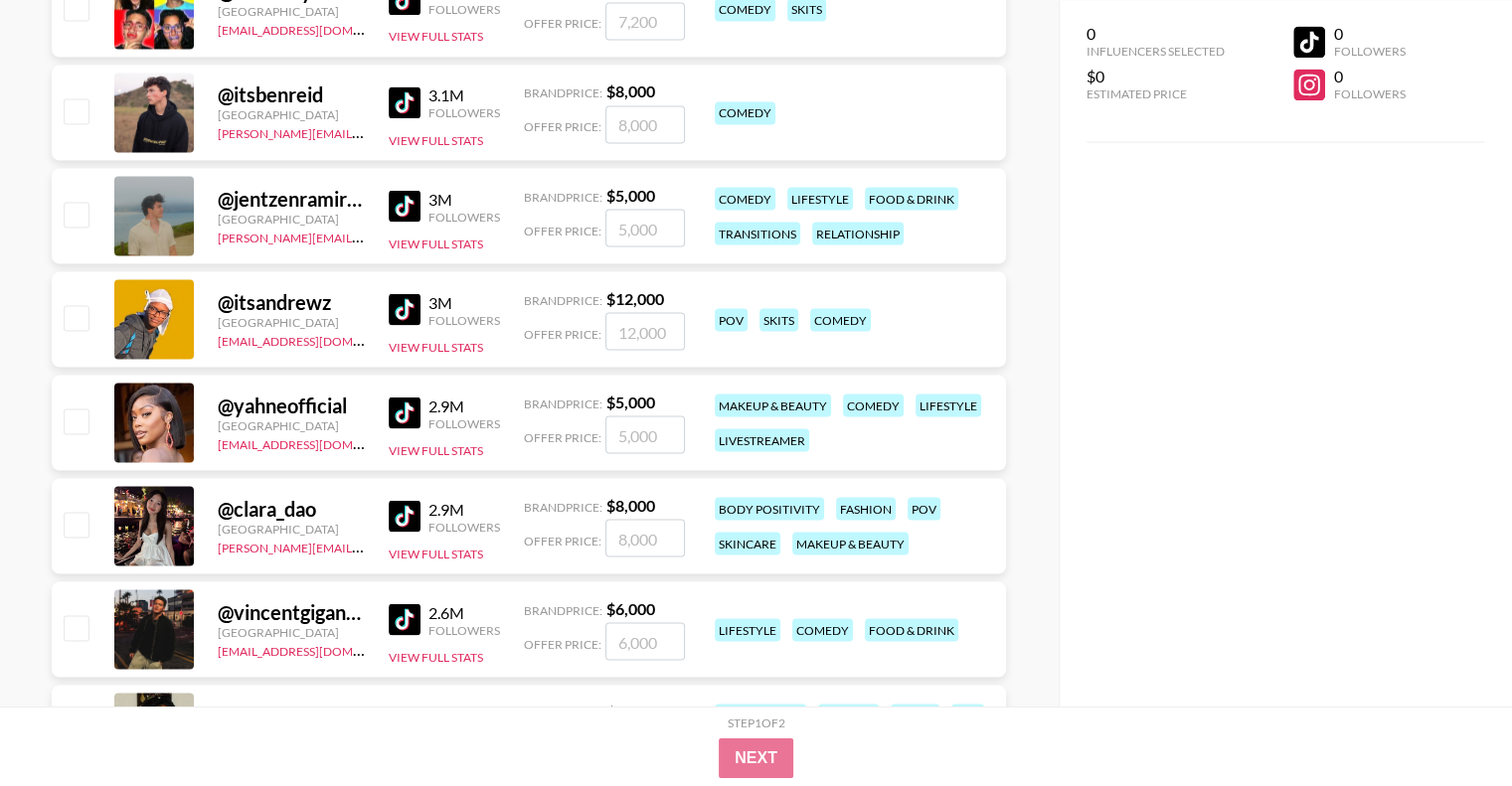 scroll, scrollTop: 3649, scrollLeft: 0, axis: vertical 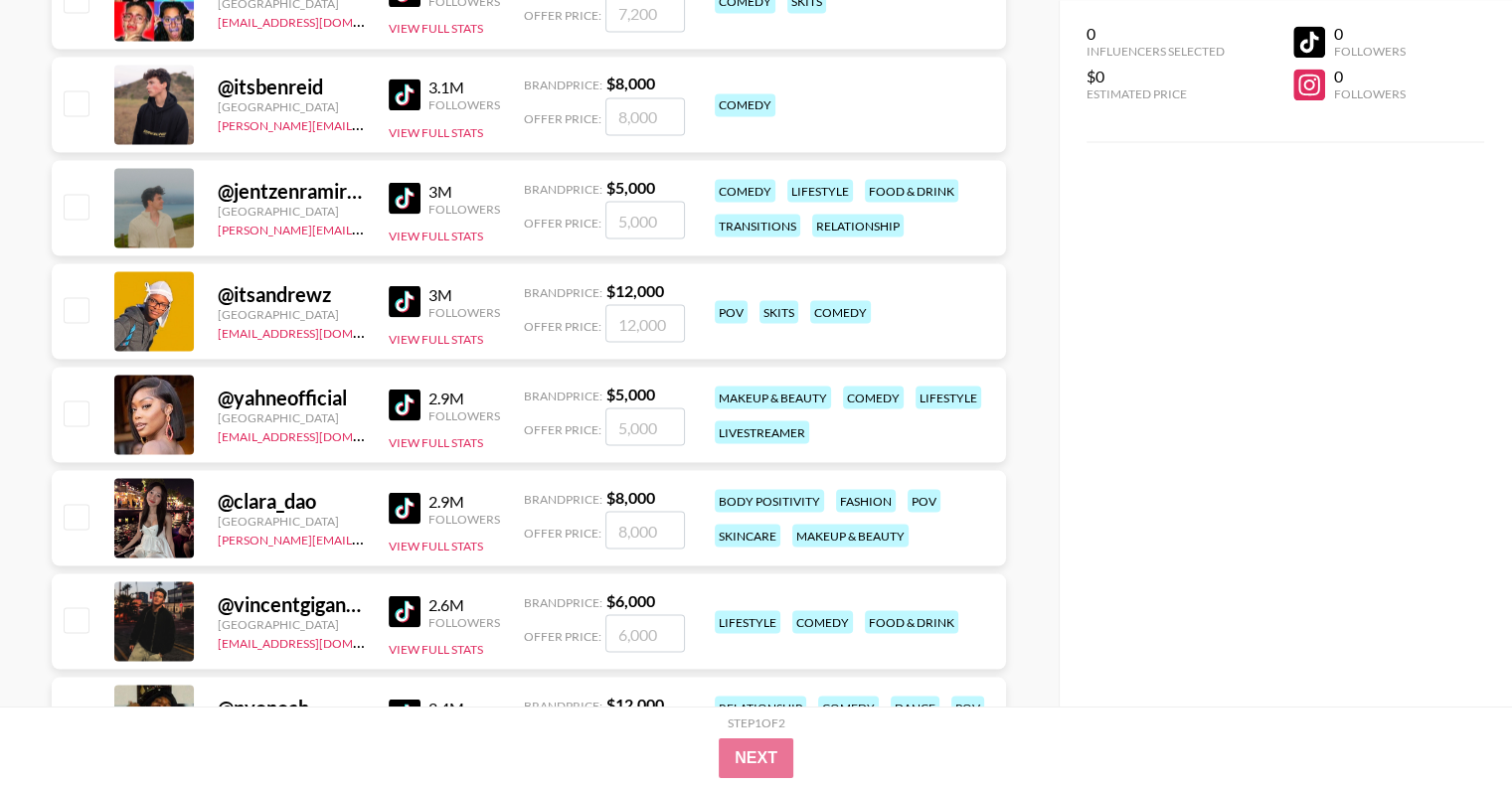 click at bounding box center [405, 404] 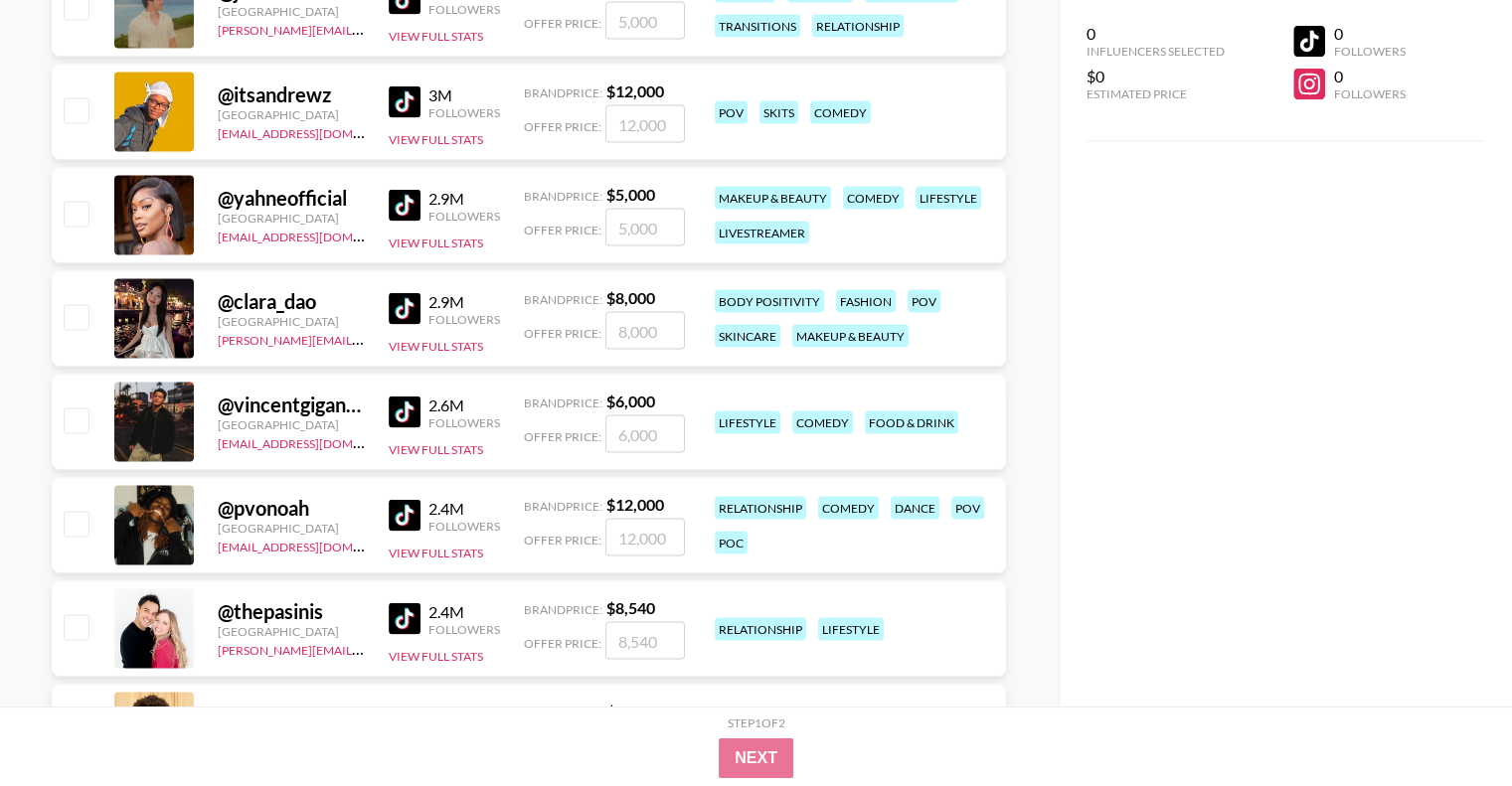 click at bounding box center [405, 309] 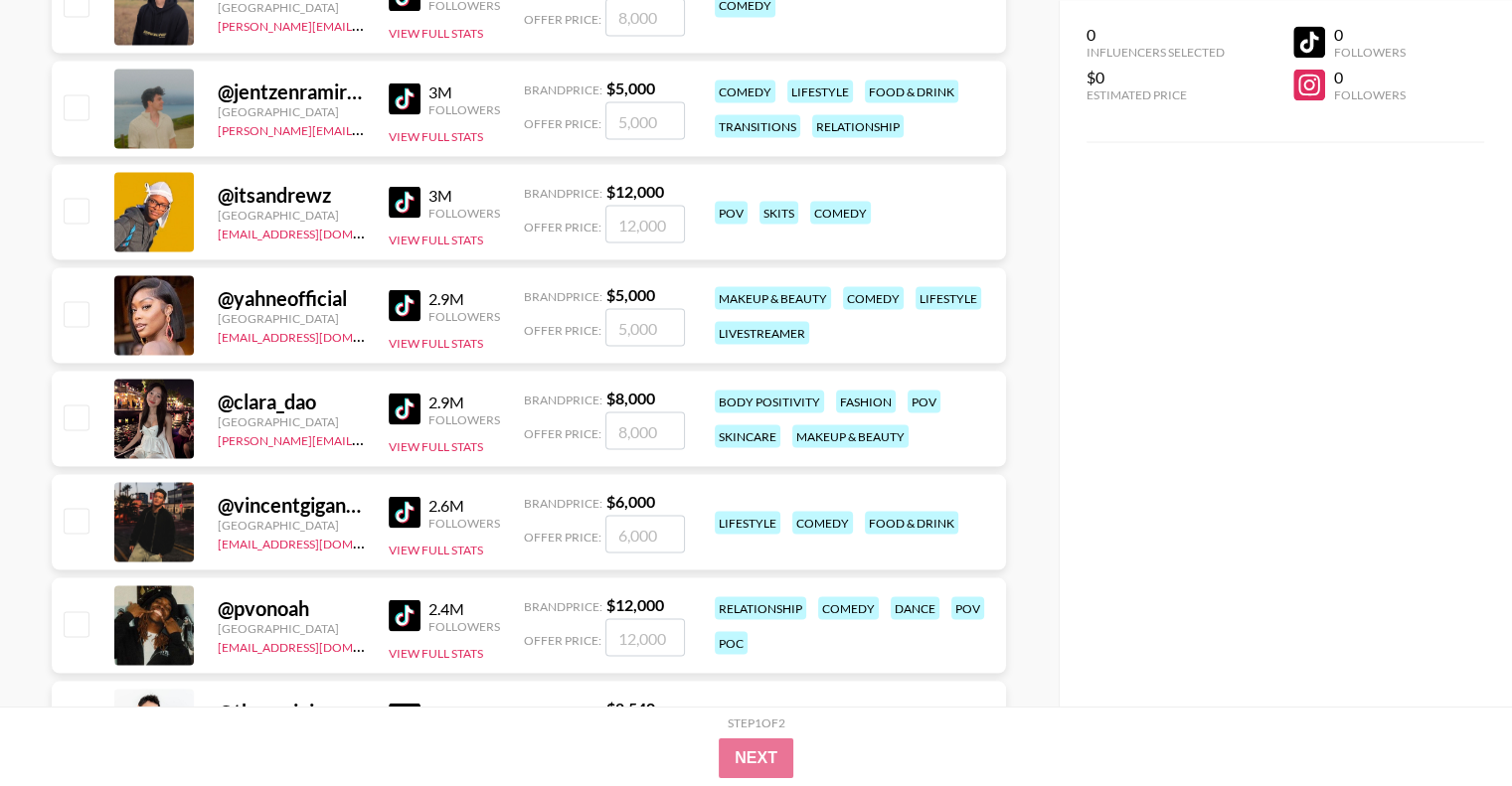 scroll, scrollTop: 3848, scrollLeft: 0, axis: vertical 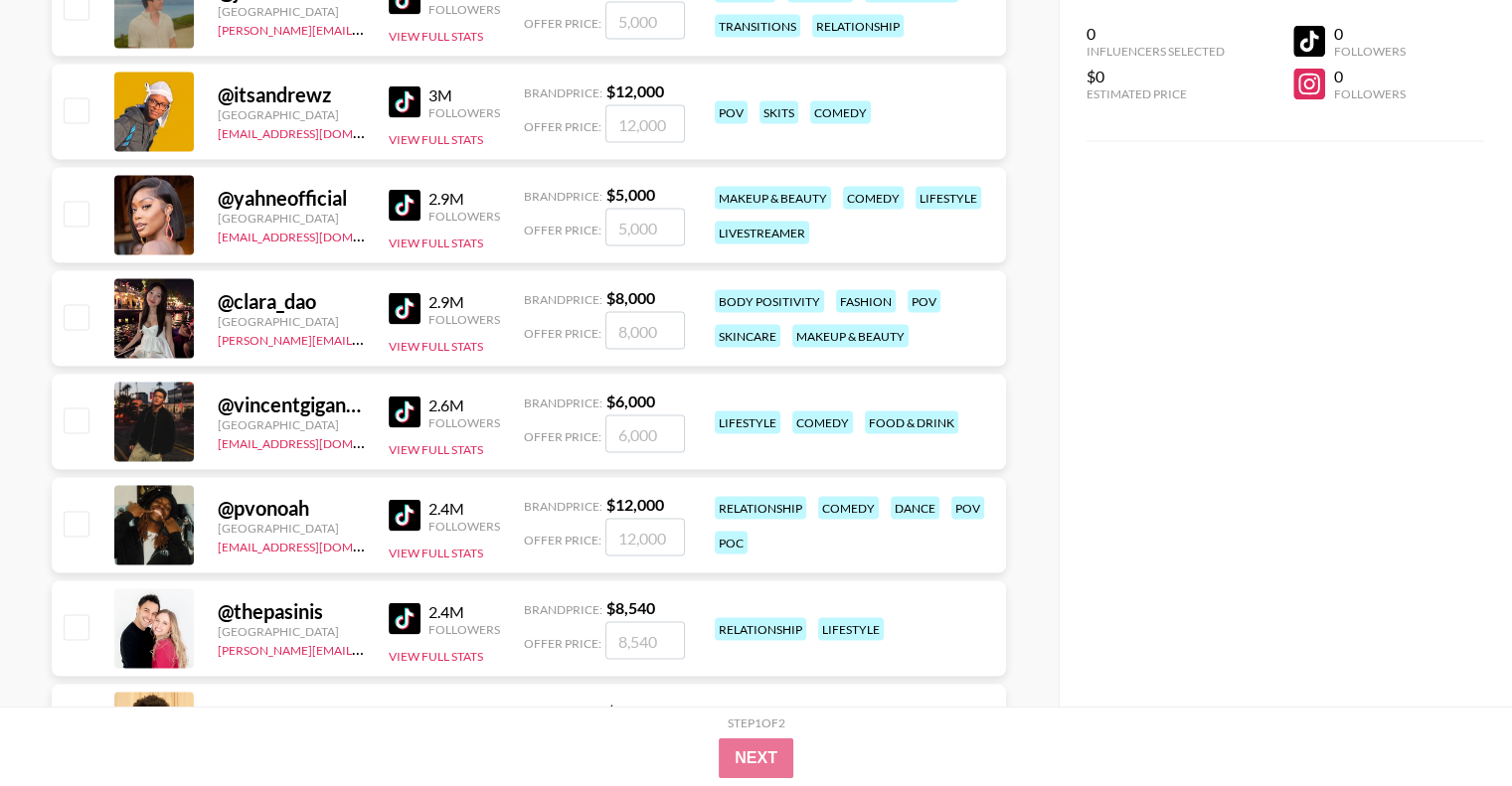 click at bounding box center (405, 516) 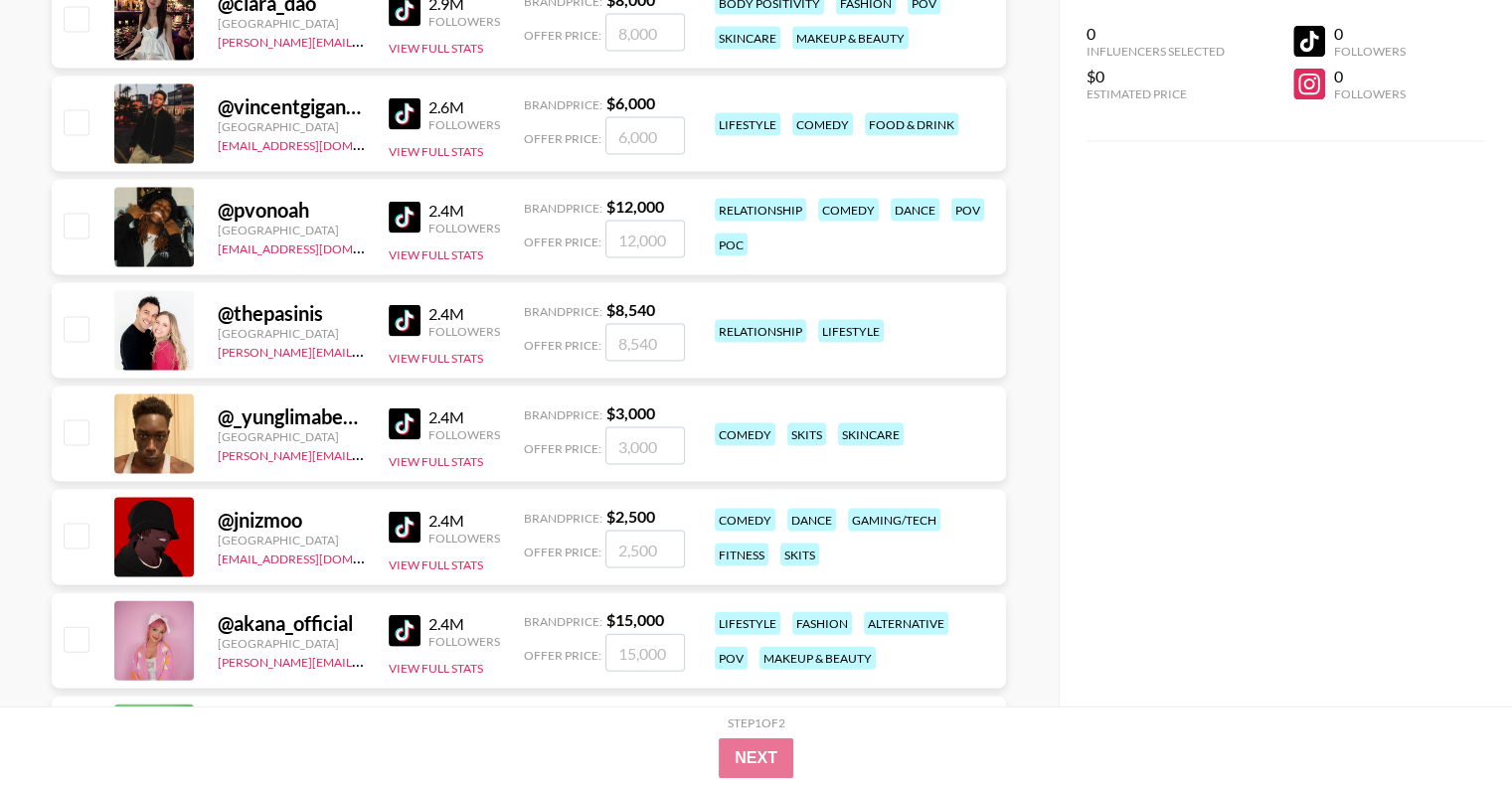 click at bounding box center (405, 424) 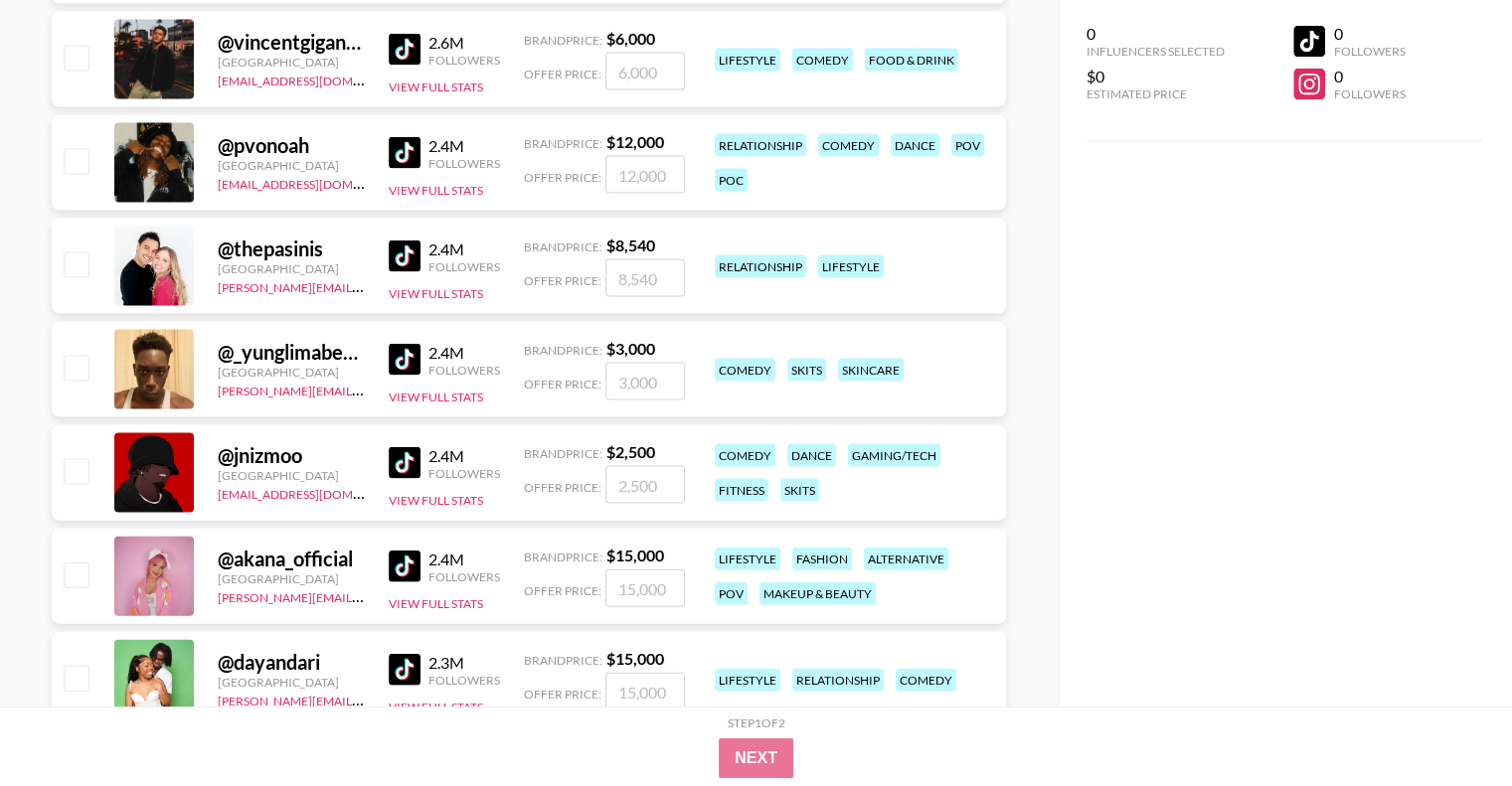 scroll, scrollTop: 4245, scrollLeft: 0, axis: vertical 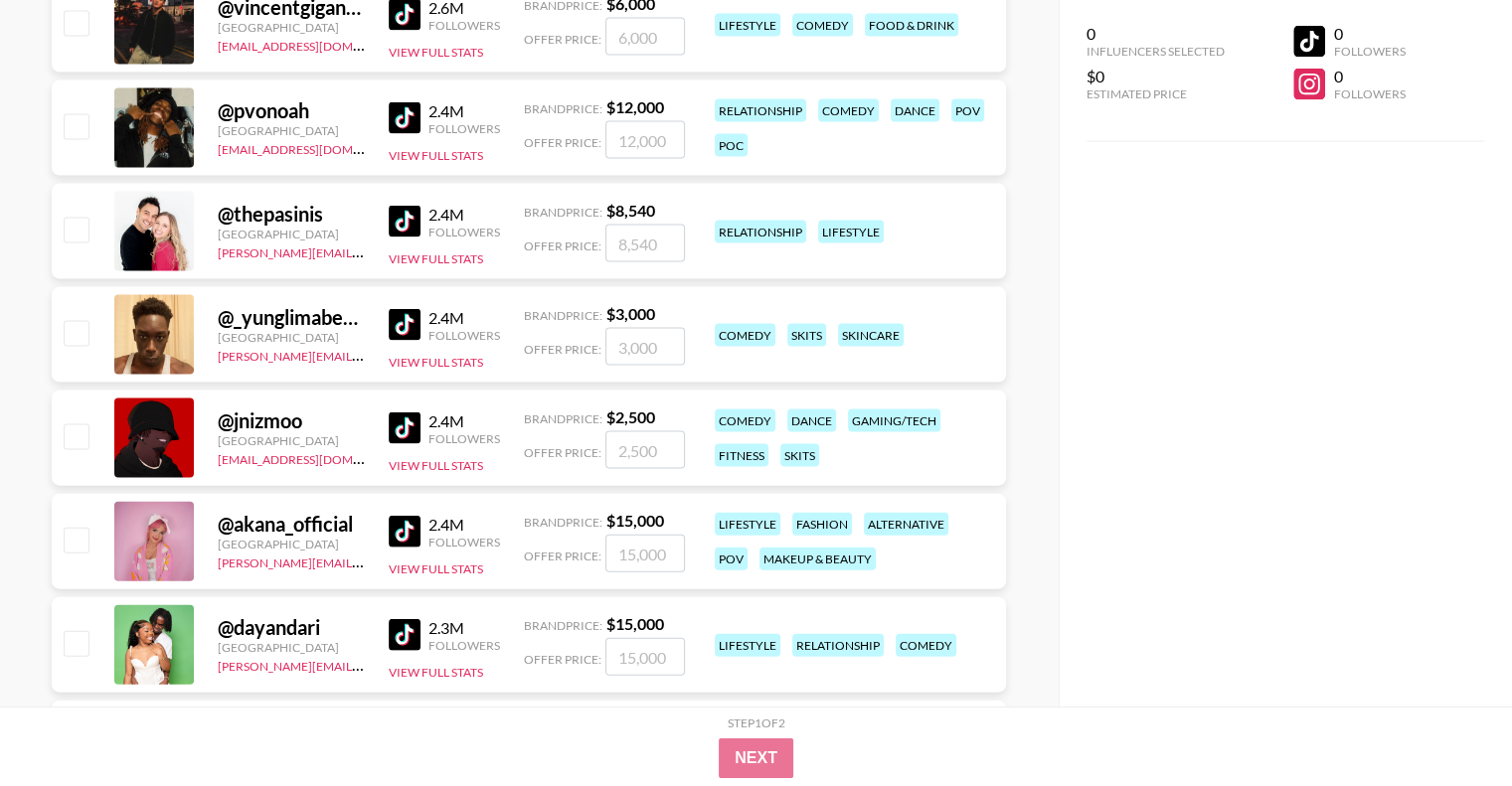 click at bounding box center [405, 428] 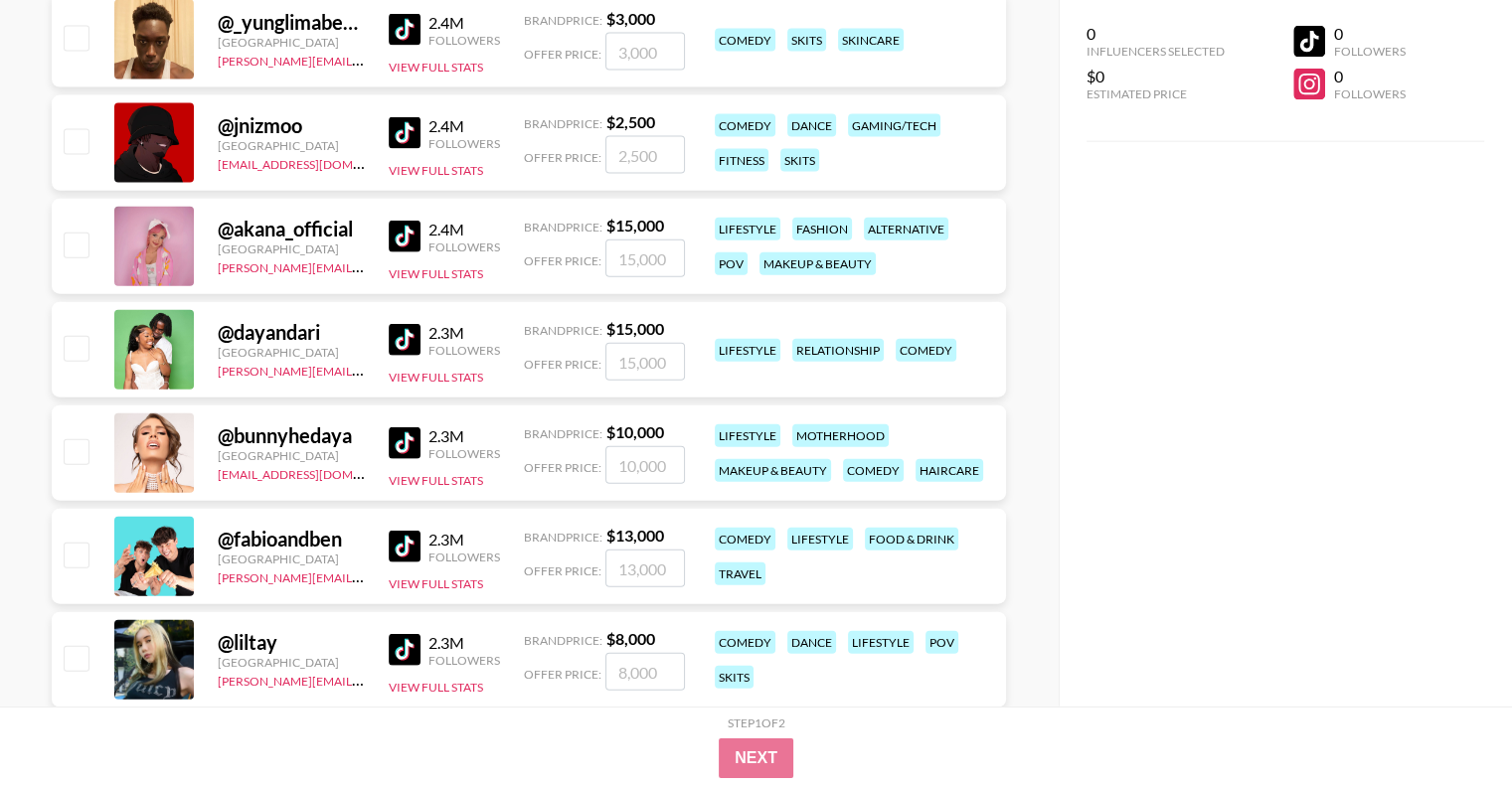 scroll, scrollTop: 4543, scrollLeft: 0, axis: vertical 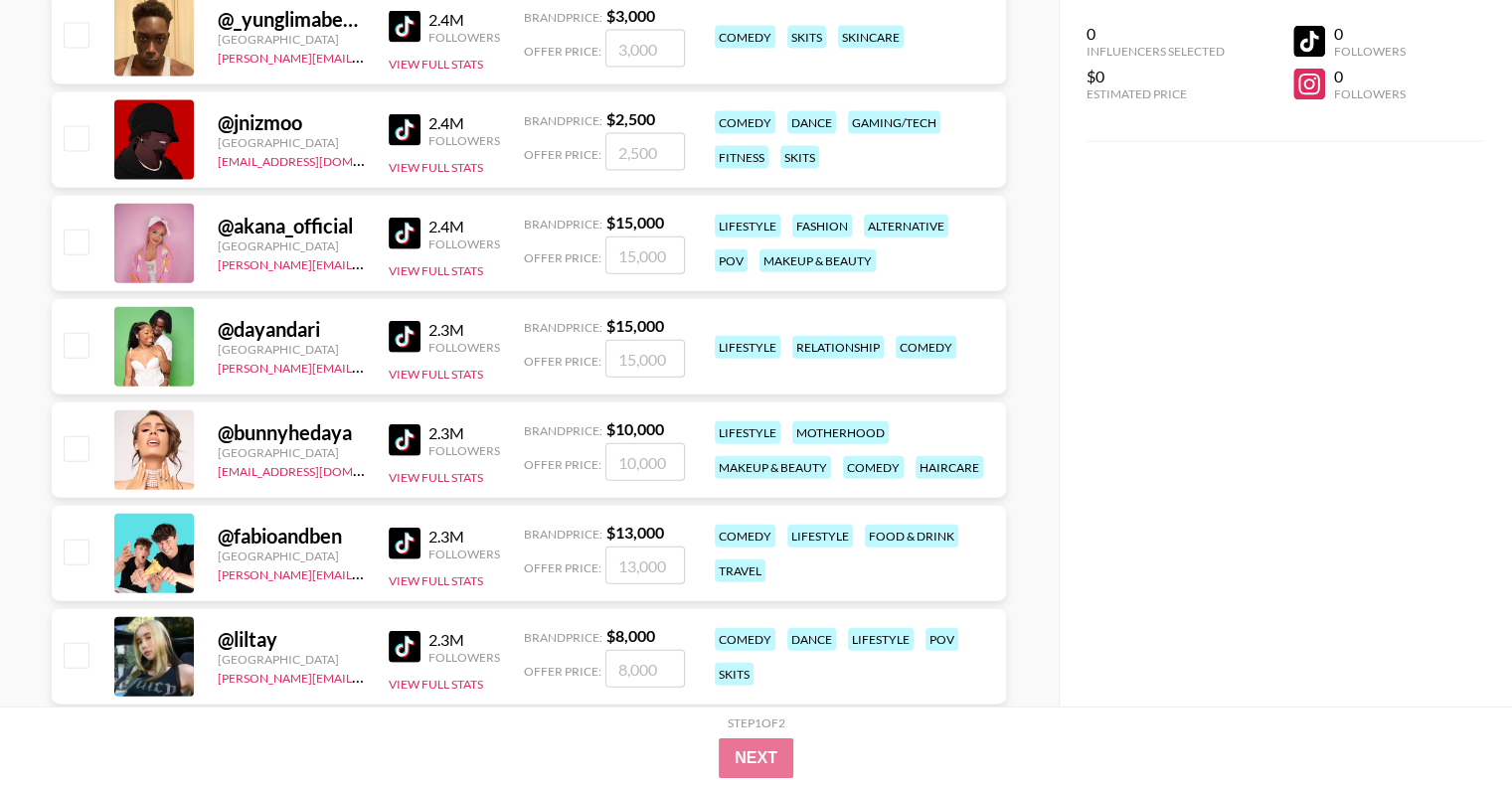 click at bounding box center (405, 337) 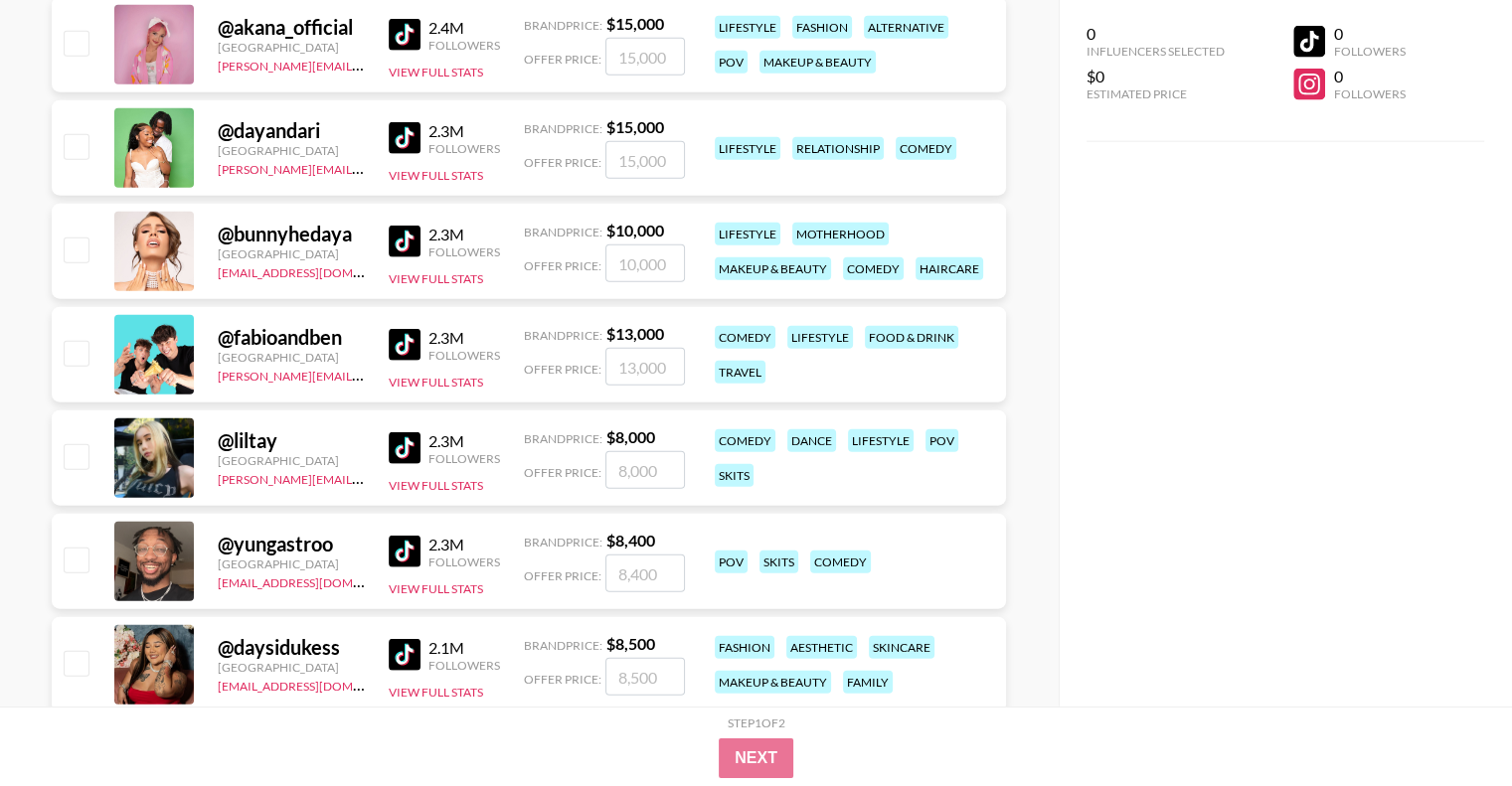 click at bounding box center [405, 551] 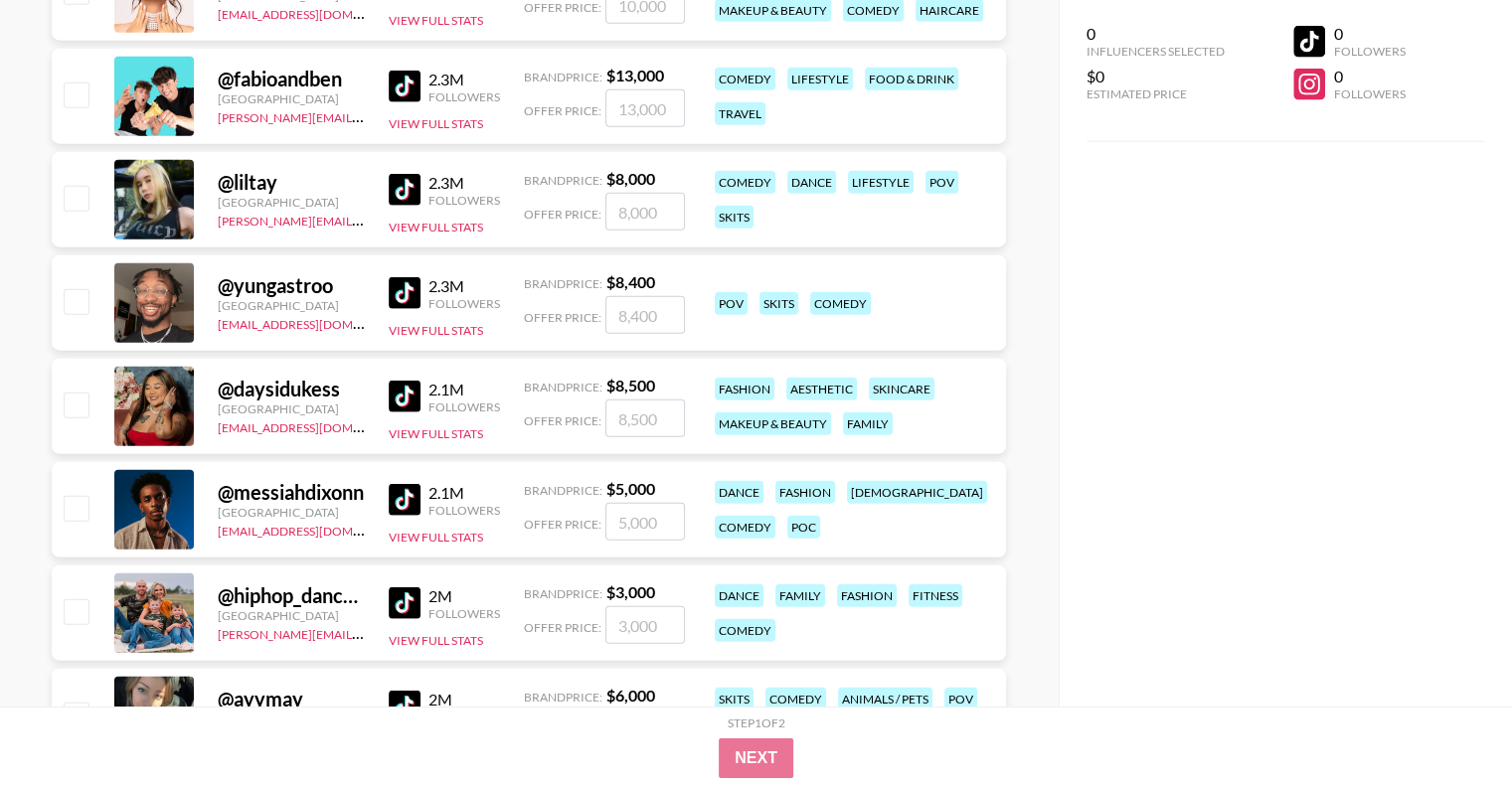 scroll, scrollTop: 5040, scrollLeft: 0, axis: vertical 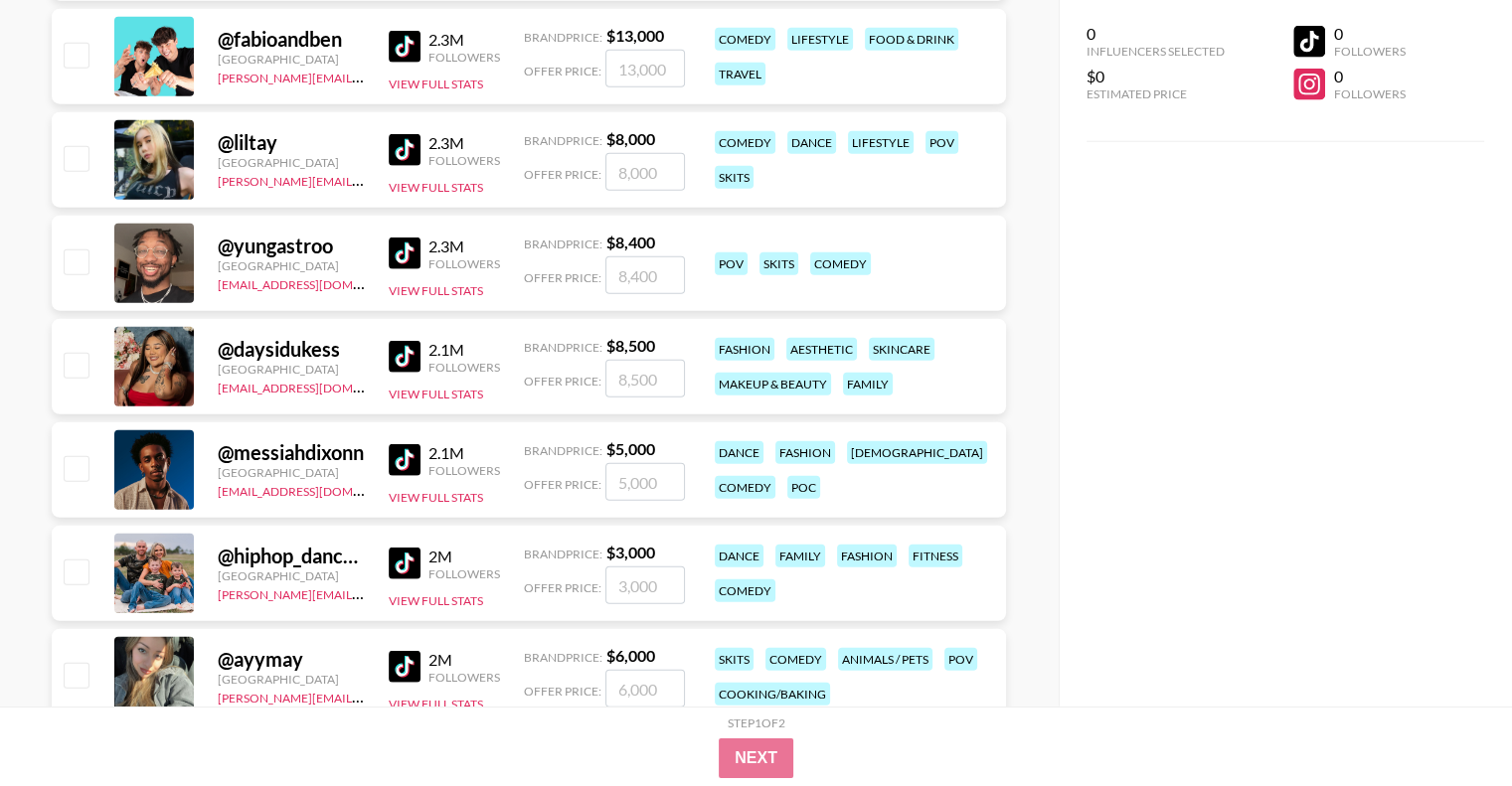 click at bounding box center (405, 357) 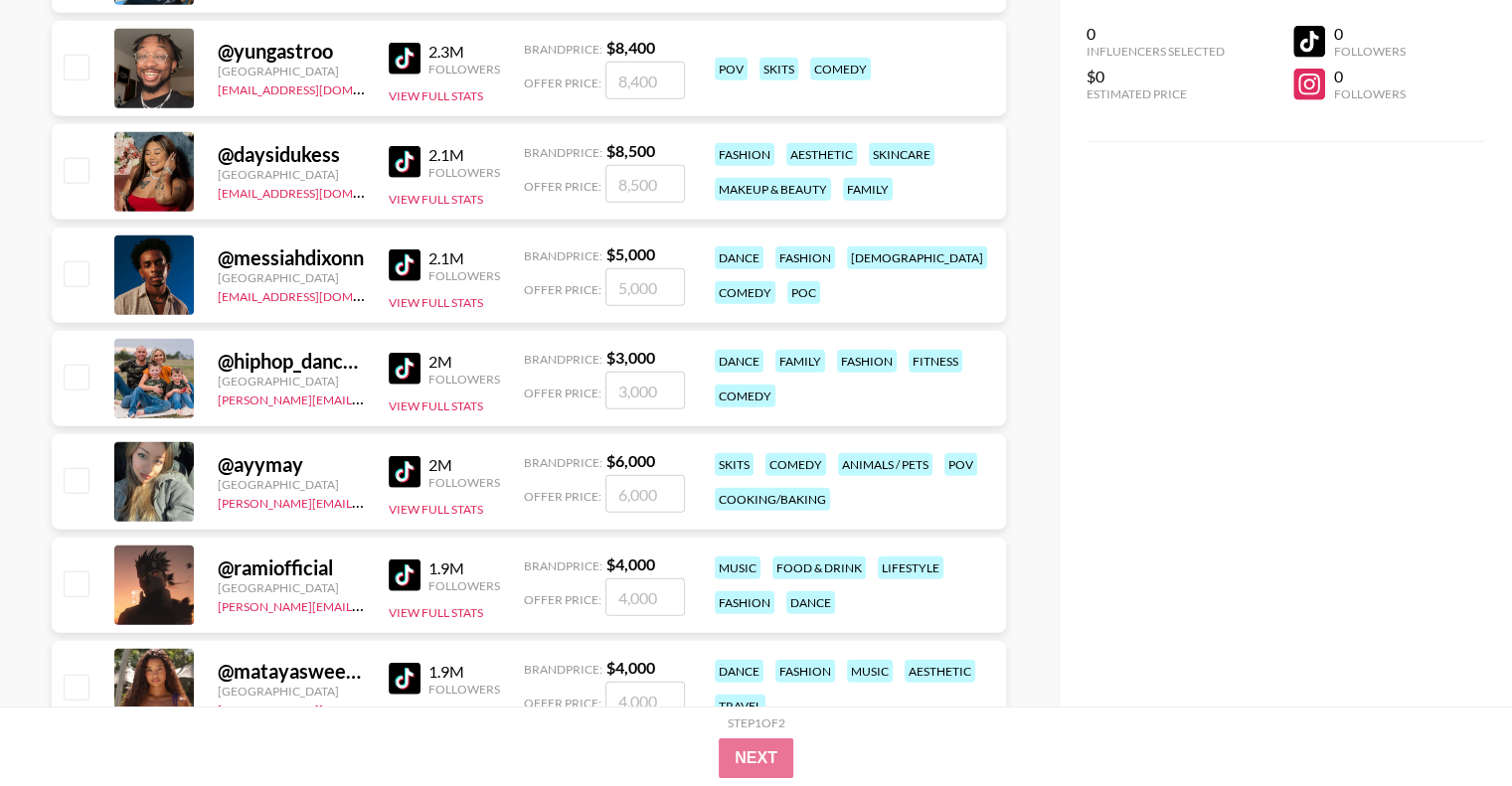 scroll, scrollTop: 5239, scrollLeft: 0, axis: vertical 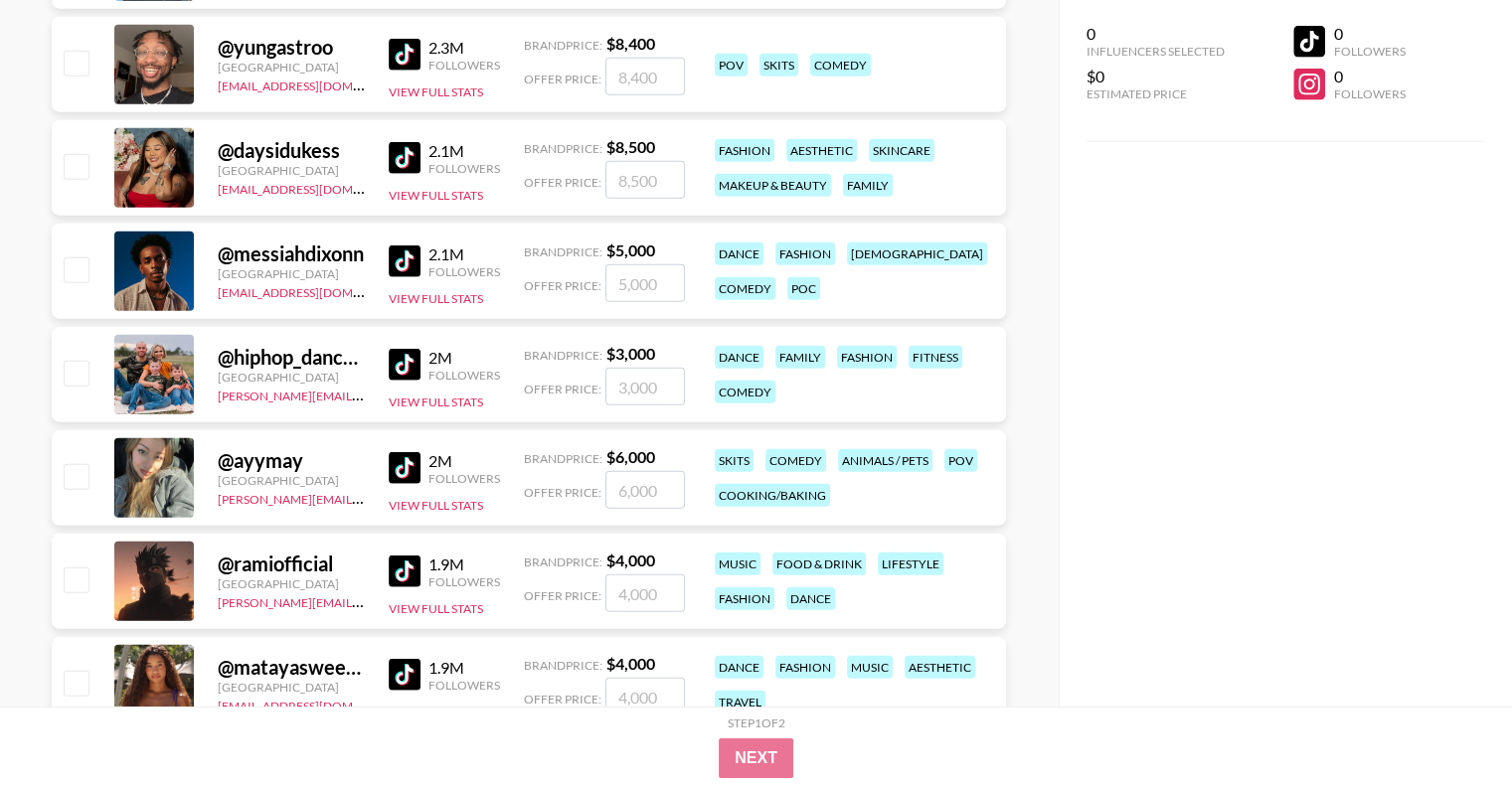 click at bounding box center (405, 261) 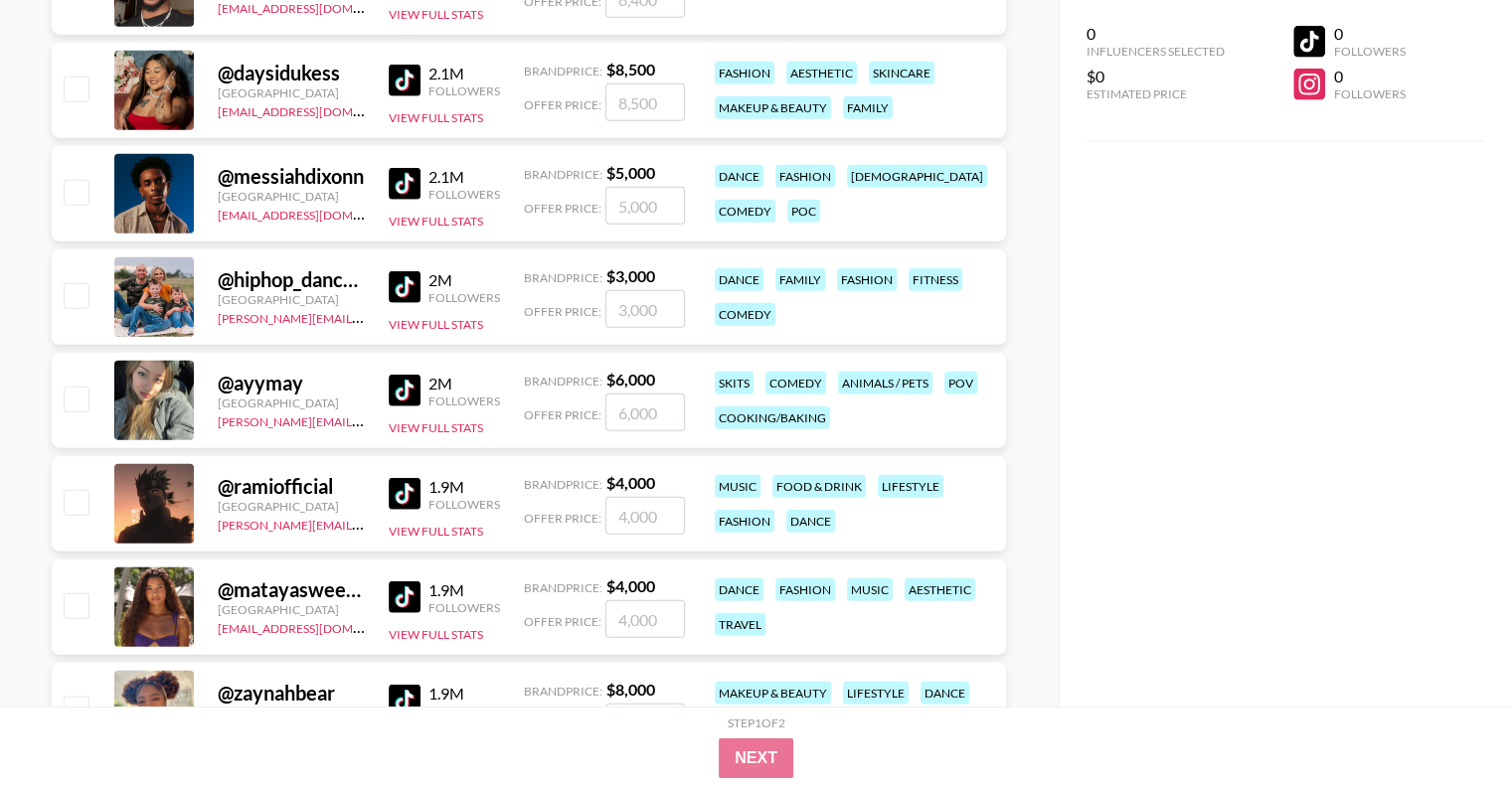 scroll, scrollTop: 5338, scrollLeft: 0, axis: vertical 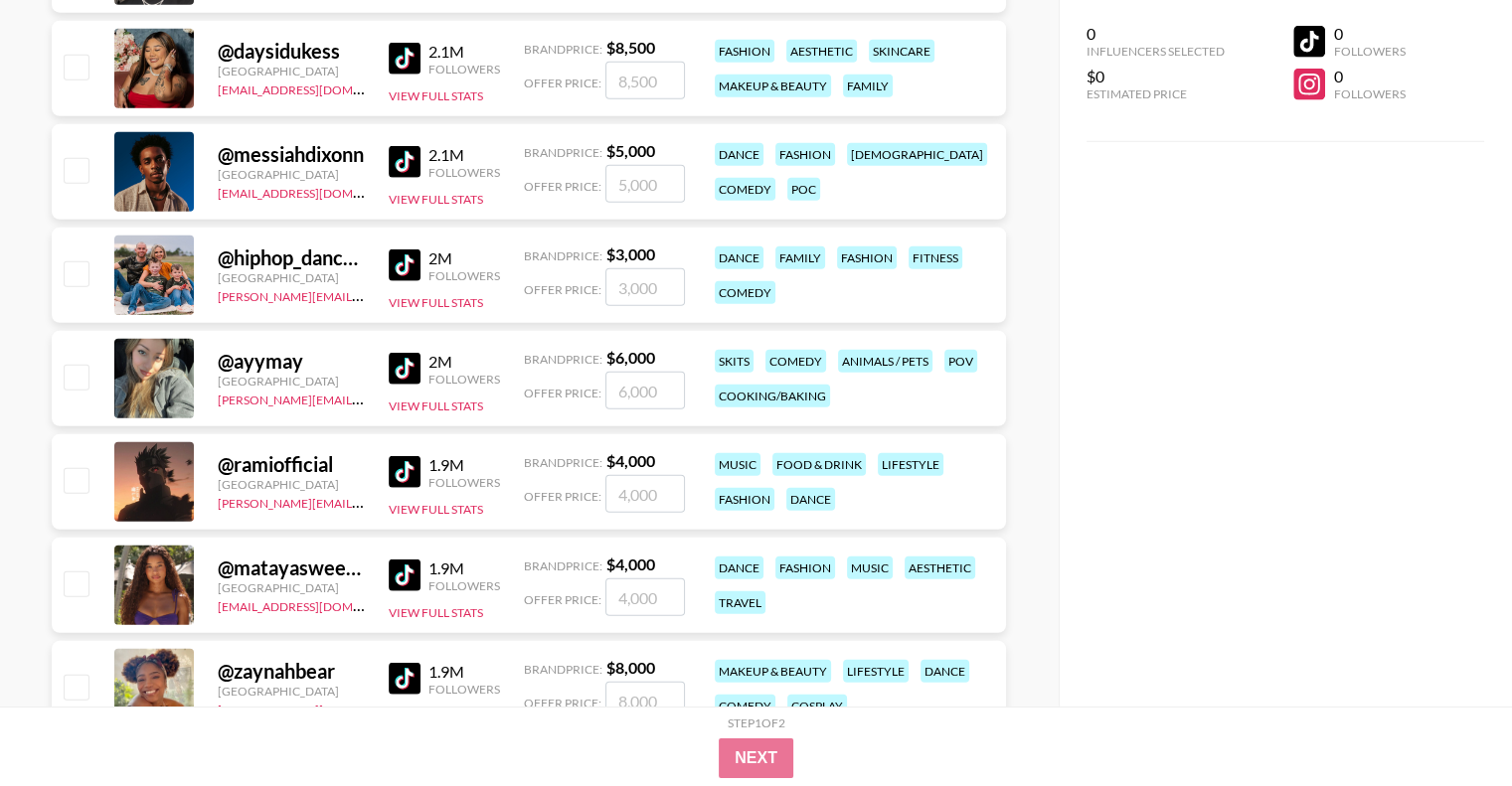 click at bounding box center (405, 472) 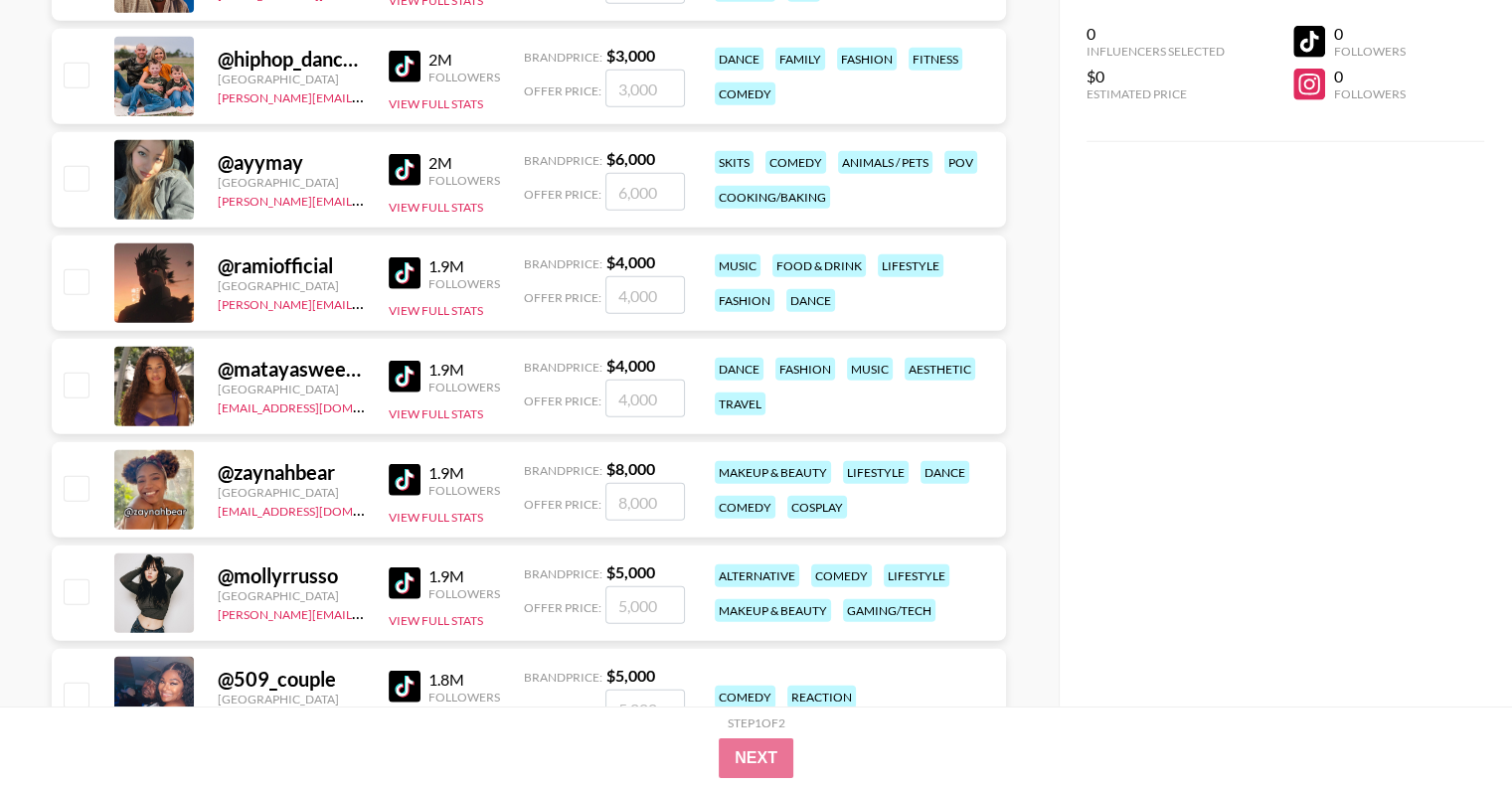 click at bounding box center [405, 377] 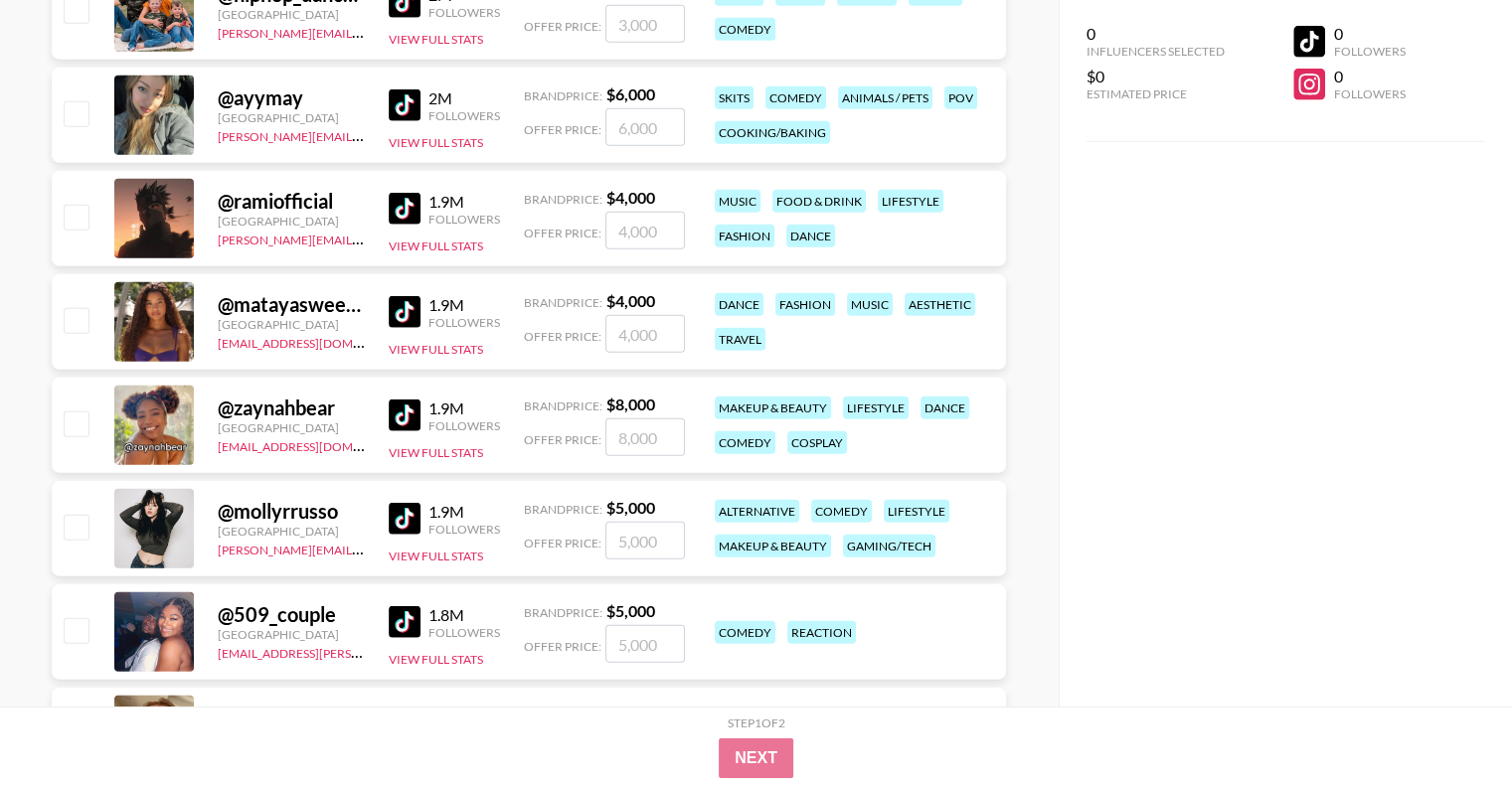 scroll, scrollTop: 5636, scrollLeft: 0, axis: vertical 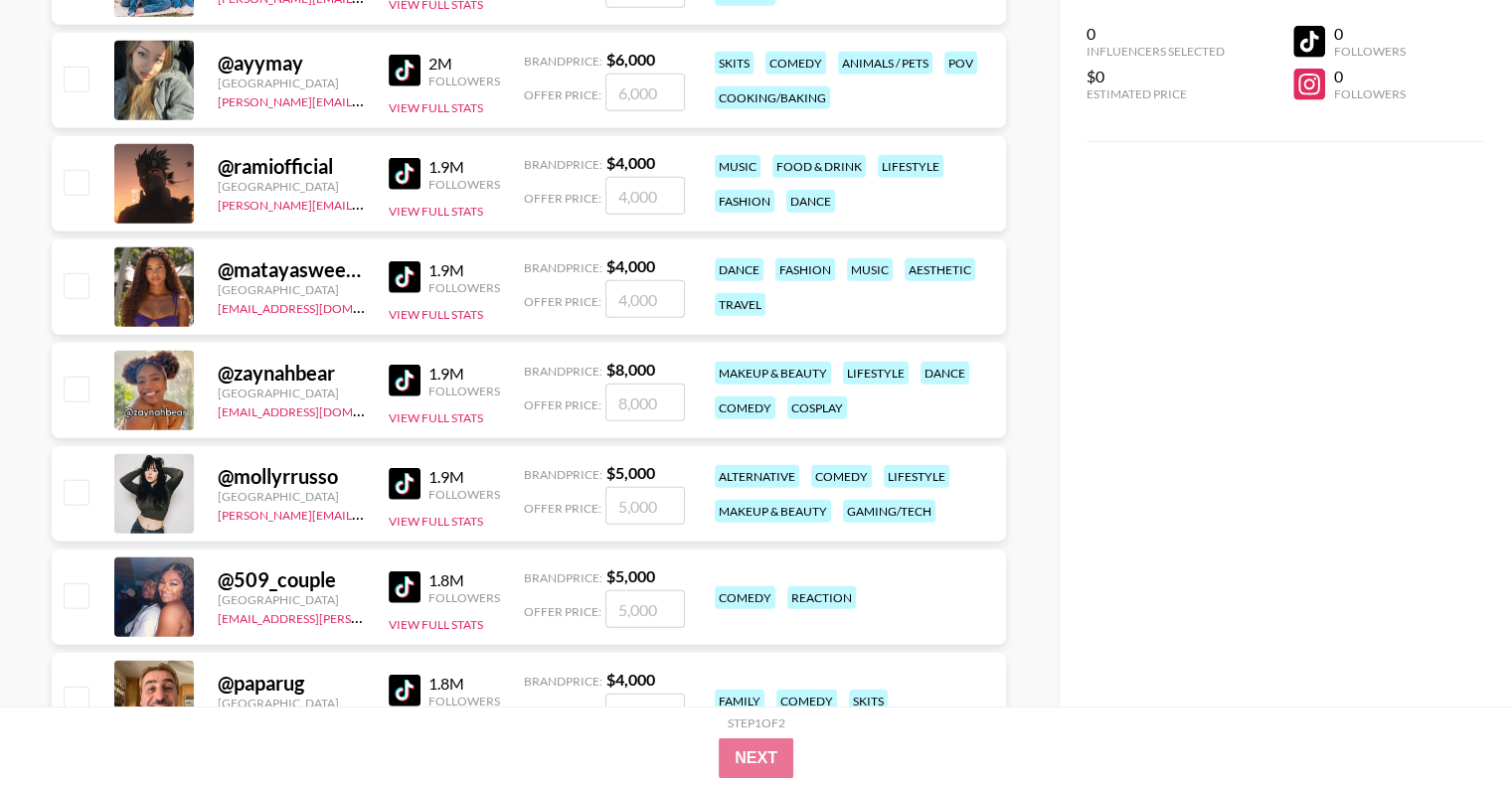 click at bounding box center [405, 484] 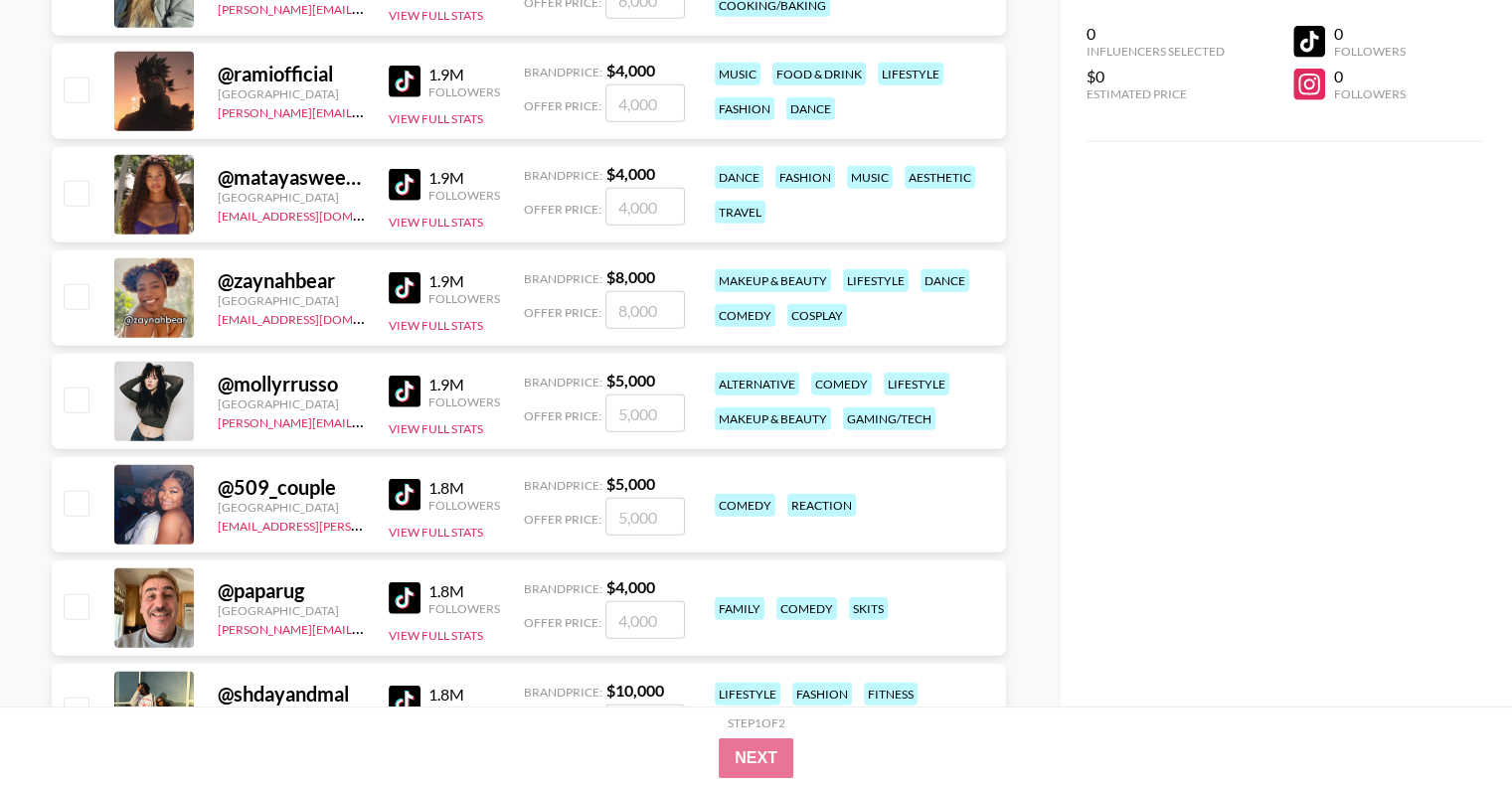 scroll, scrollTop: 5835, scrollLeft: 0, axis: vertical 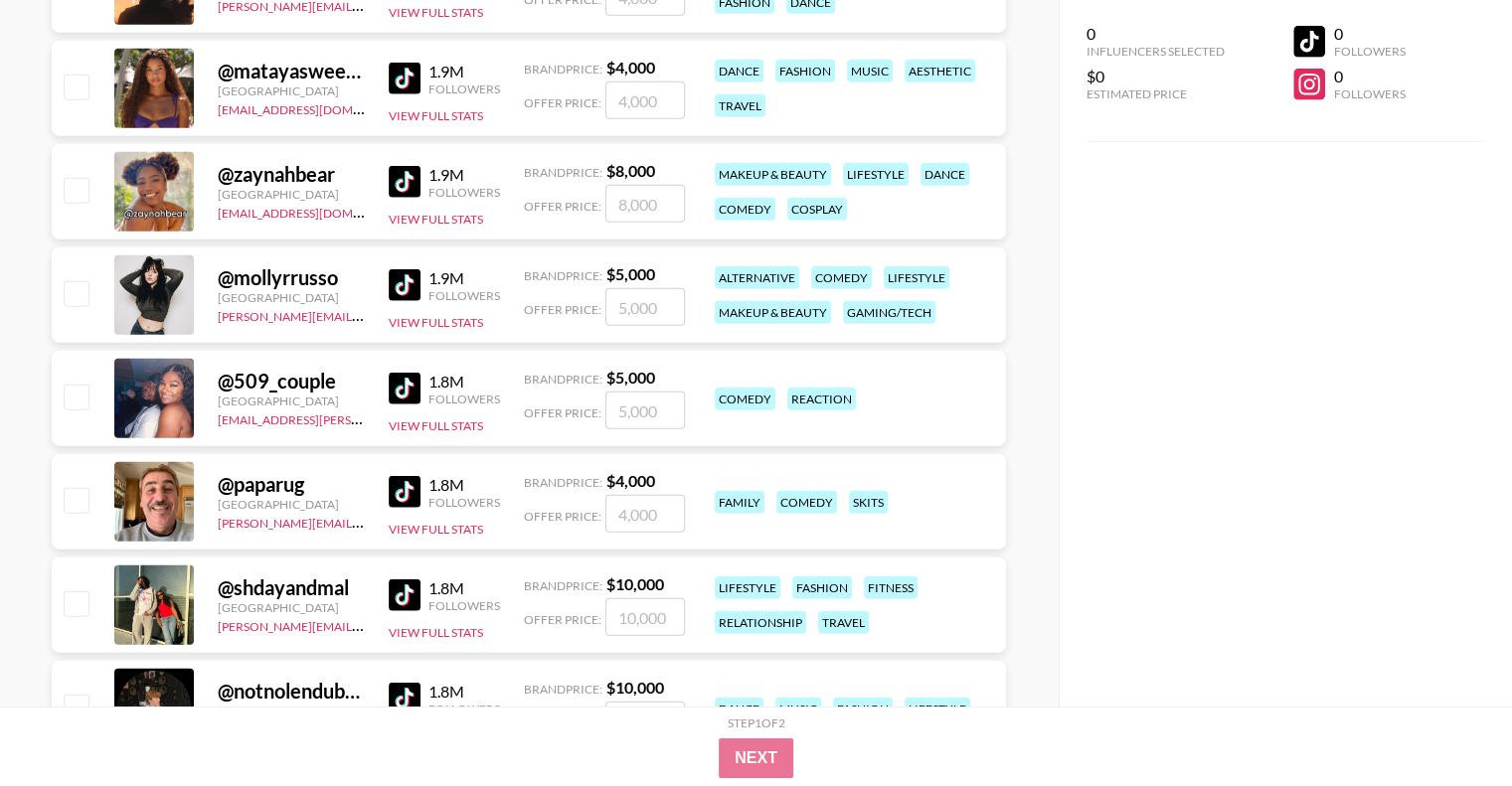 click at bounding box center (405, 389) 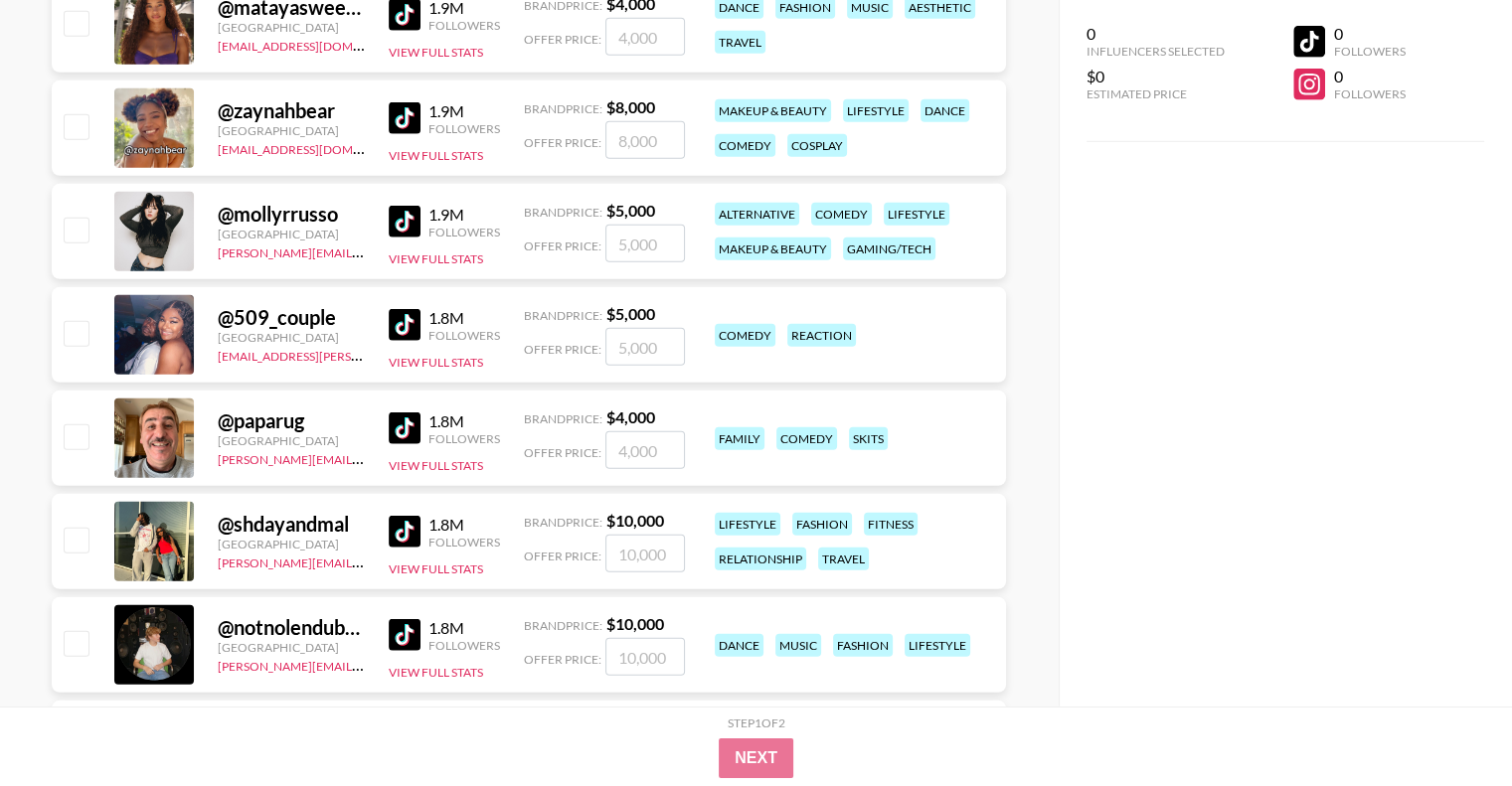 scroll, scrollTop: 5934, scrollLeft: 0, axis: vertical 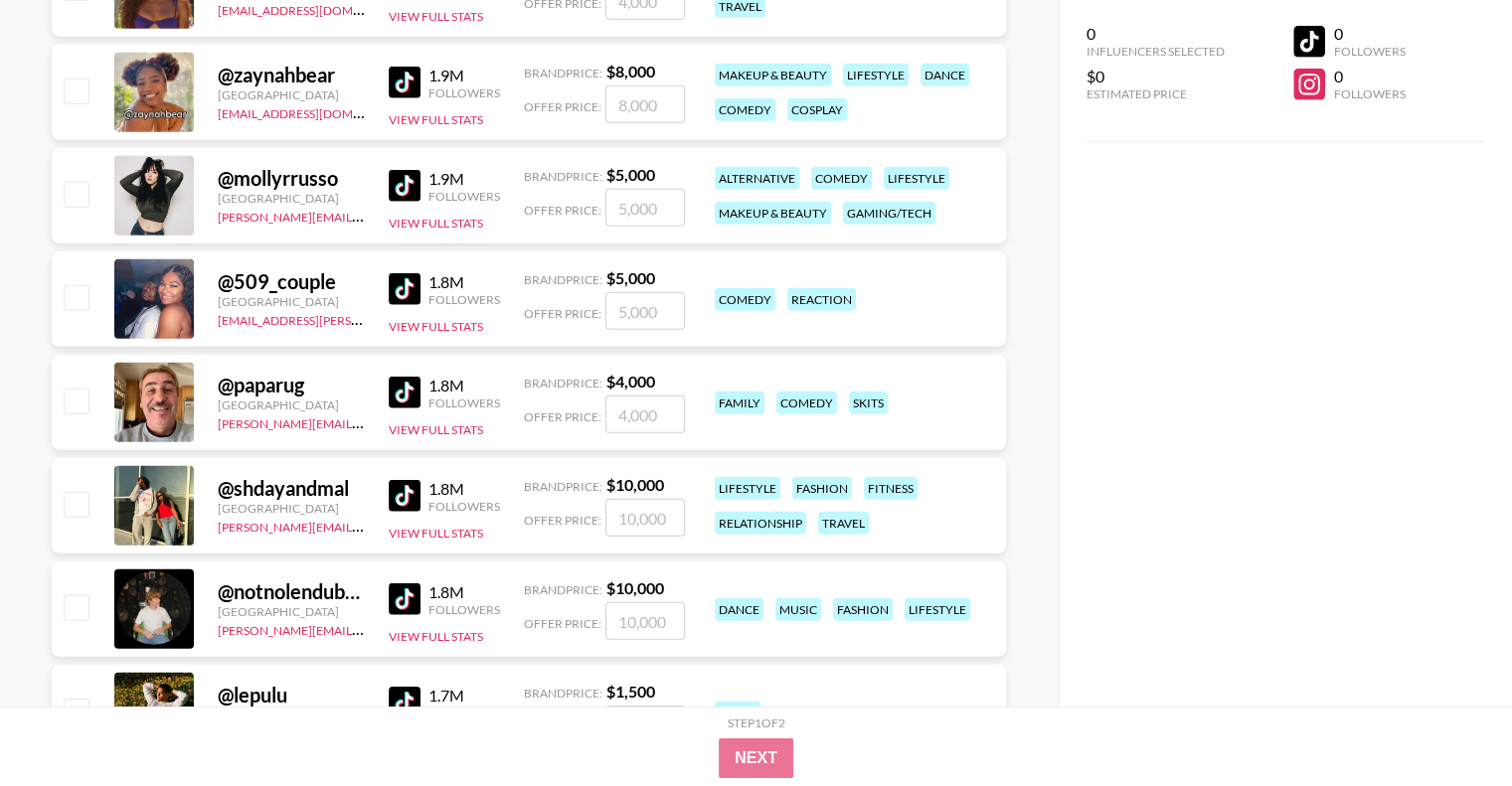 click at bounding box center (405, 393) 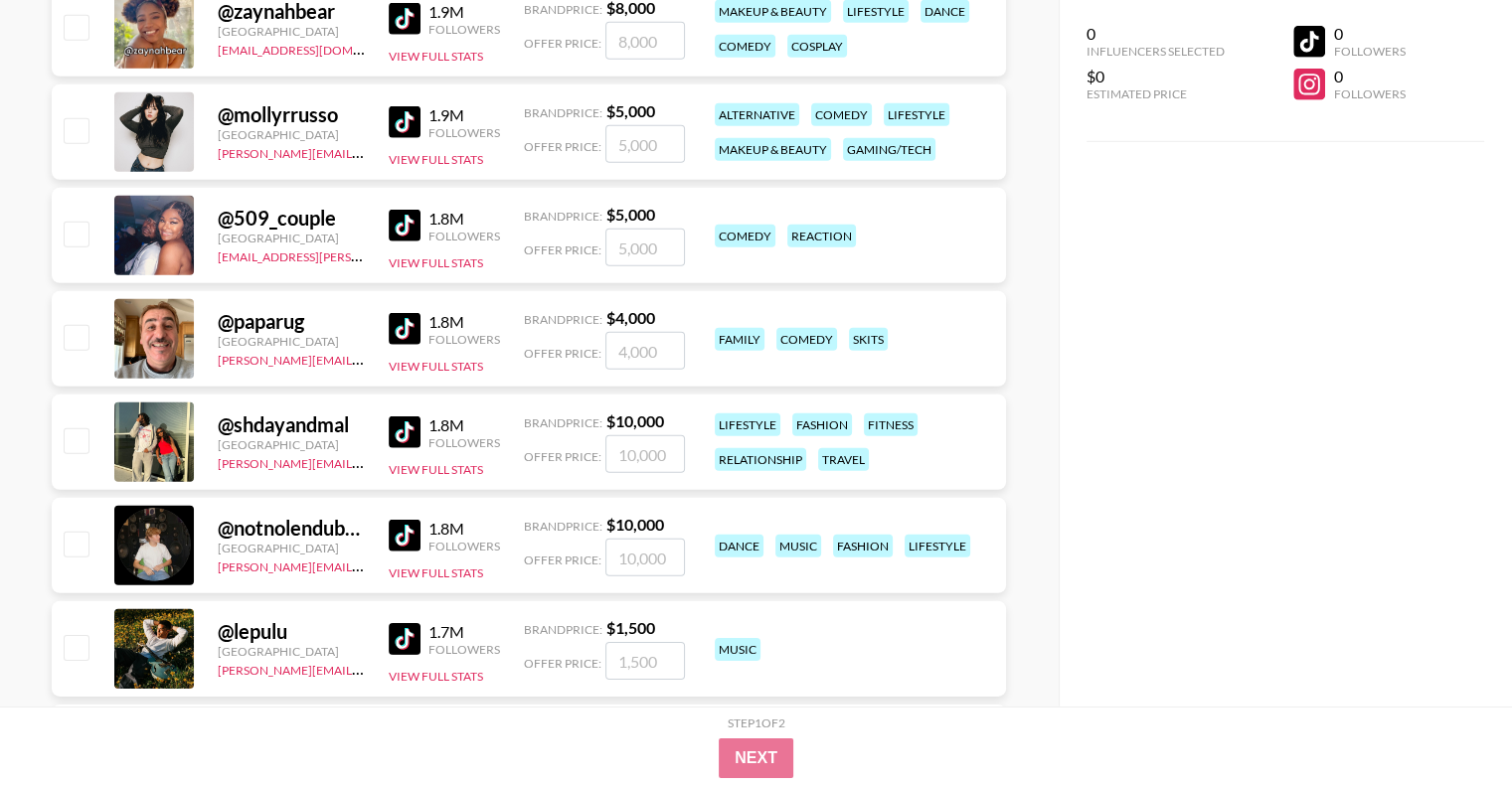 scroll, scrollTop: 6034, scrollLeft: 0, axis: vertical 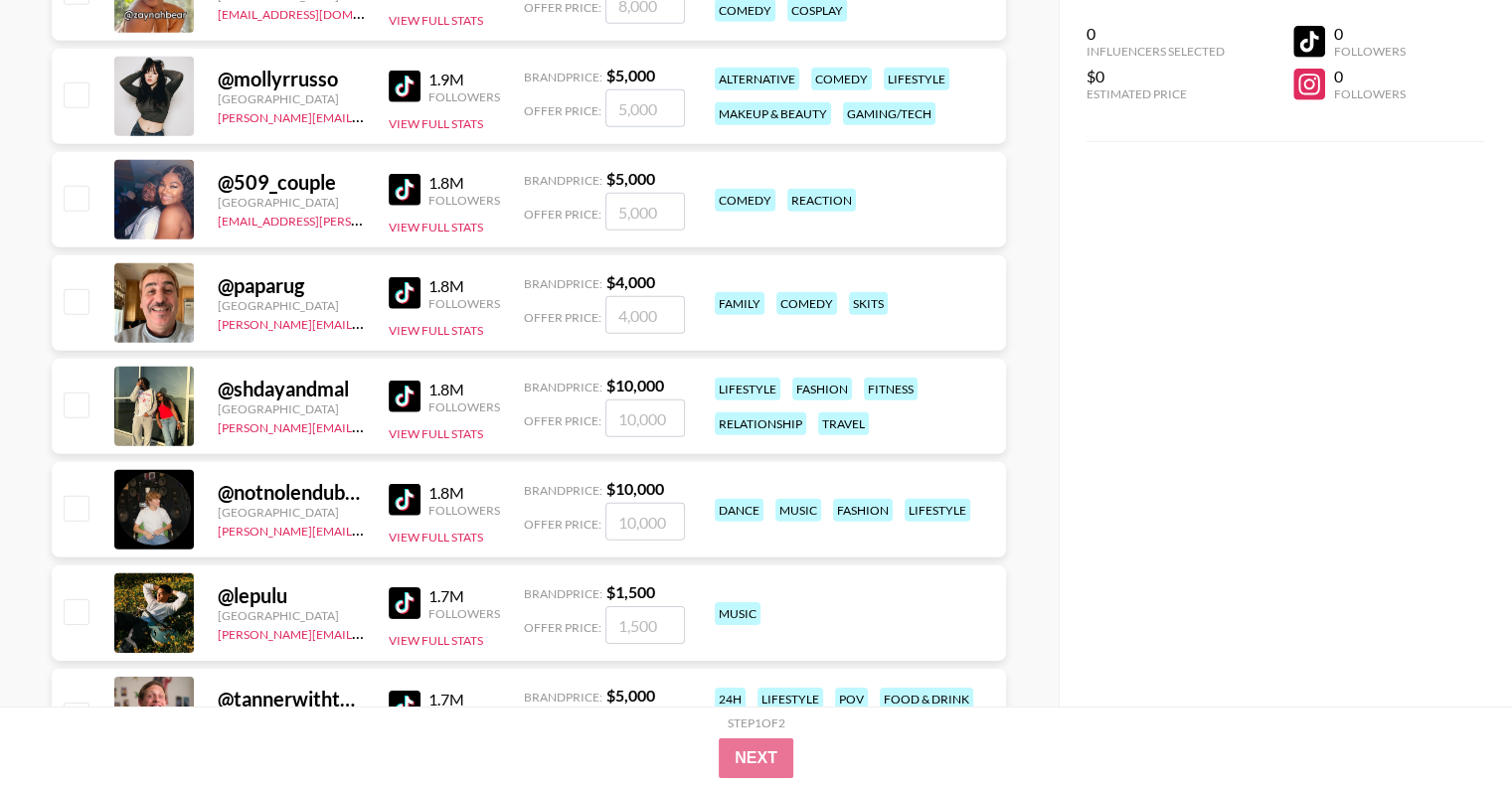 click at bounding box center [405, 396] 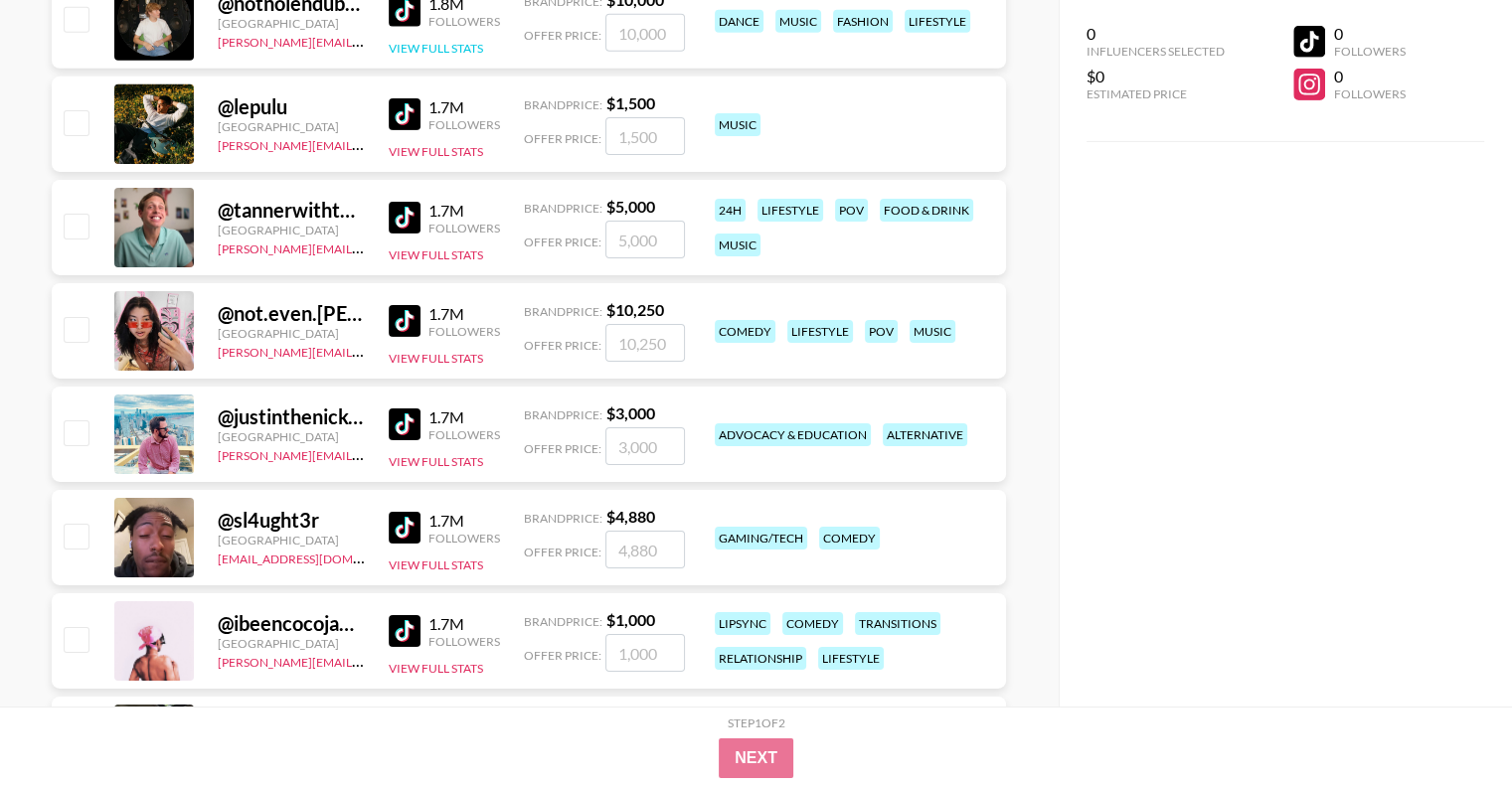 scroll, scrollTop: 6530, scrollLeft: 0, axis: vertical 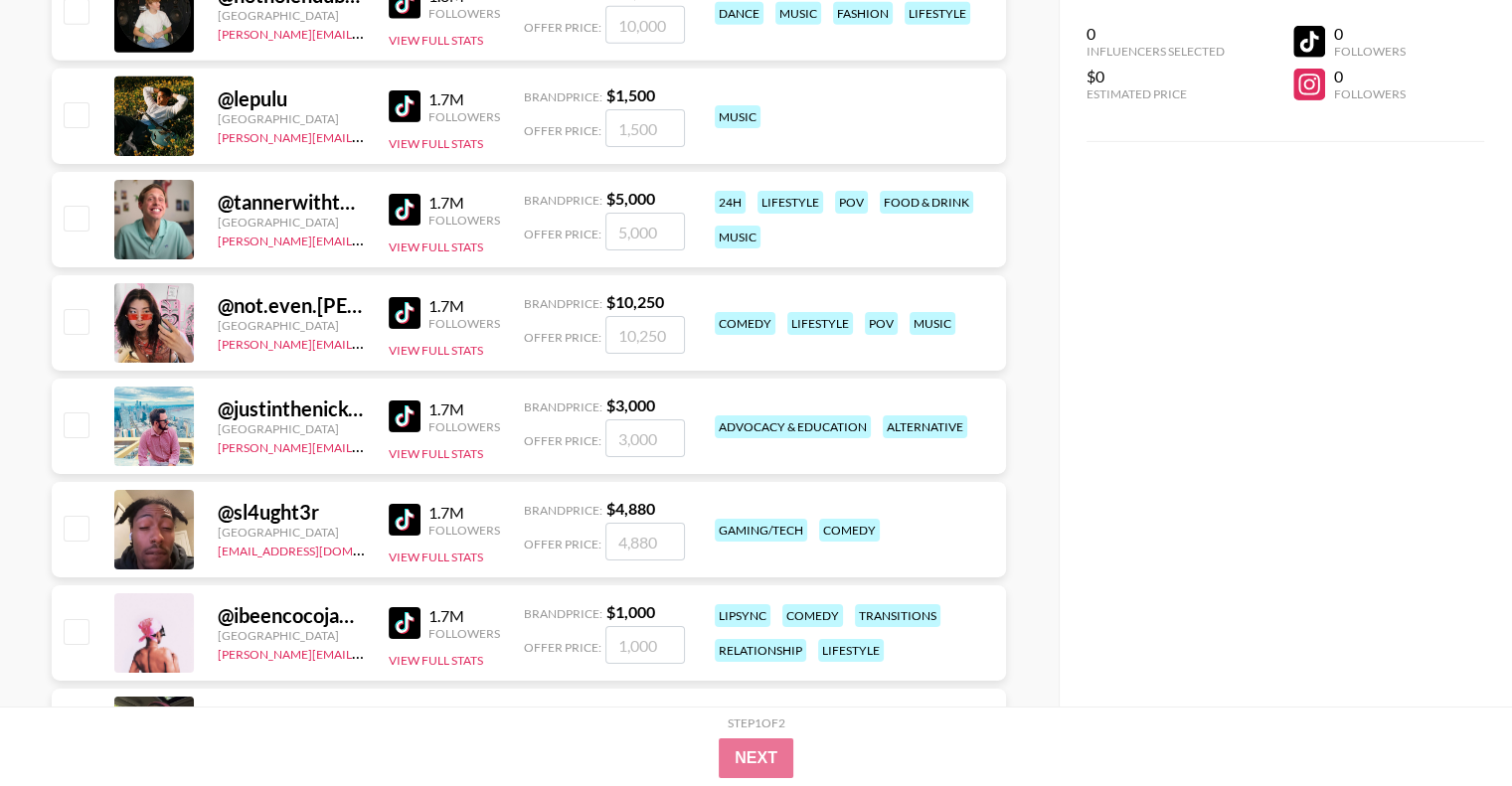 click at bounding box center (405, 520) 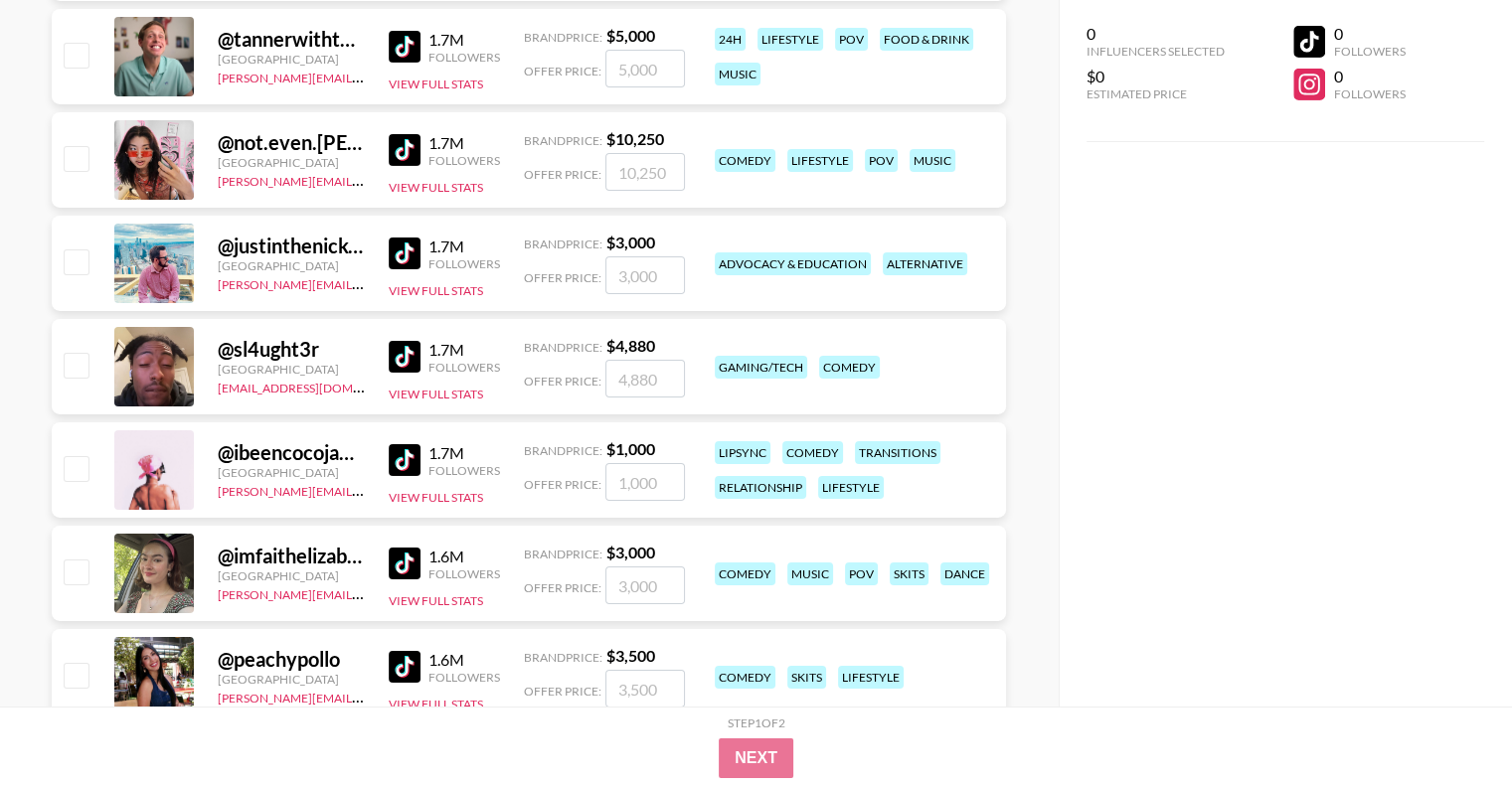 scroll, scrollTop: 6729, scrollLeft: 0, axis: vertical 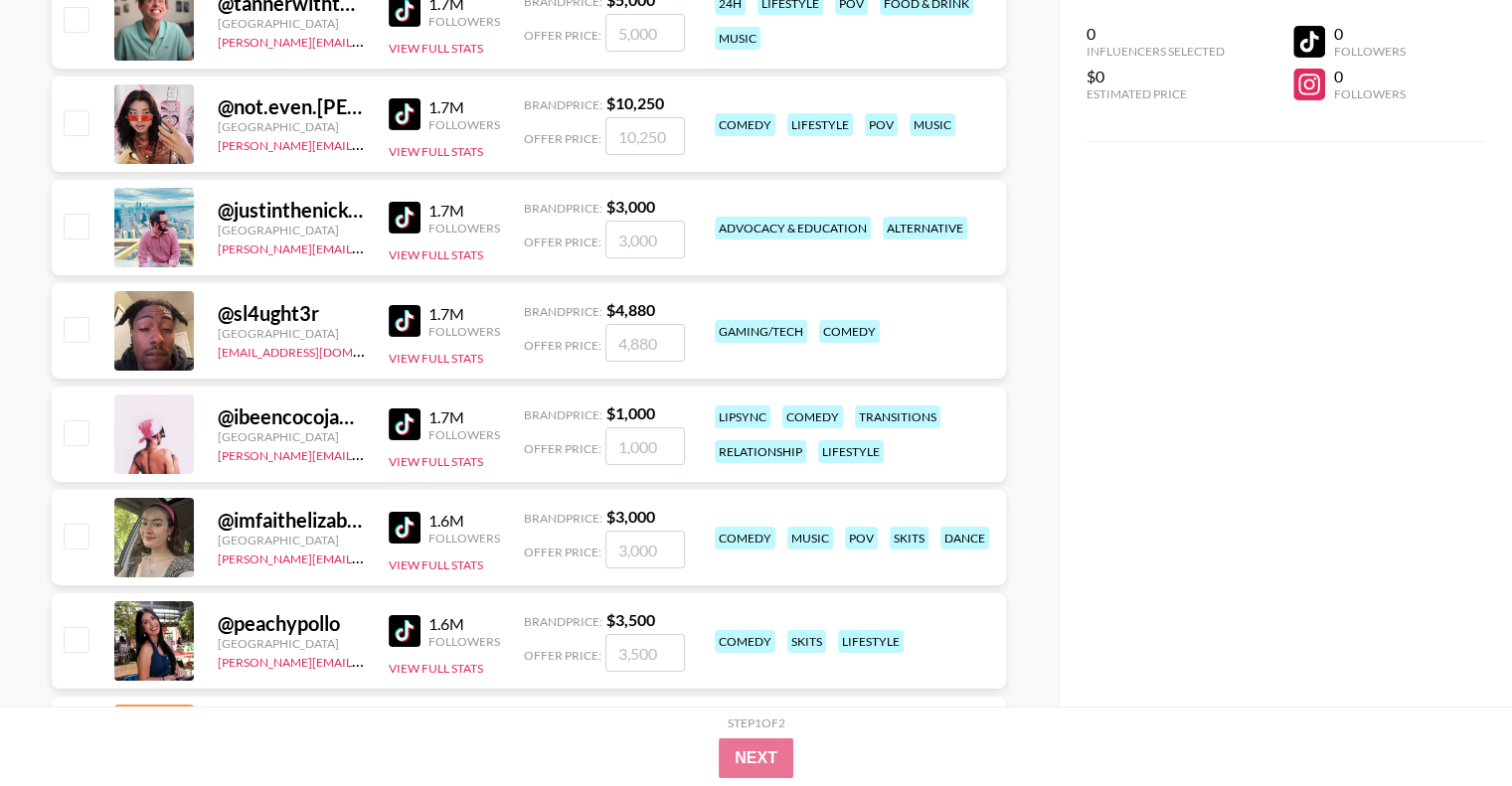 click at bounding box center [405, 424] 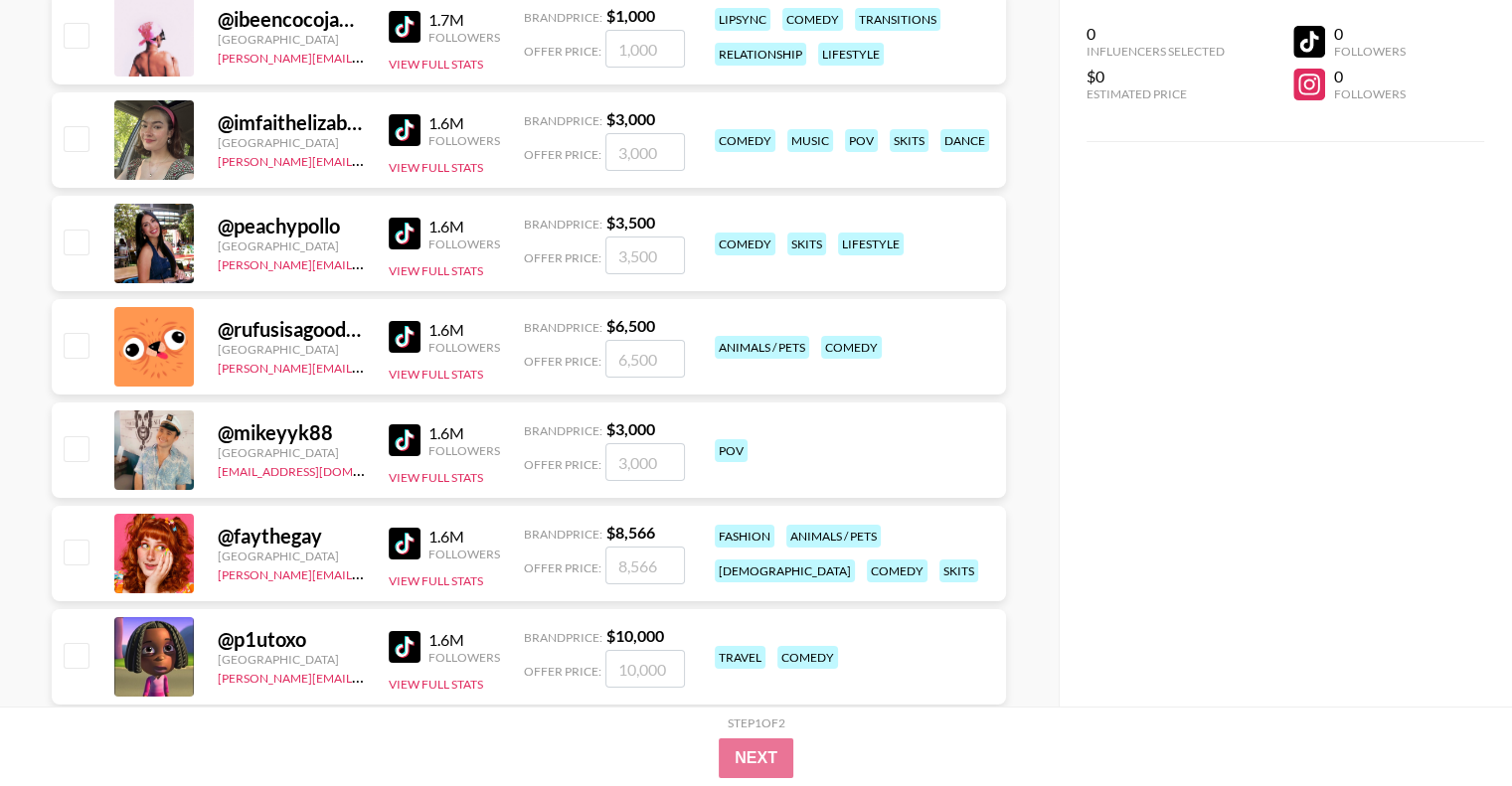 scroll, scrollTop: 7226, scrollLeft: 0, axis: vertical 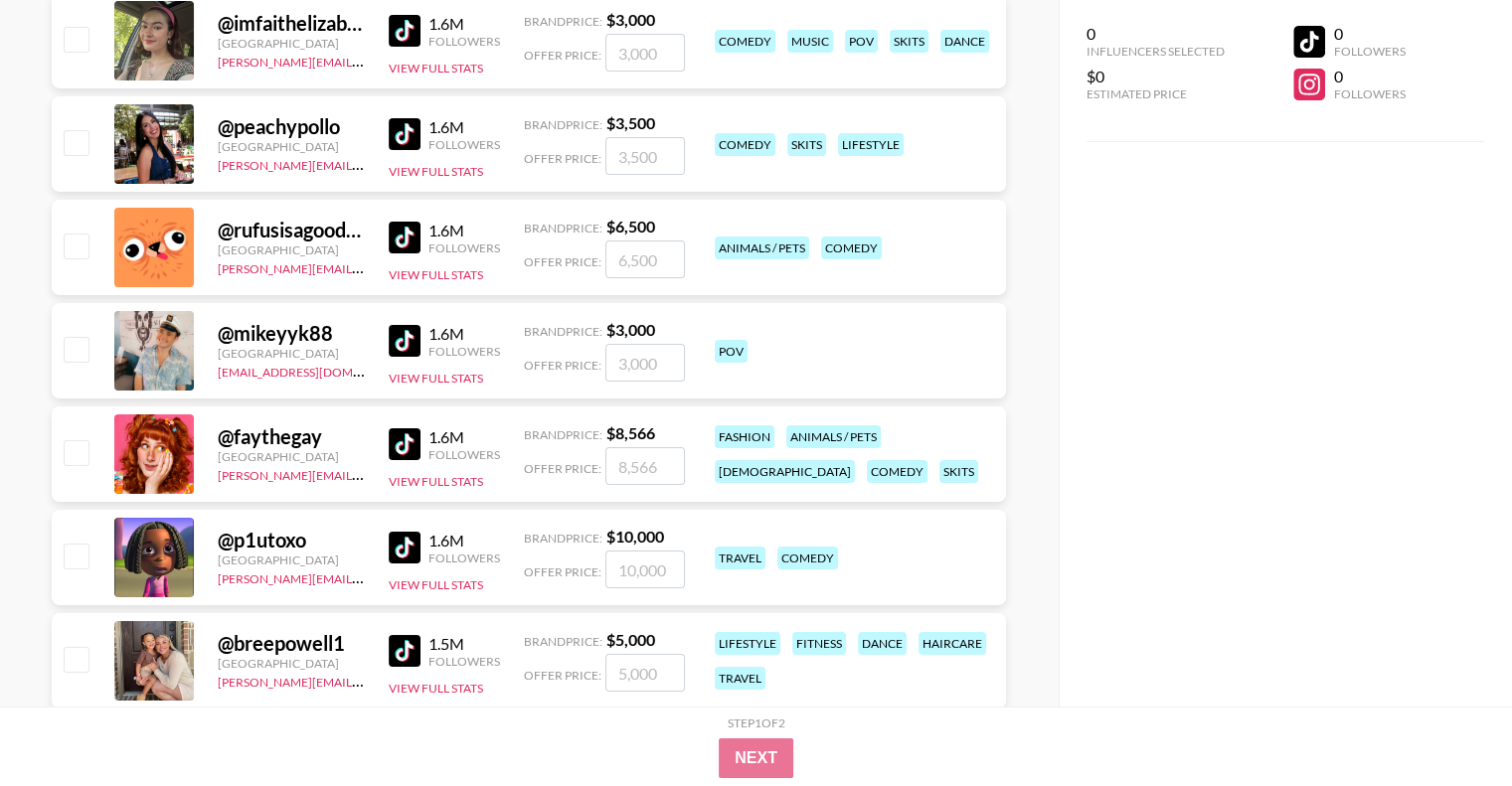 click on "@ rufusisagoodboy [GEOGRAPHIC_DATA] [PERSON_NAME][EMAIL_ADDRESS][DOMAIN_NAME] 1.6M Followers View Full Stats Brand  Price: $ 6,500 Offer Price: animals / pets comedy" at bounding box center [529, 247] 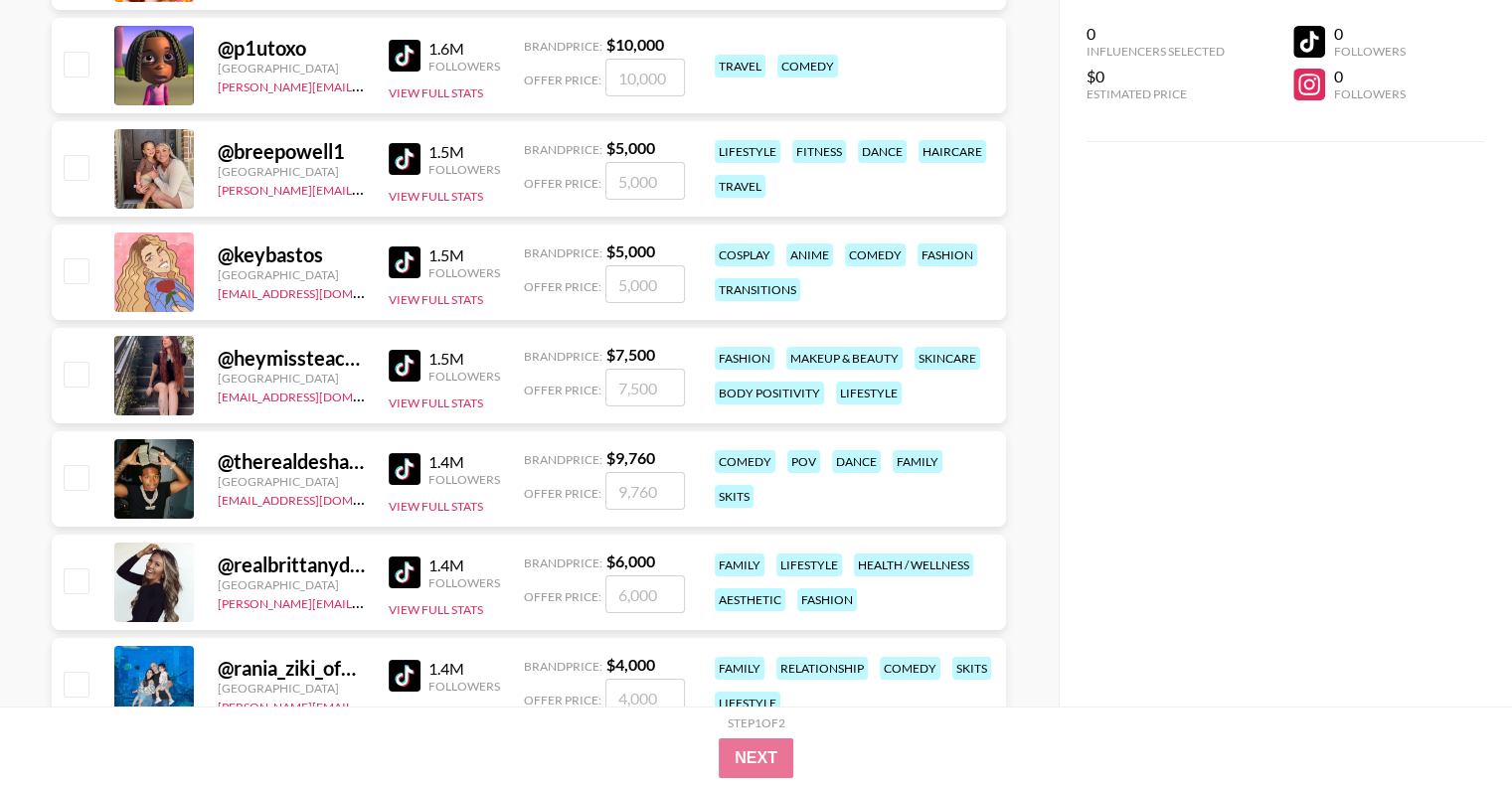 scroll, scrollTop: 7822, scrollLeft: 0, axis: vertical 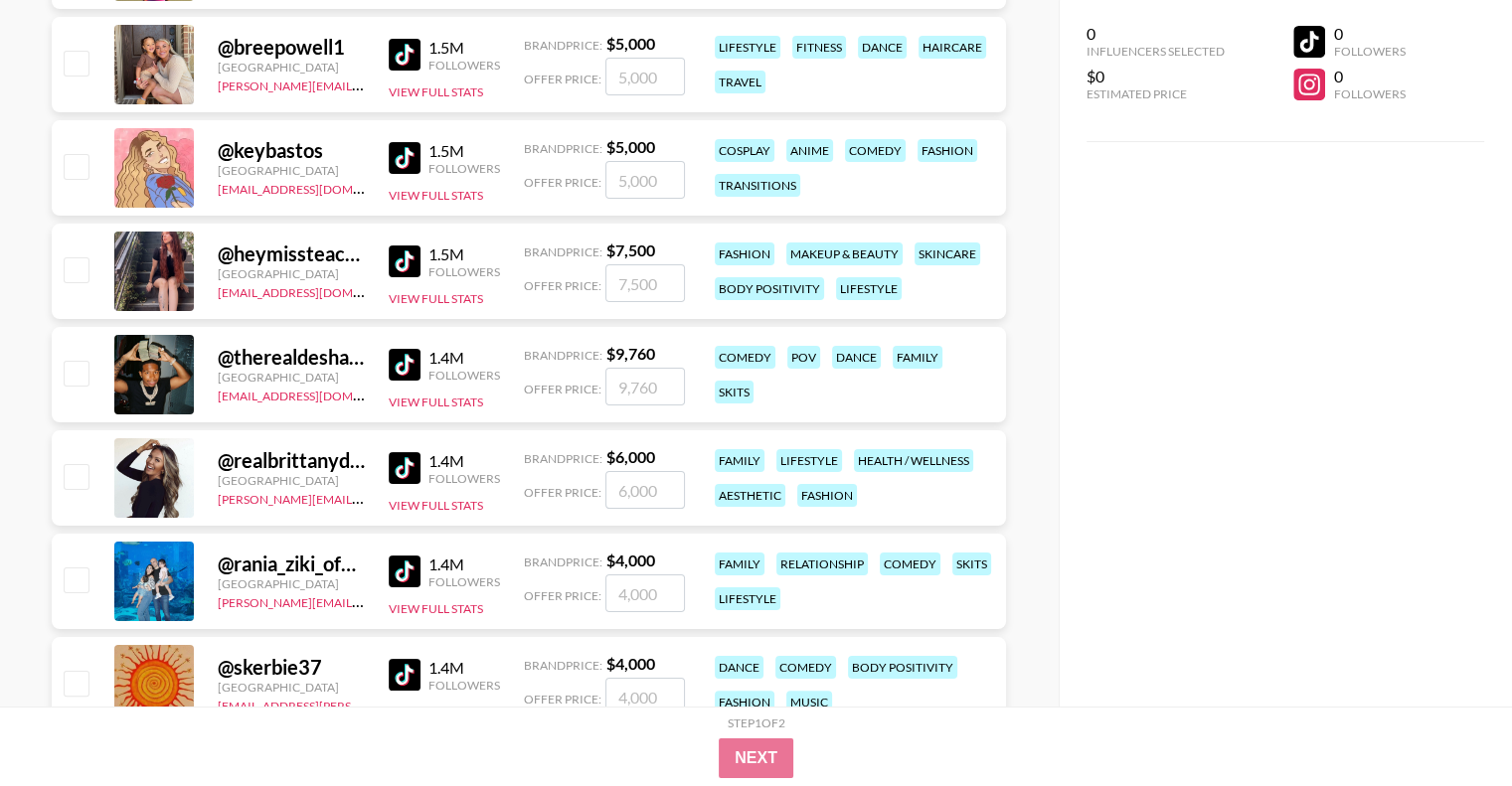 click at bounding box center (405, 365) 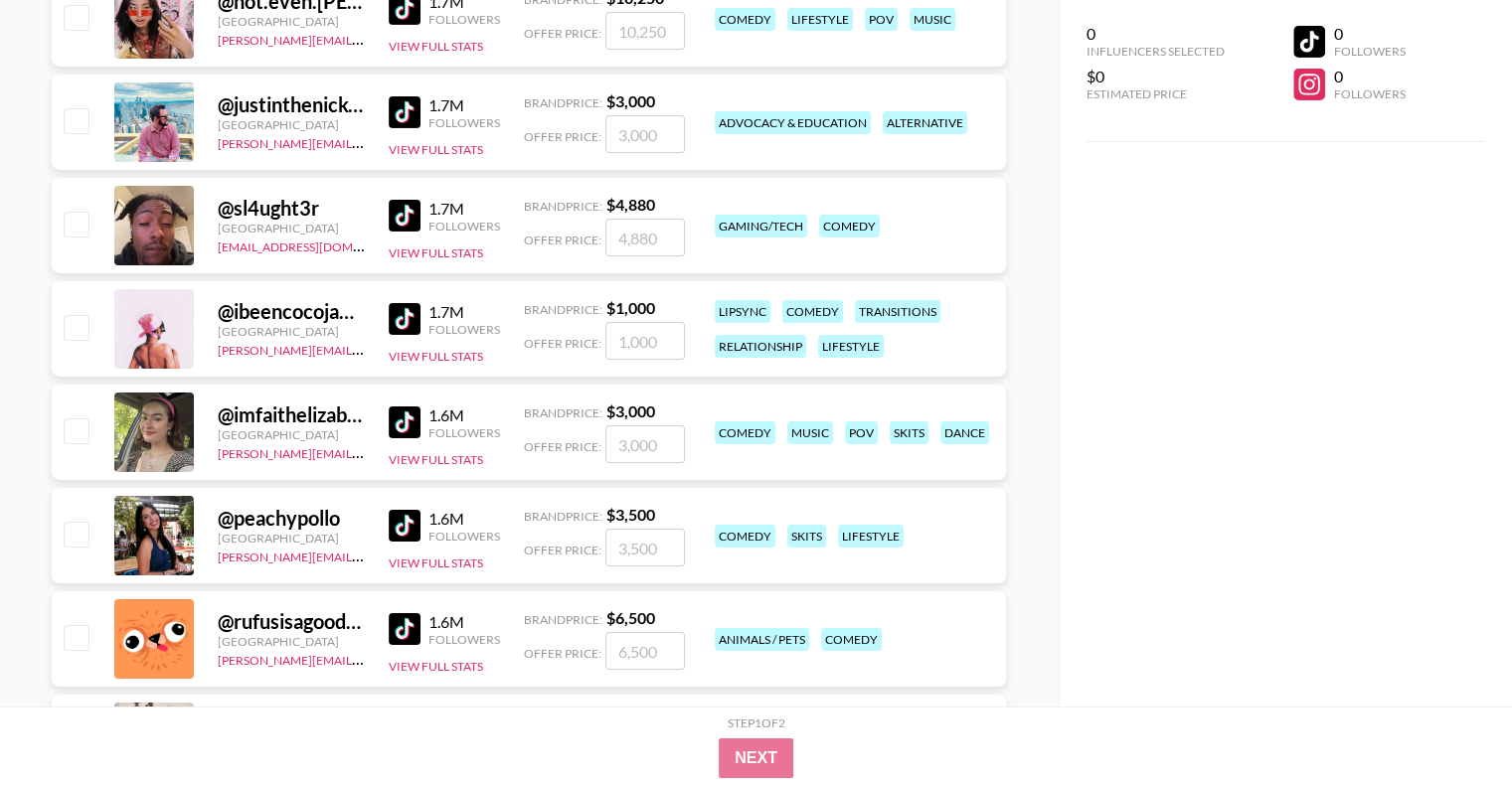 scroll, scrollTop: 6729, scrollLeft: 0, axis: vertical 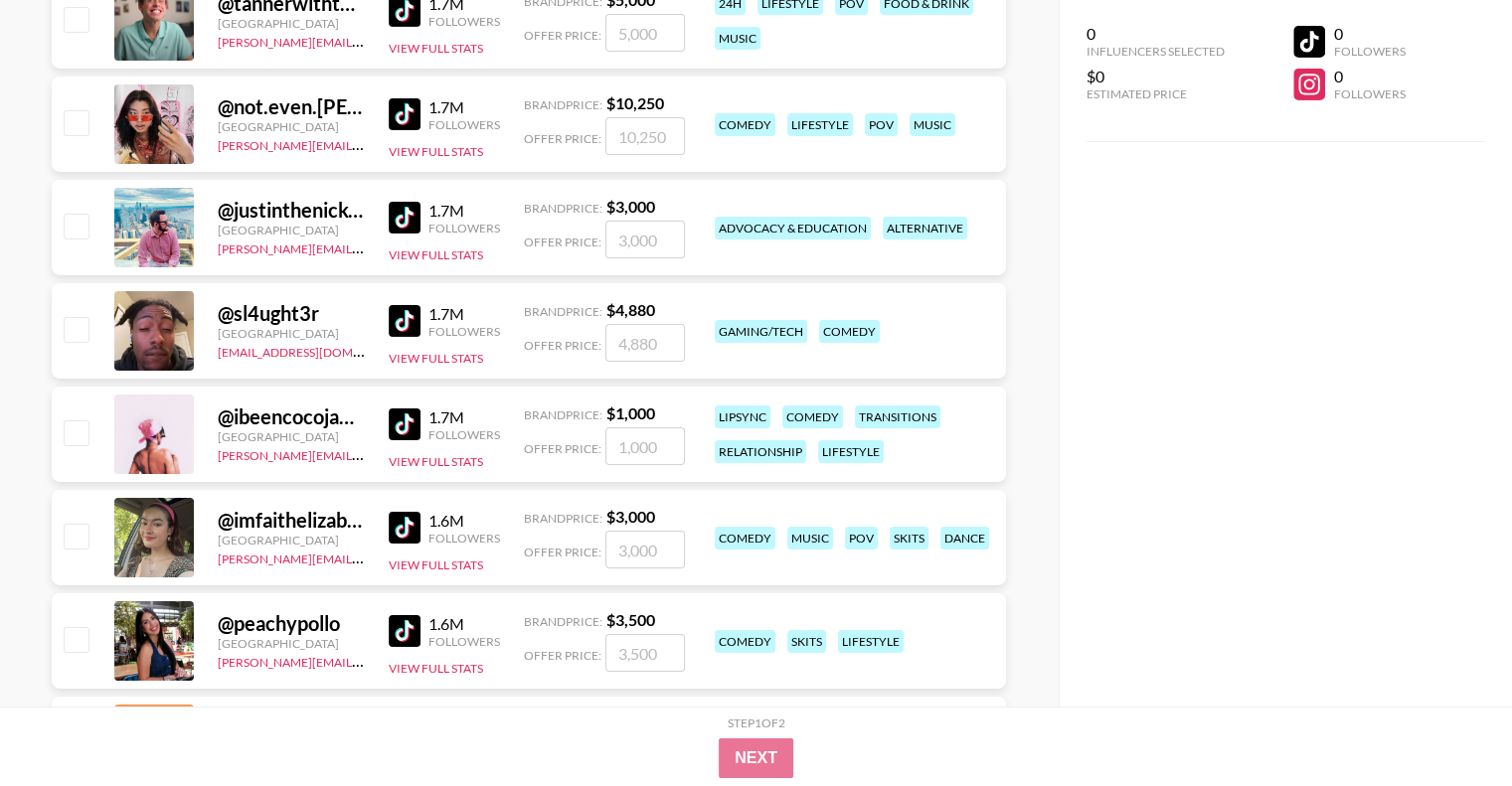 click at bounding box center [405, 321] 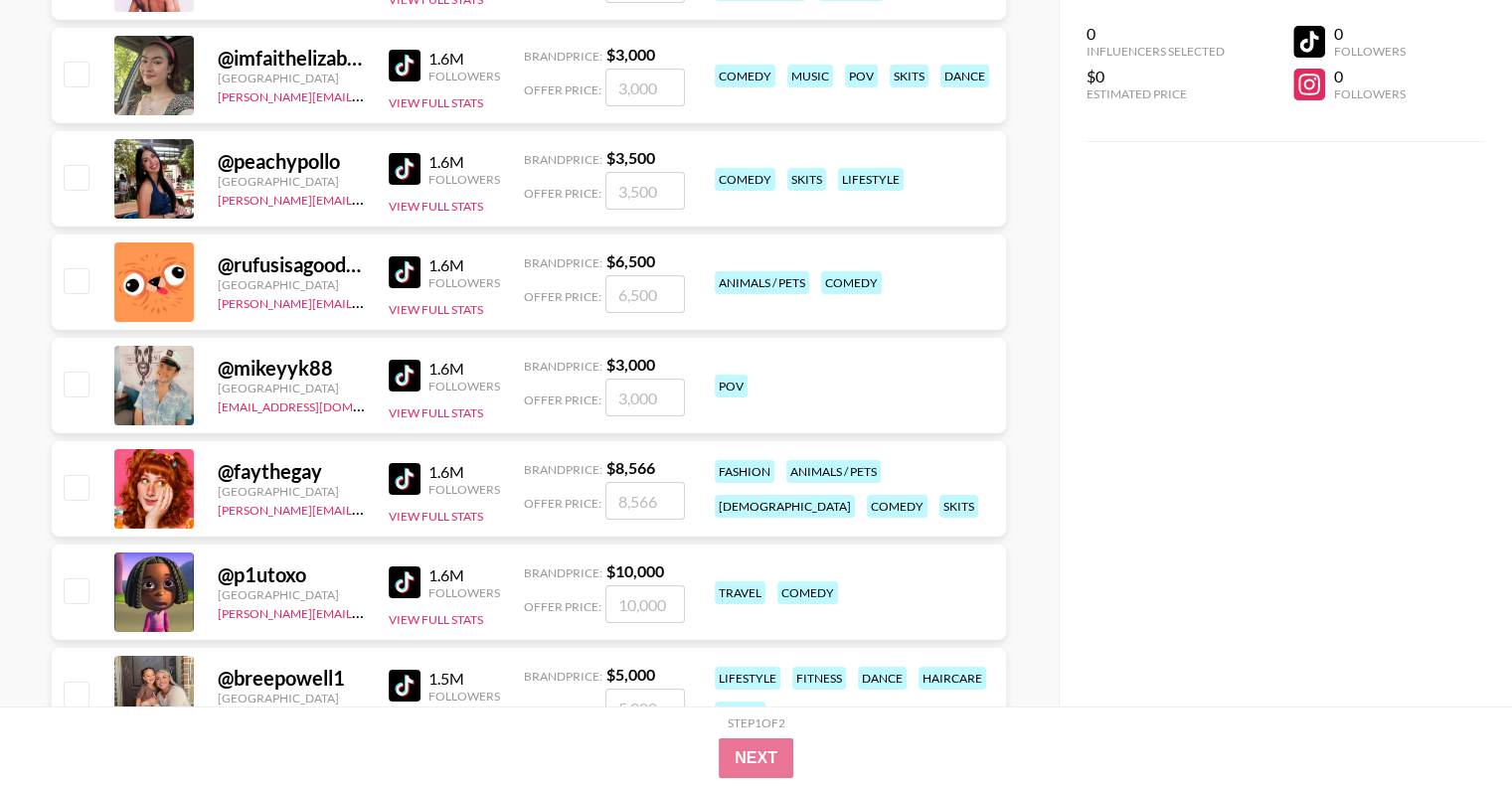 scroll, scrollTop: 7226, scrollLeft: 0, axis: vertical 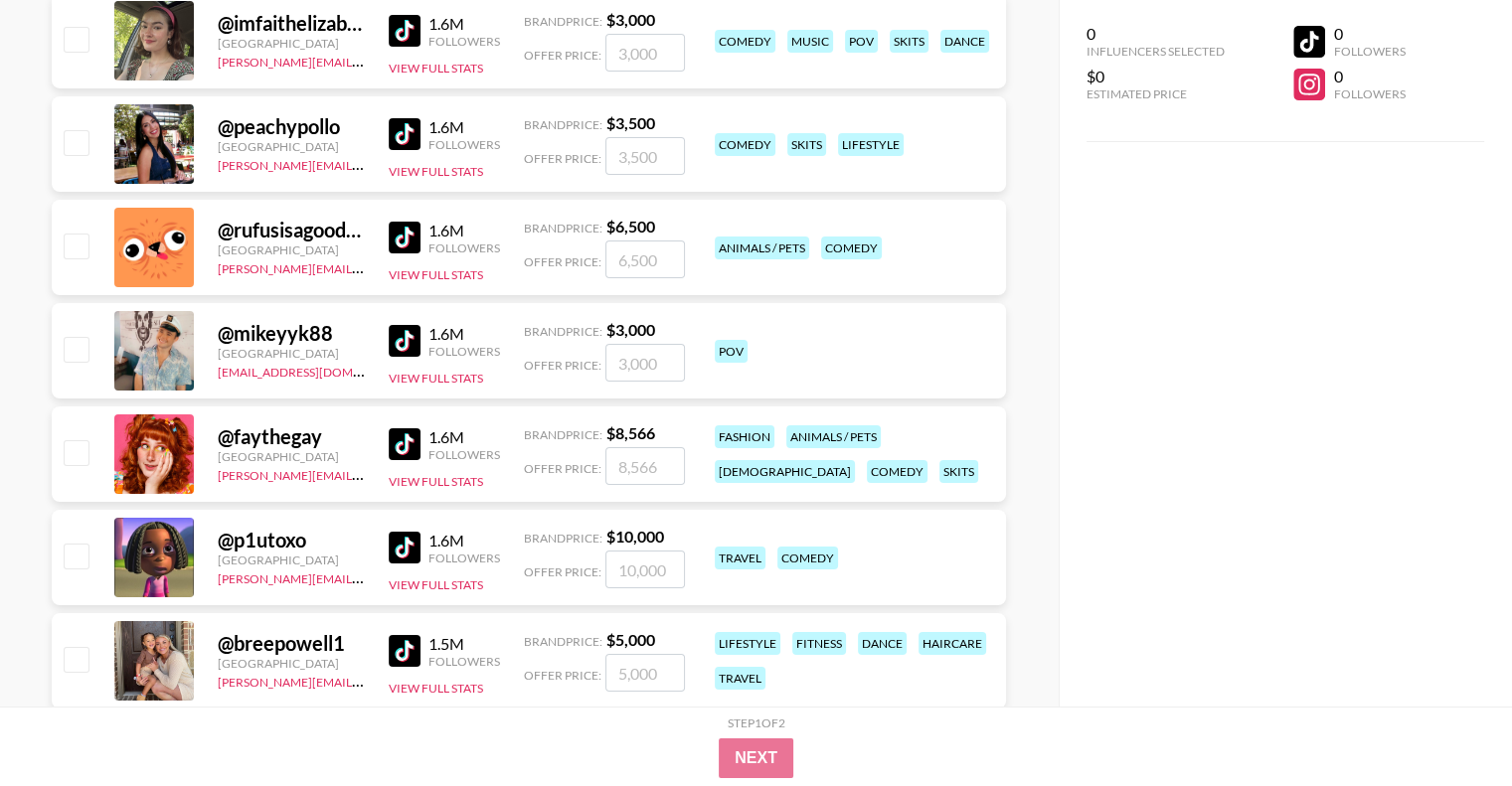 click at bounding box center (405, 237) 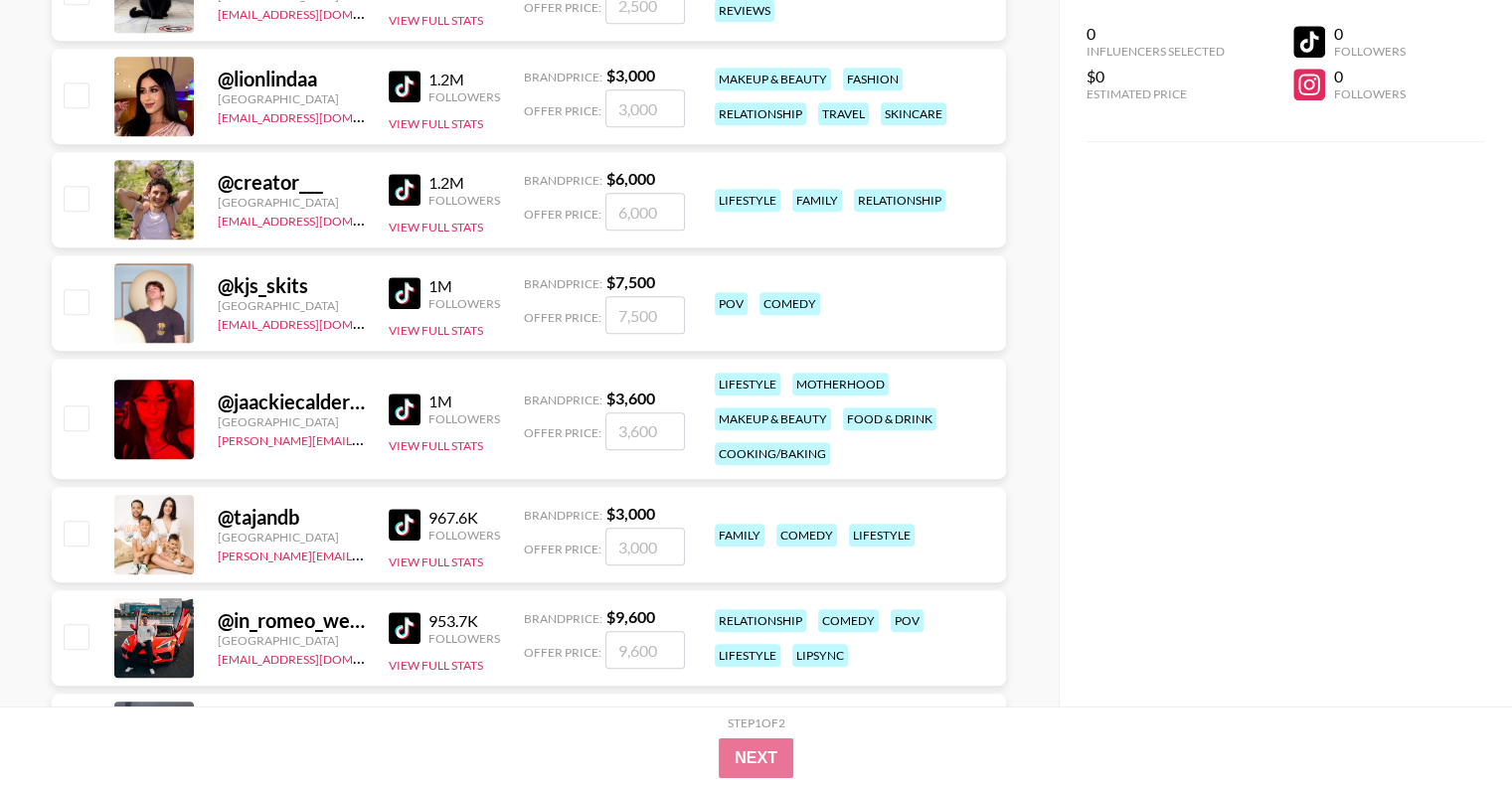 scroll, scrollTop: 8717, scrollLeft: 0, axis: vertical 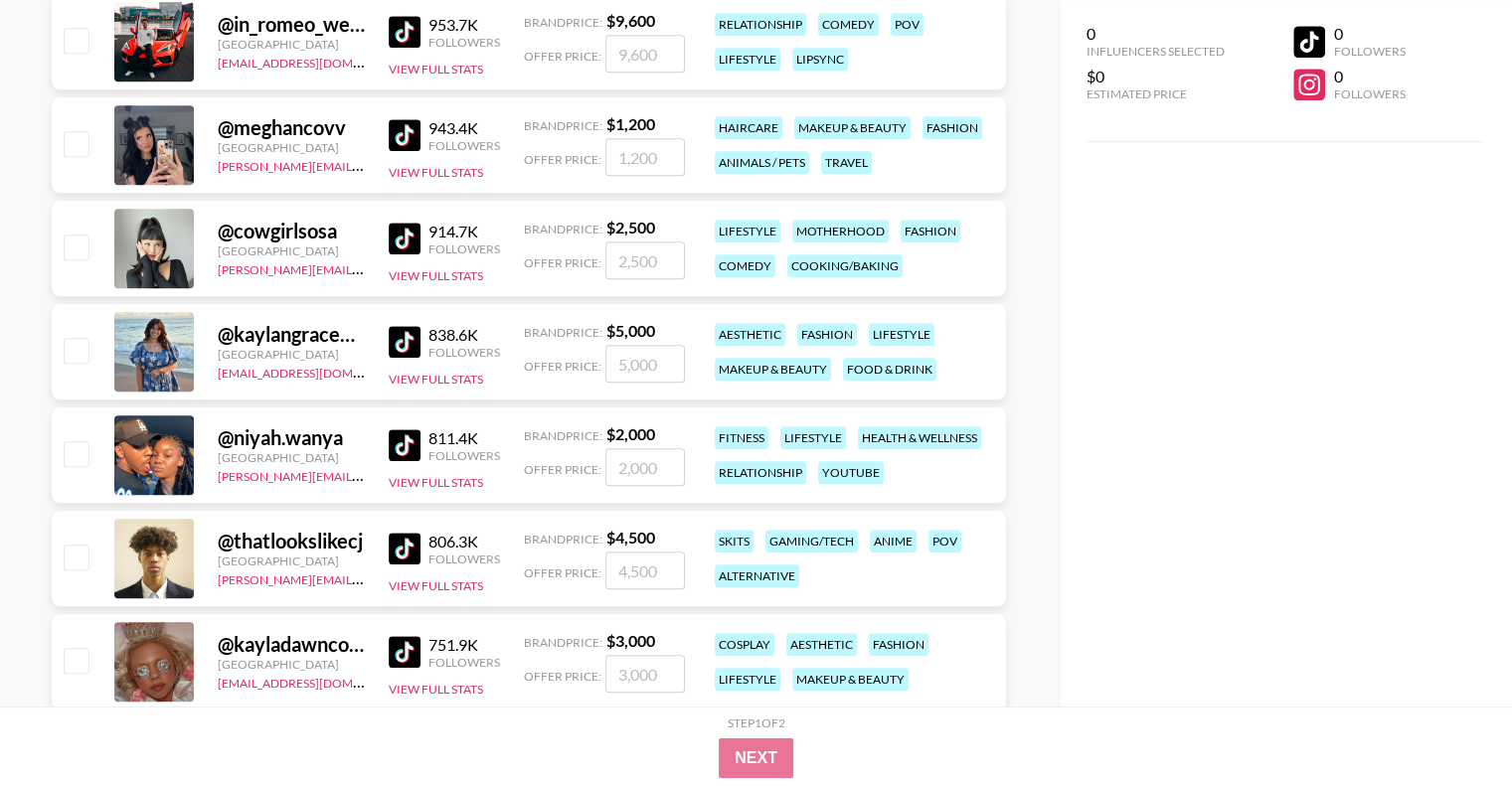 click at bounding box center (405, 445) 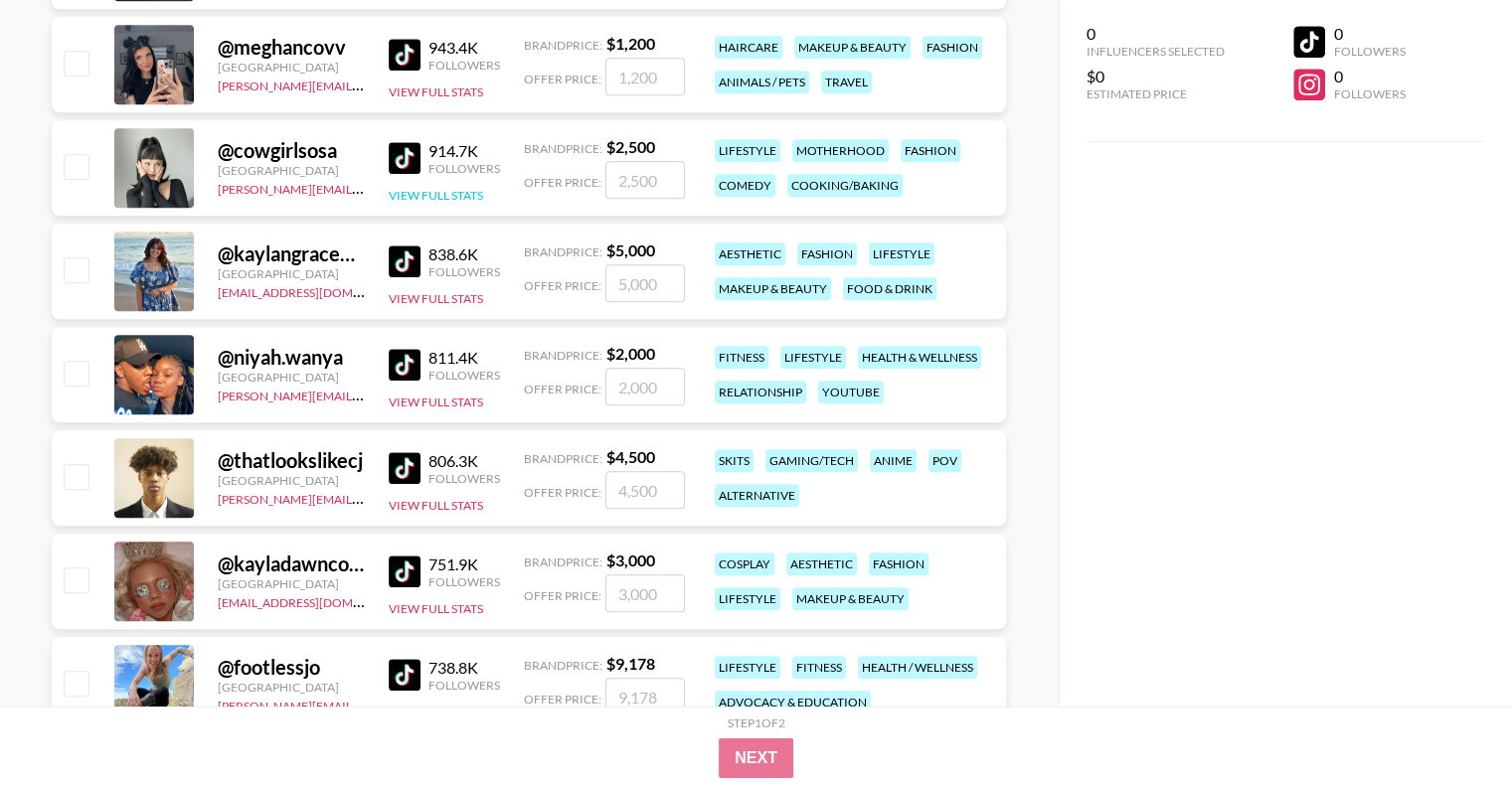 scroll, scrollTop: 9412, scrollLeft: 0, axis: vertical 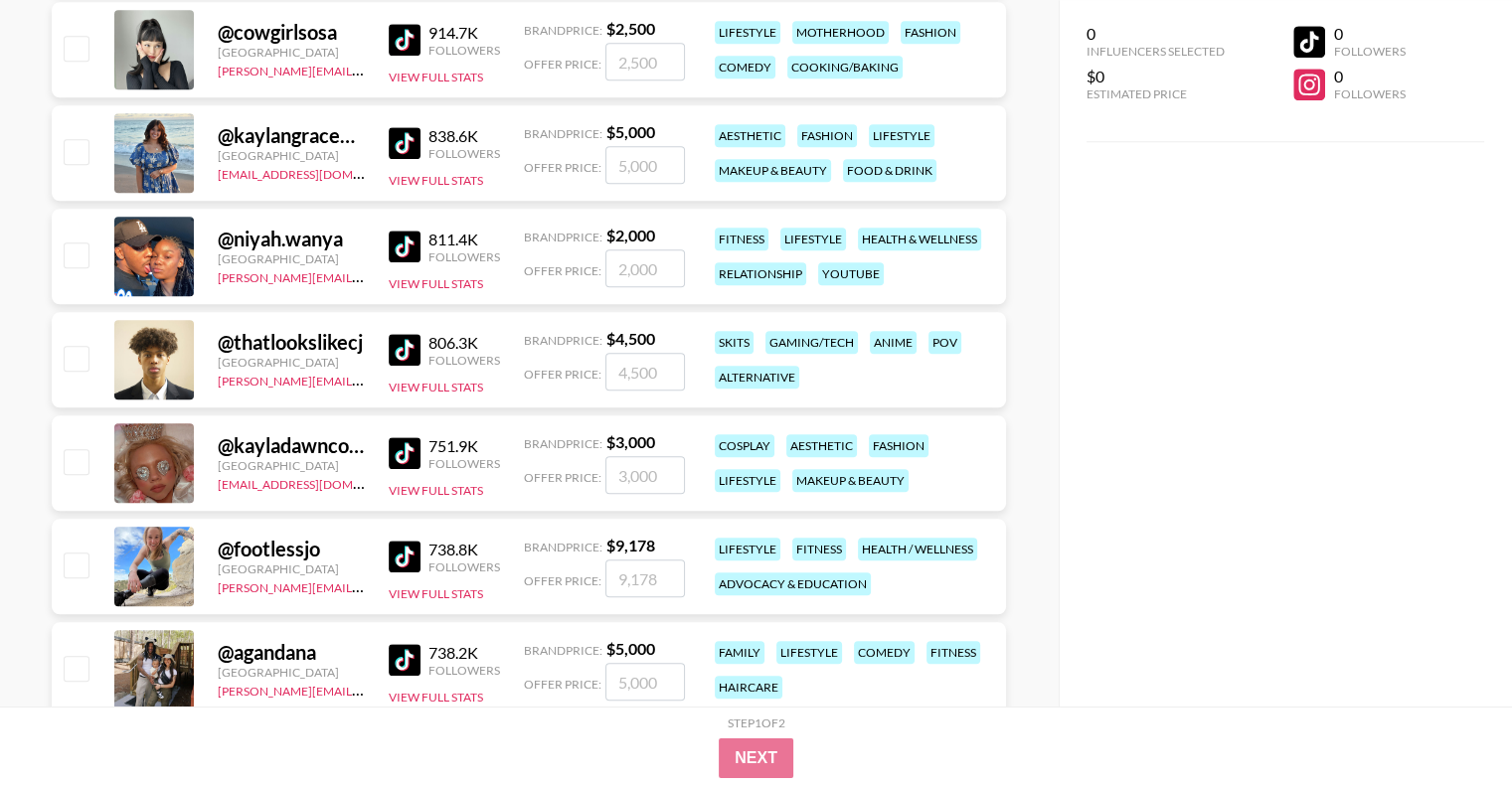 click at bounding box center [405, 350] 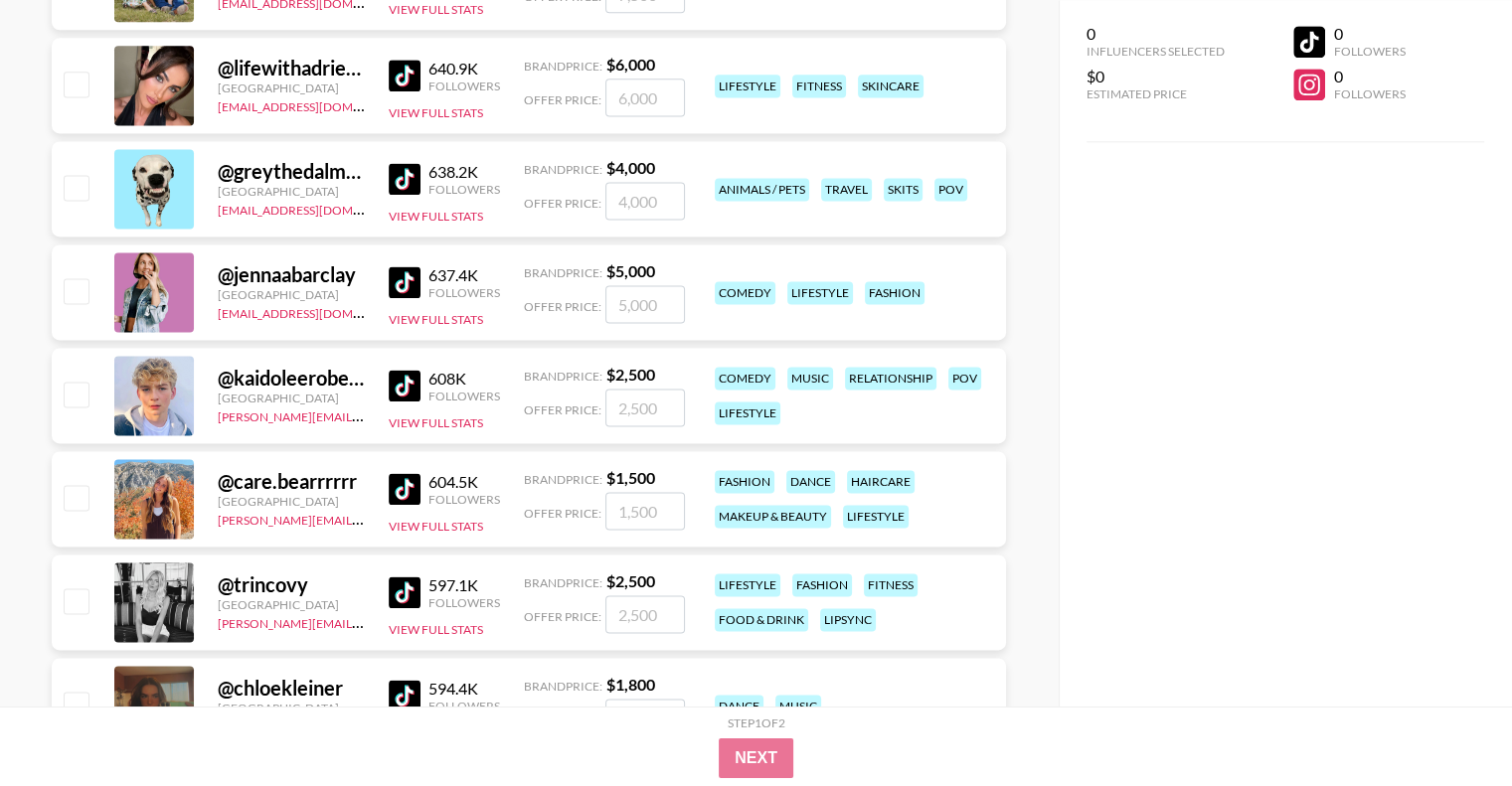 scroll, scrollTop: 10704, scrollLeft: 0, axis: vertical 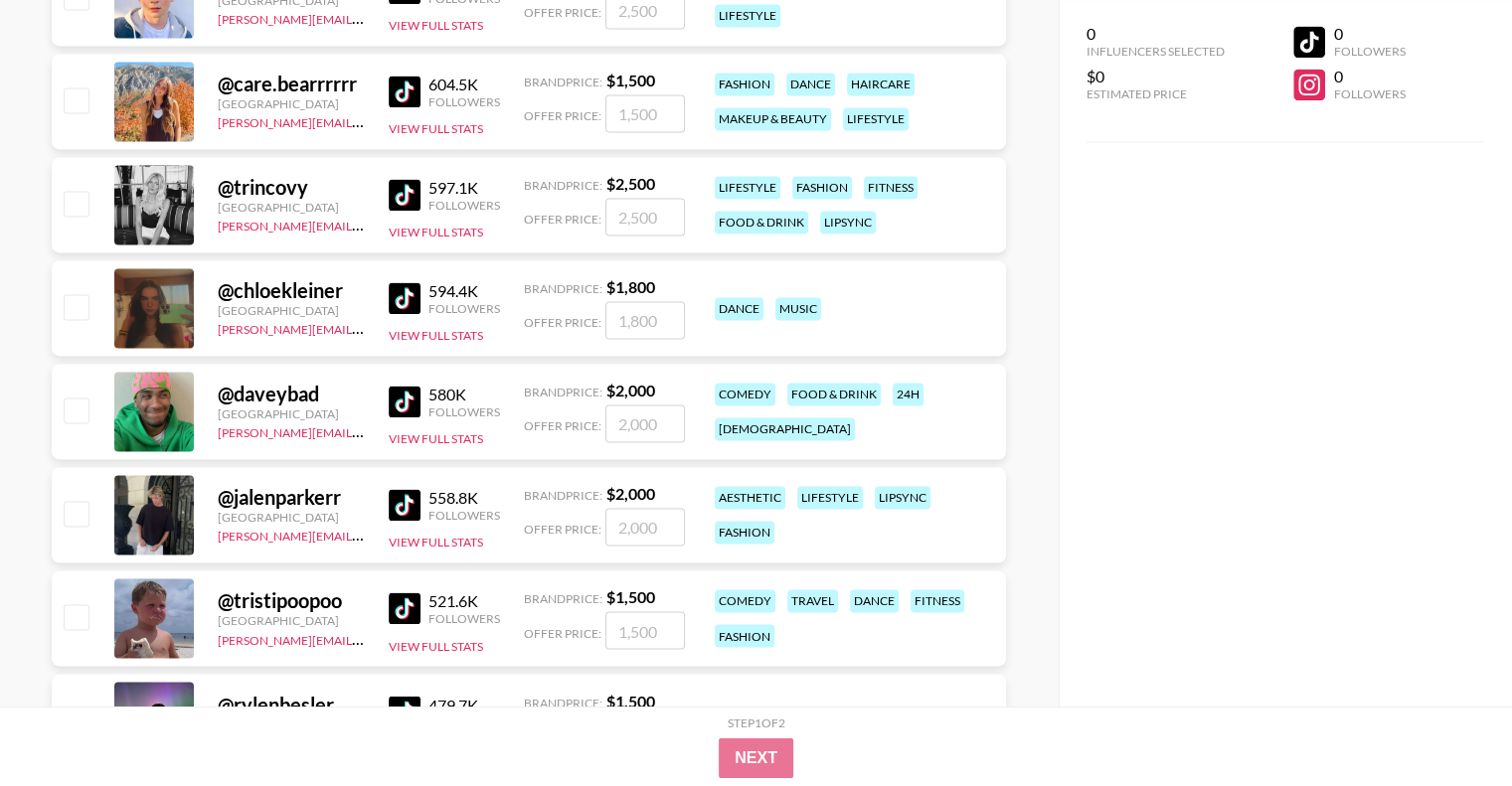 click at bounding box center [405, 401] 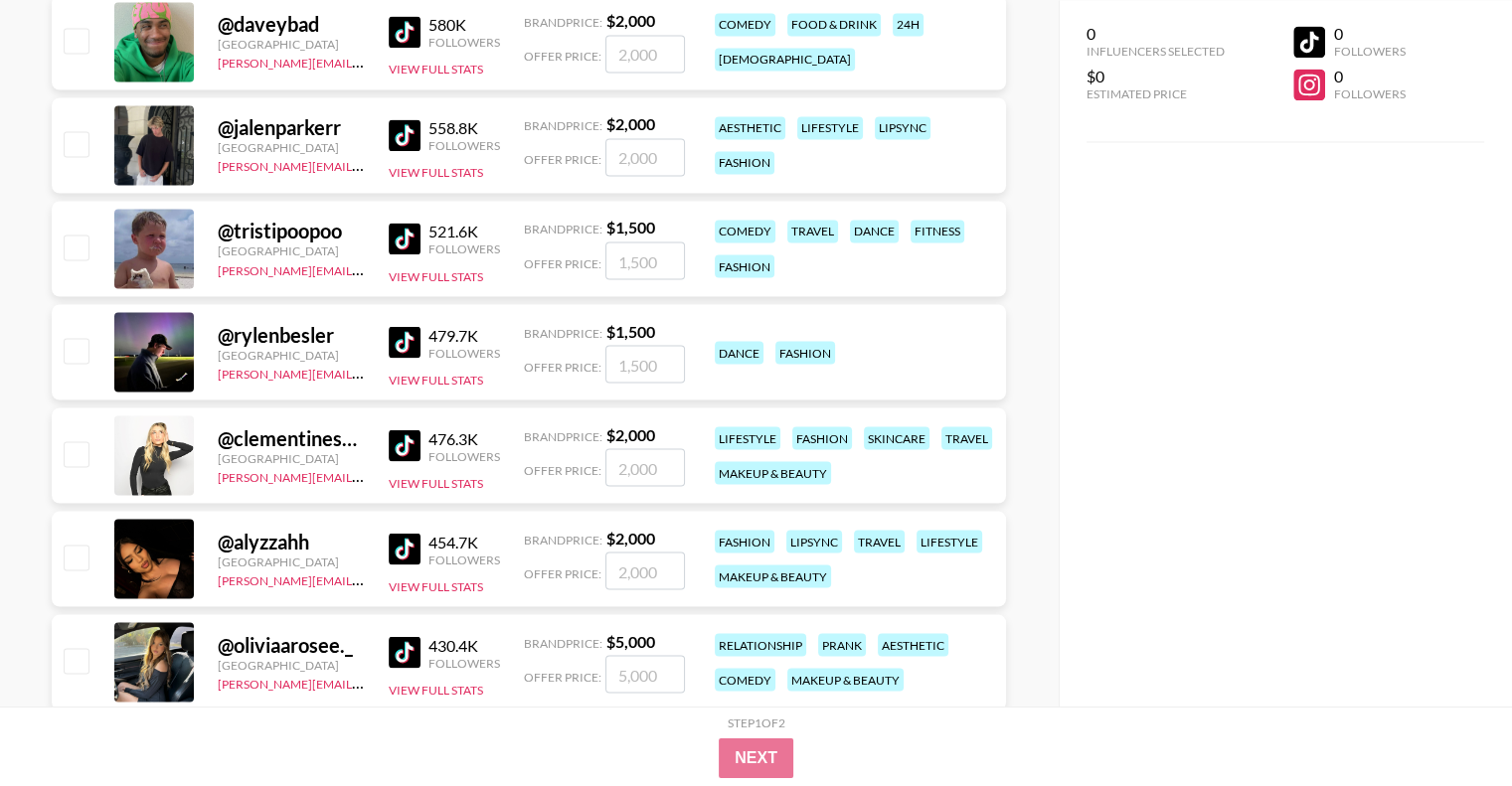 scroll, scrollTop: 11002, scrollLeft: 0, axis: vertical 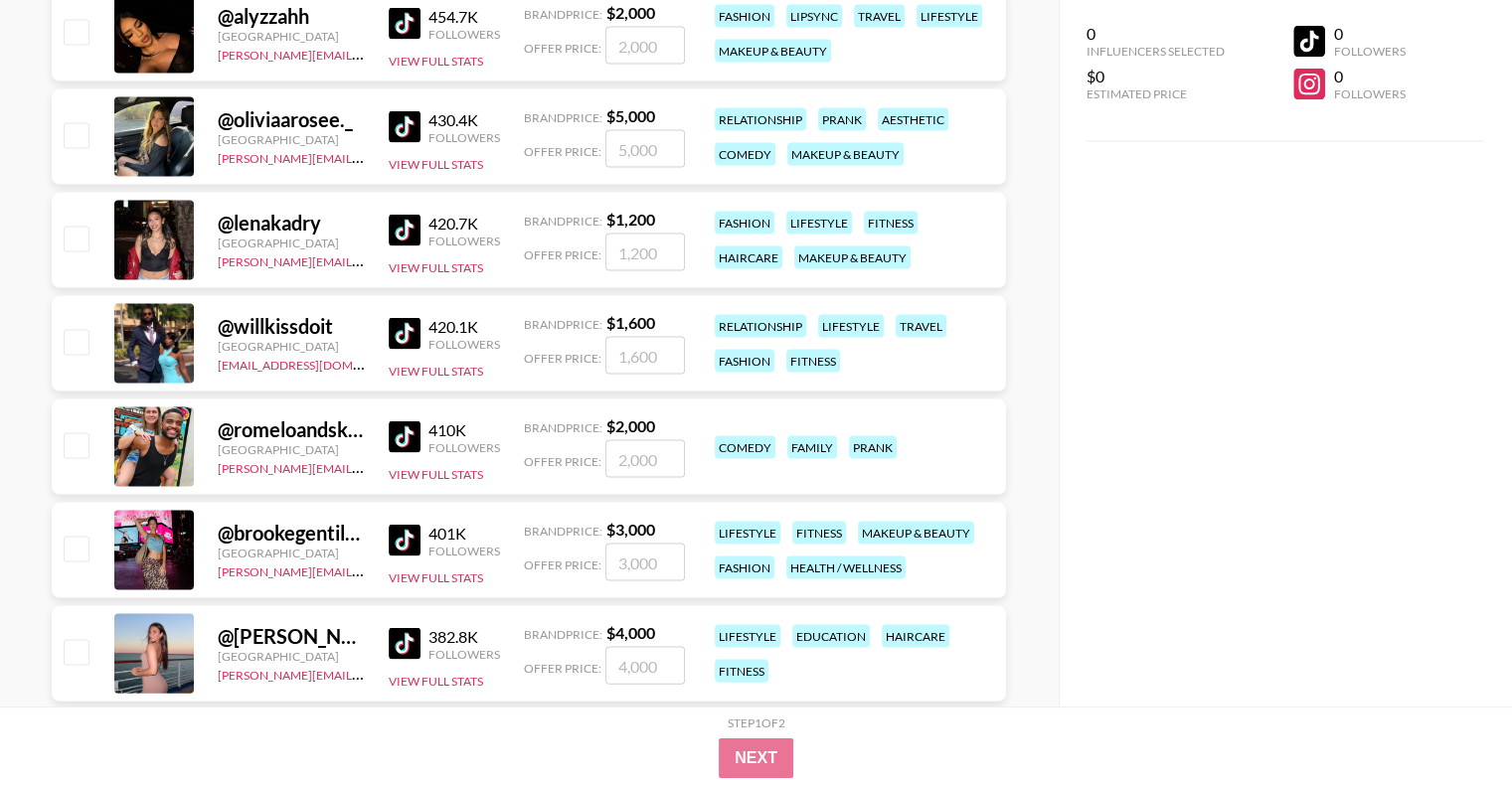 click at bounding box center [405, 334] 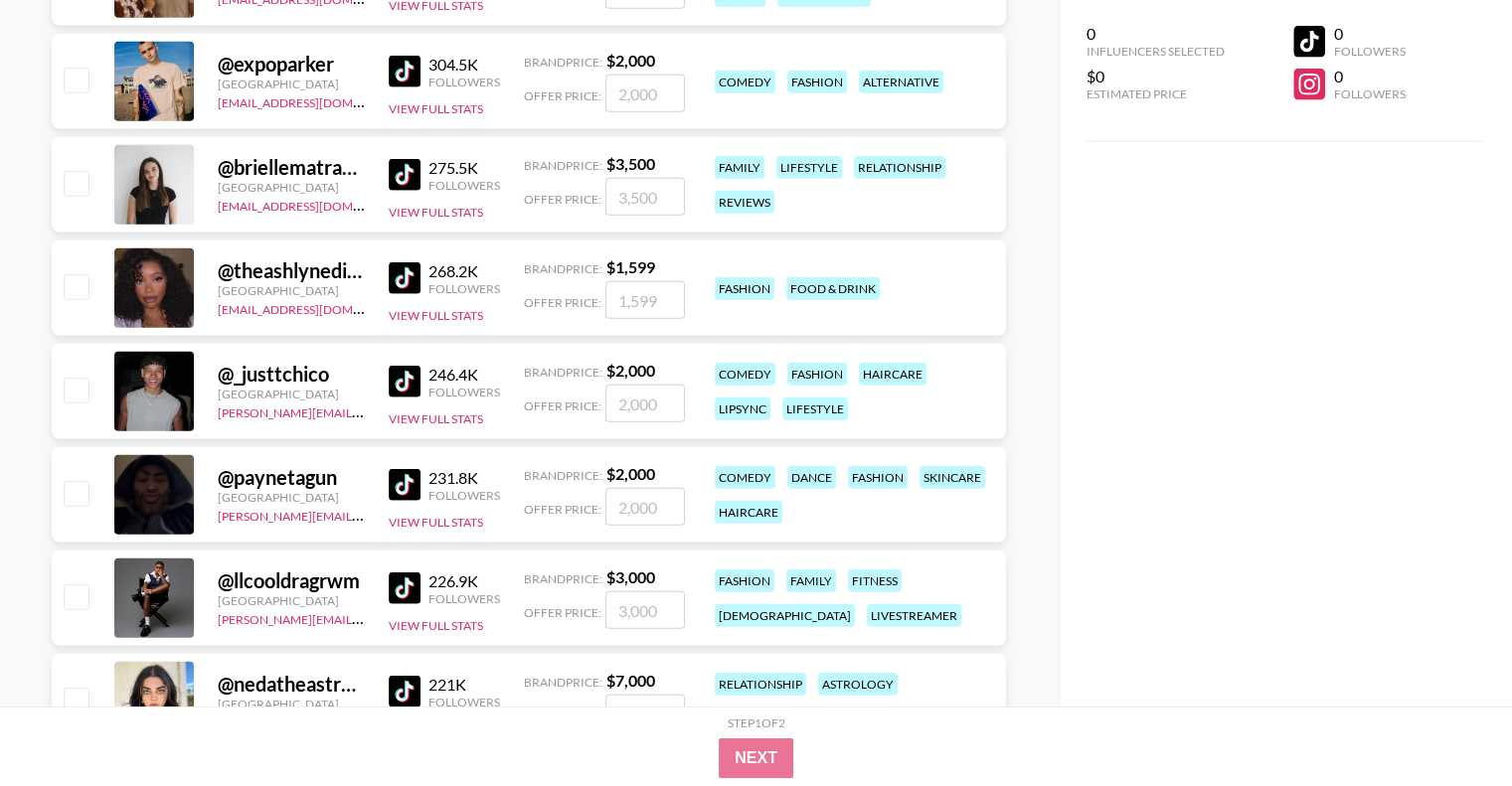scroll, scrollTop: 12890, scrollLeft: 0, axis: vertical 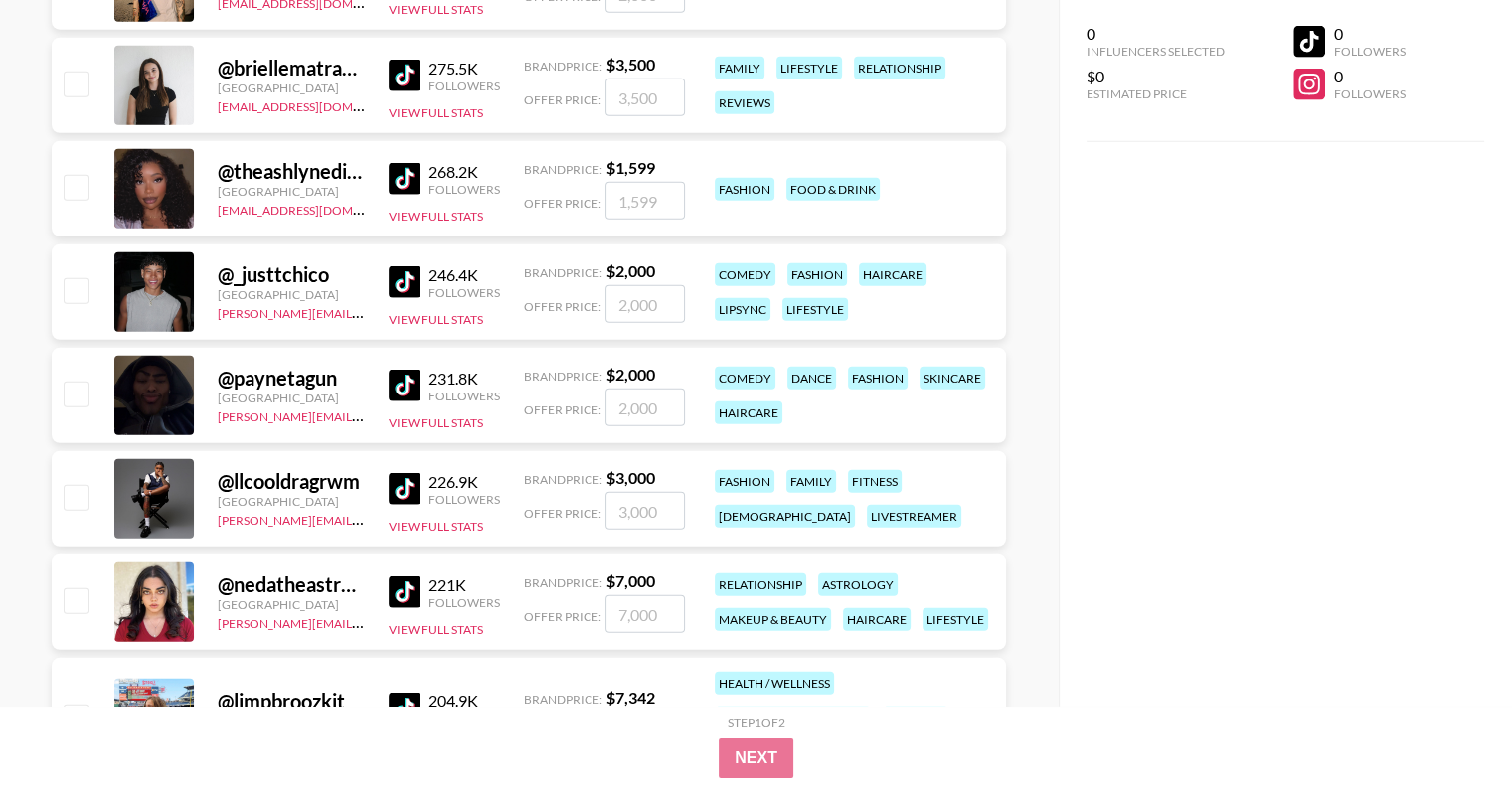 click at bounding box center (405, 386) 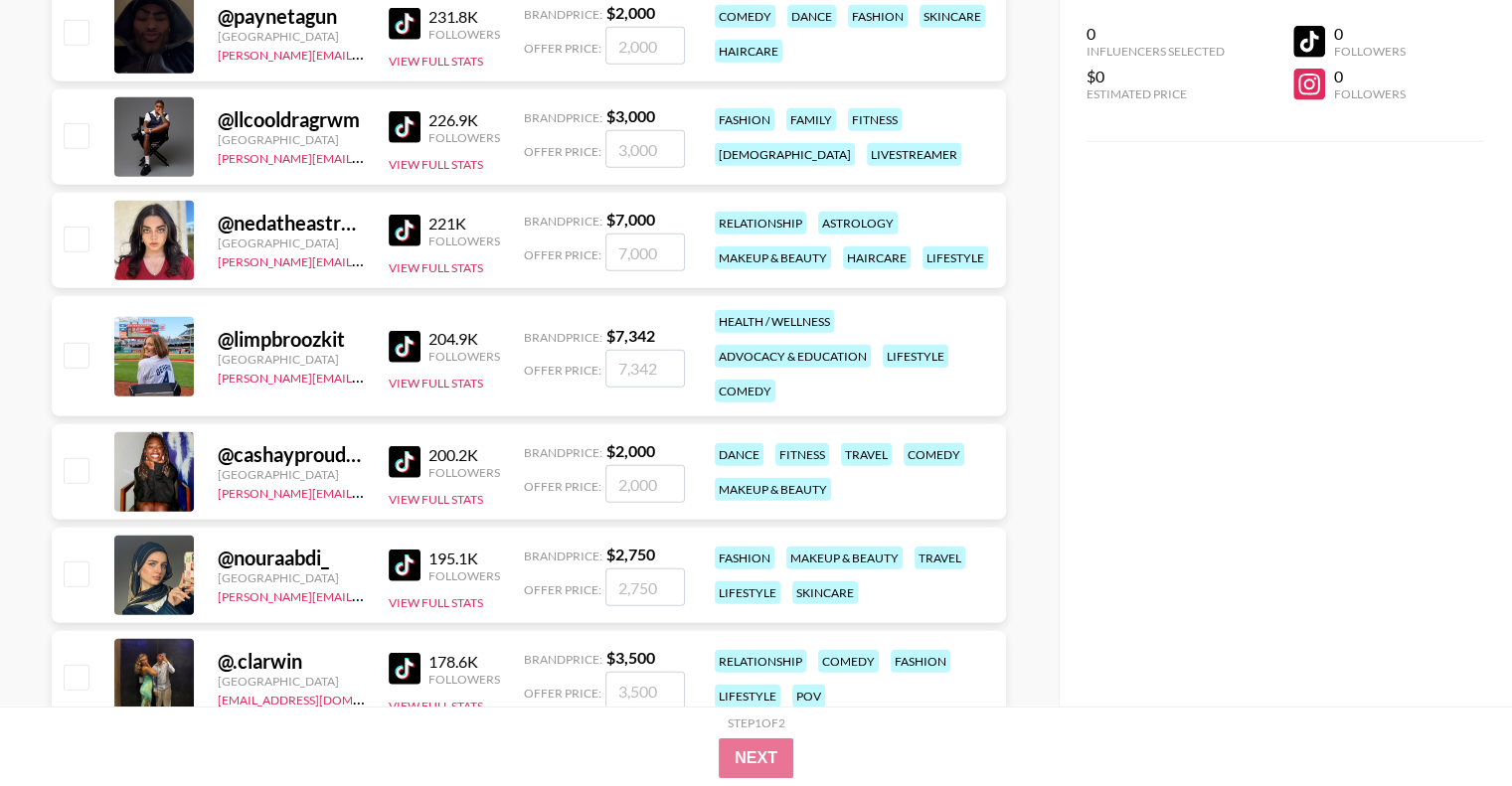 scroll, scrollTop: 13287, scrollLeft: 0, axis: vertical 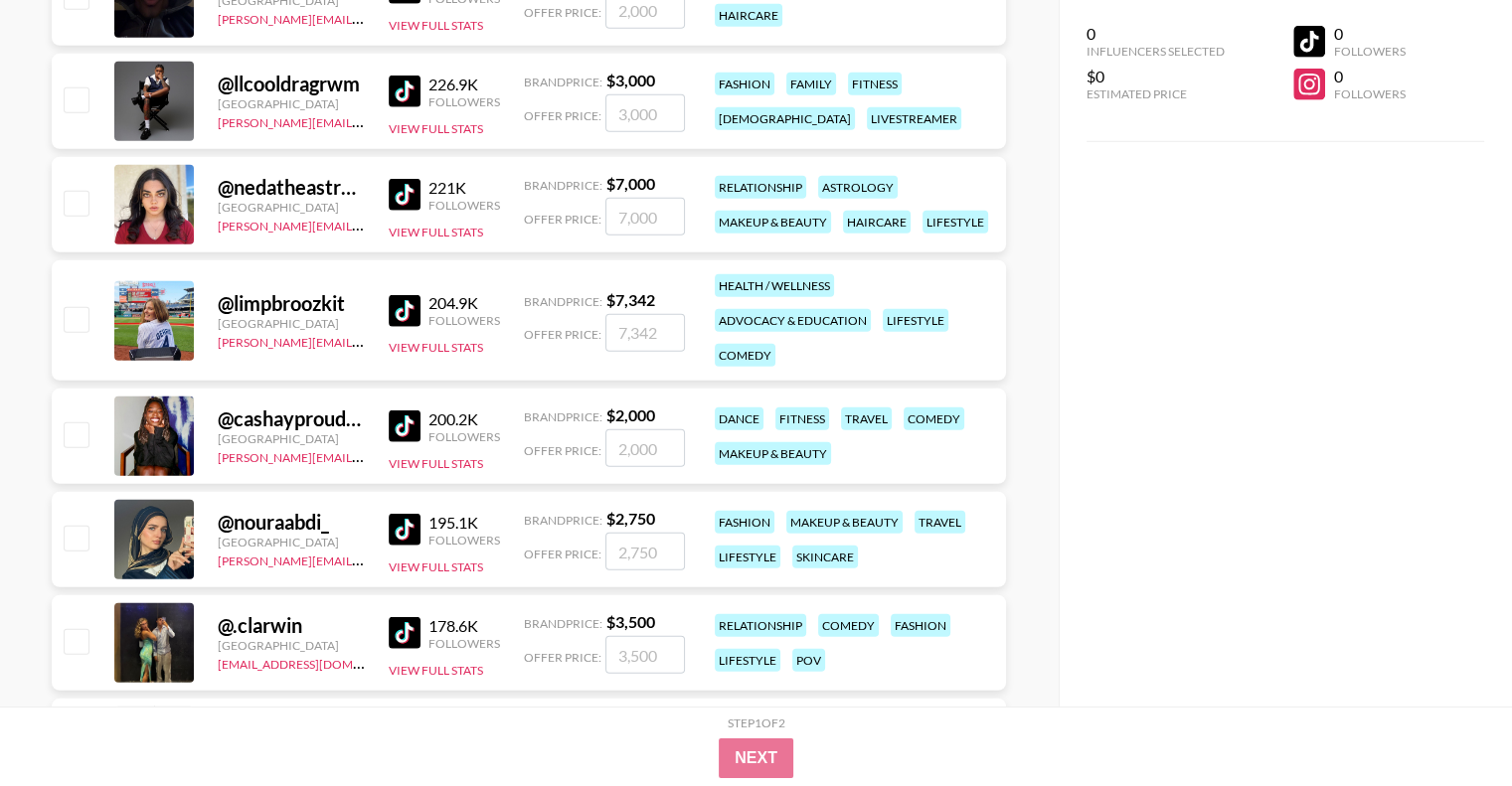 click at bounding box center [405, 426] 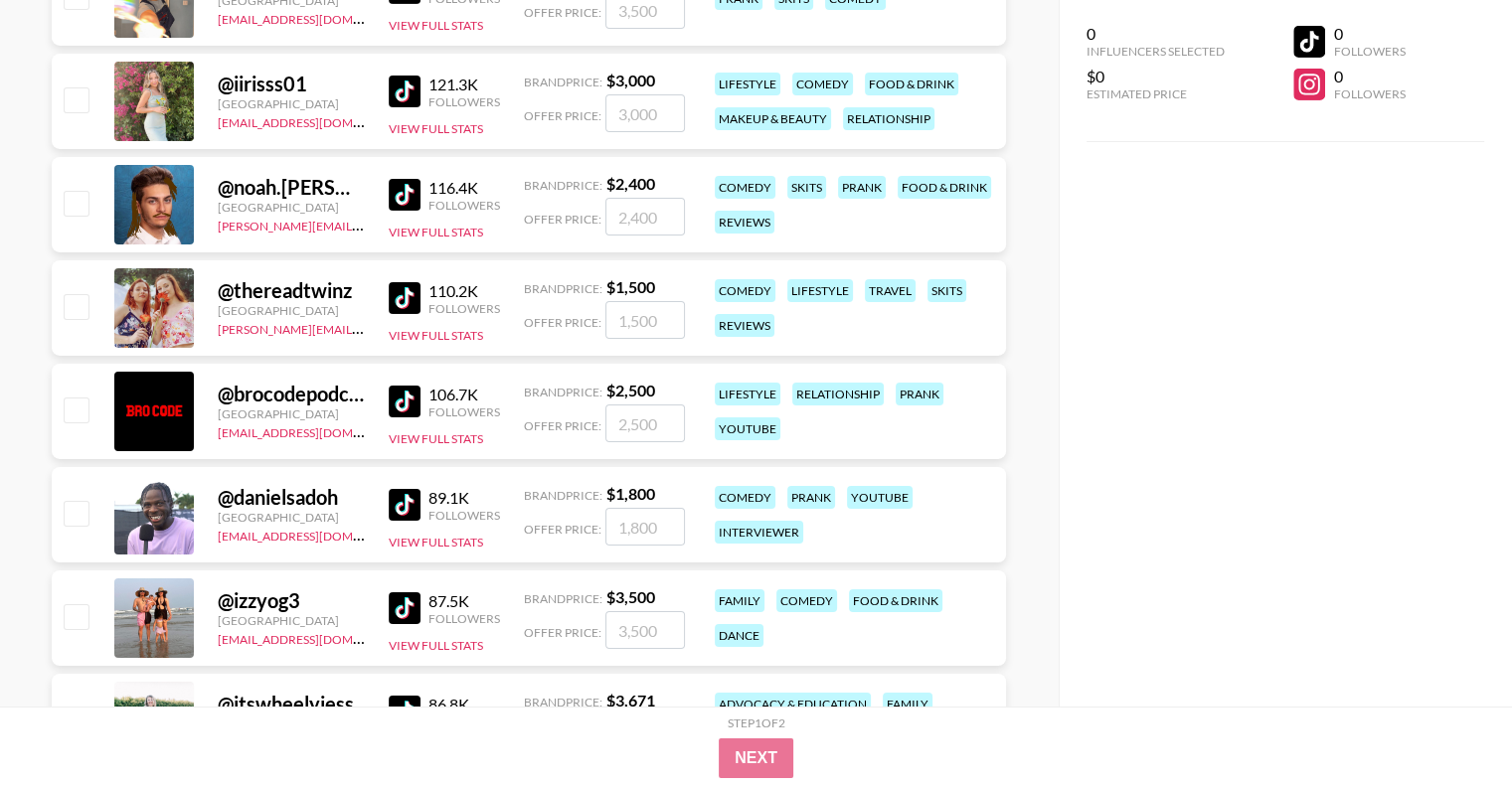 scroll, scrollTop: 14381, scrollLeft: 0, axis: vertical 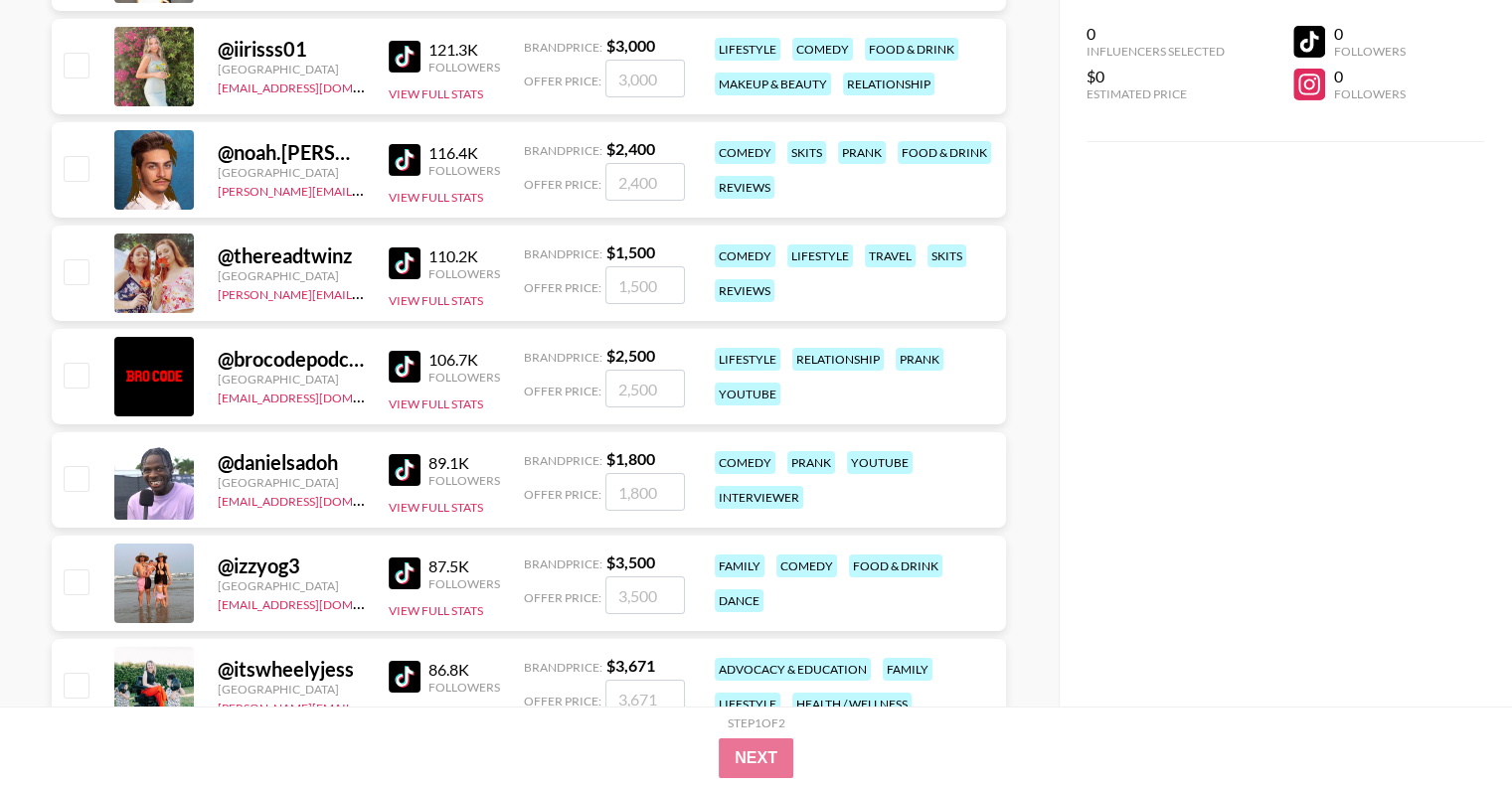 click at bounding box center [405, 470] 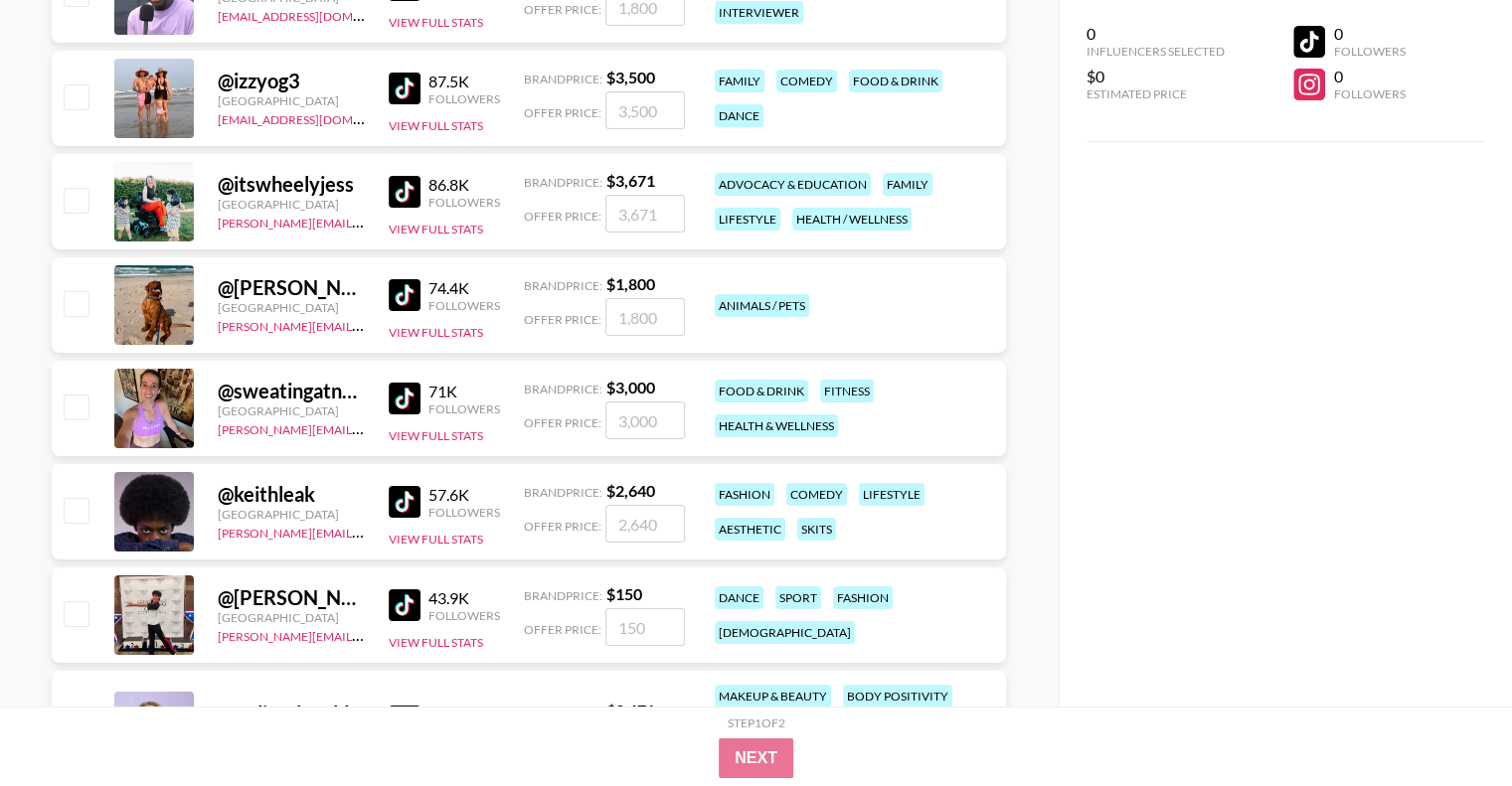 scroll, scrollTop: 14977, scrollLeft: 0, axis: vertical 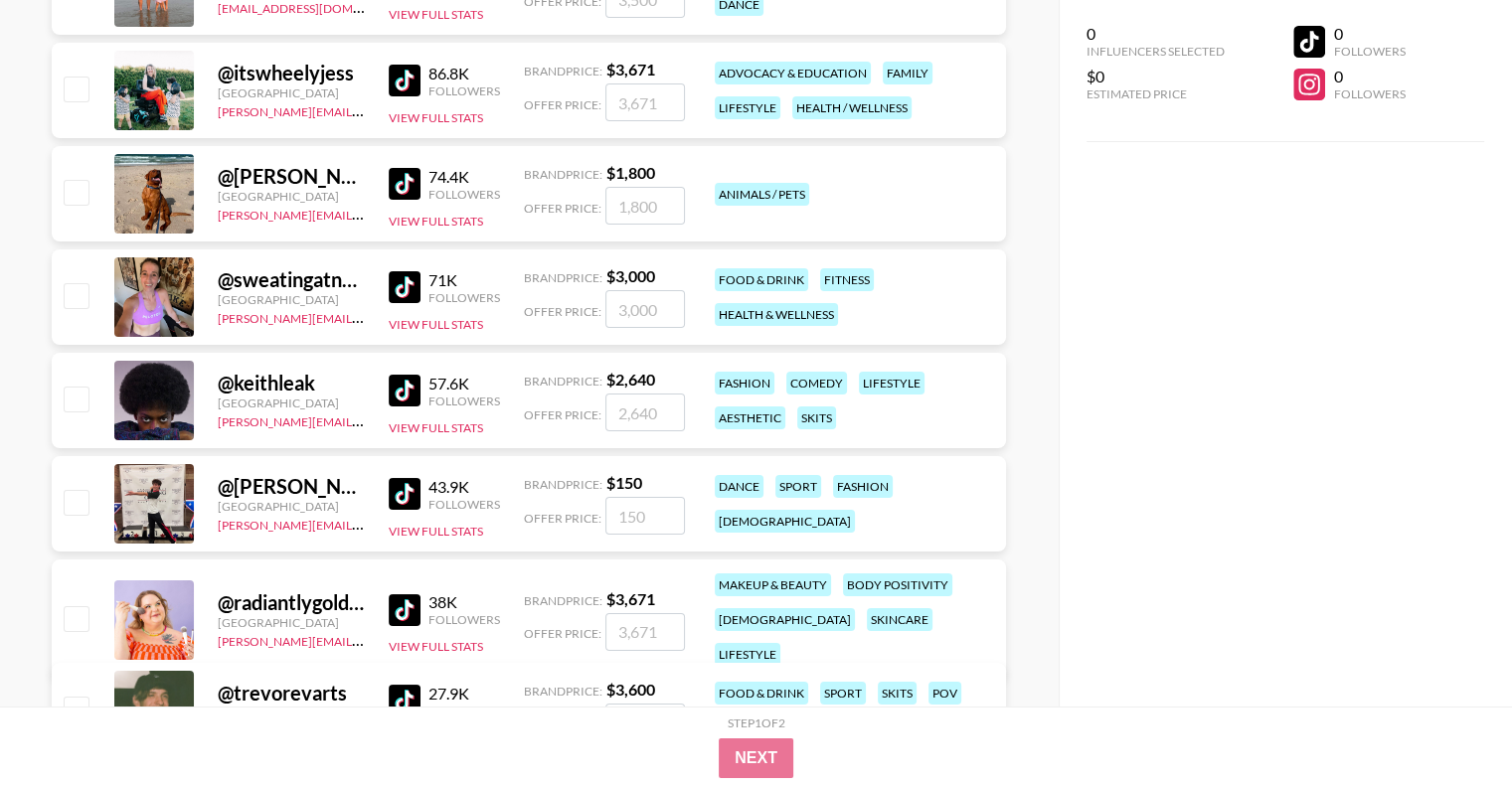 click at bounding box center [405, 391] 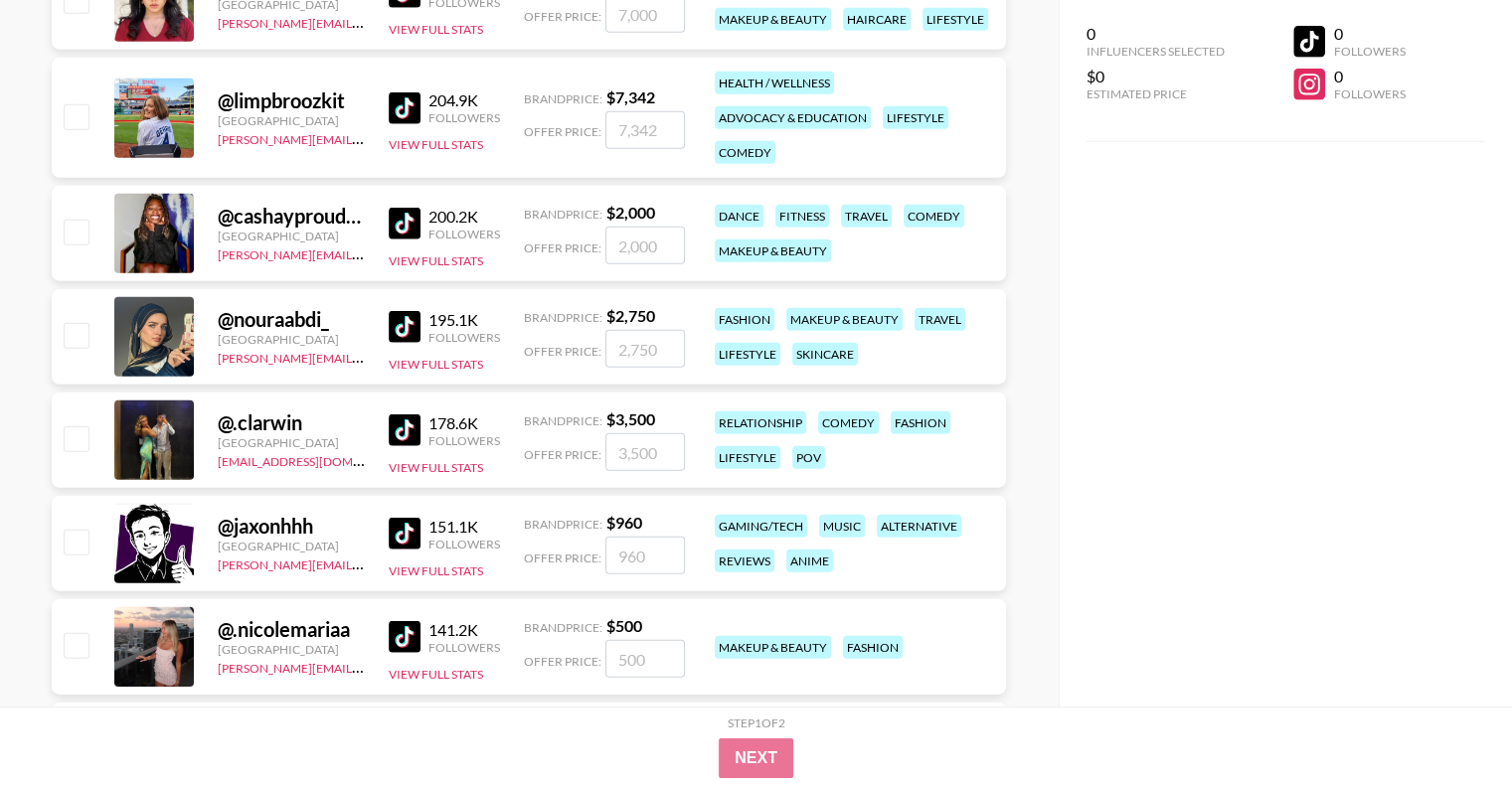 scroll, scrollTop: 13406, scrollLeft: 0, axis: vertical 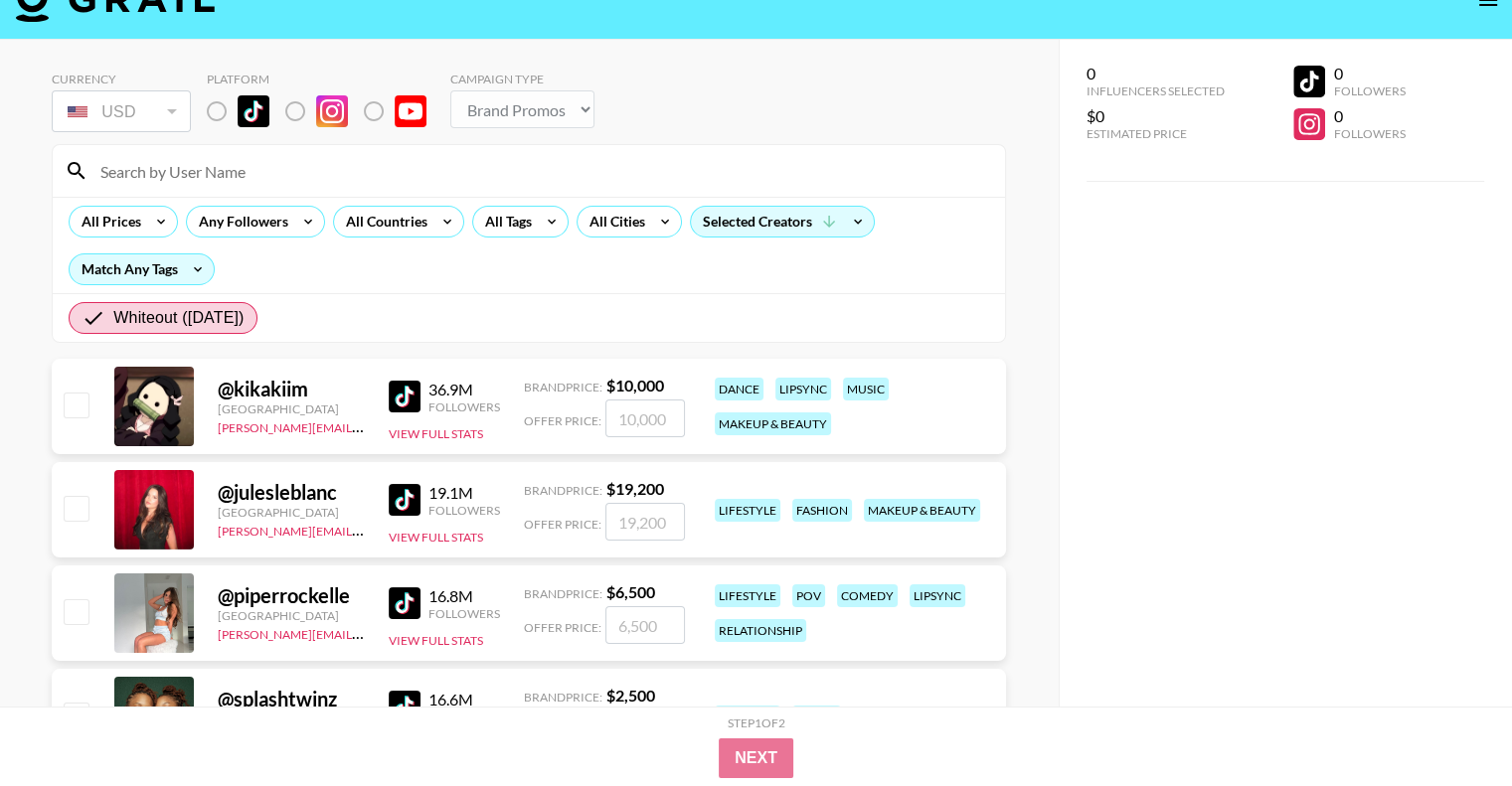 click at bounding box center (756, 0) 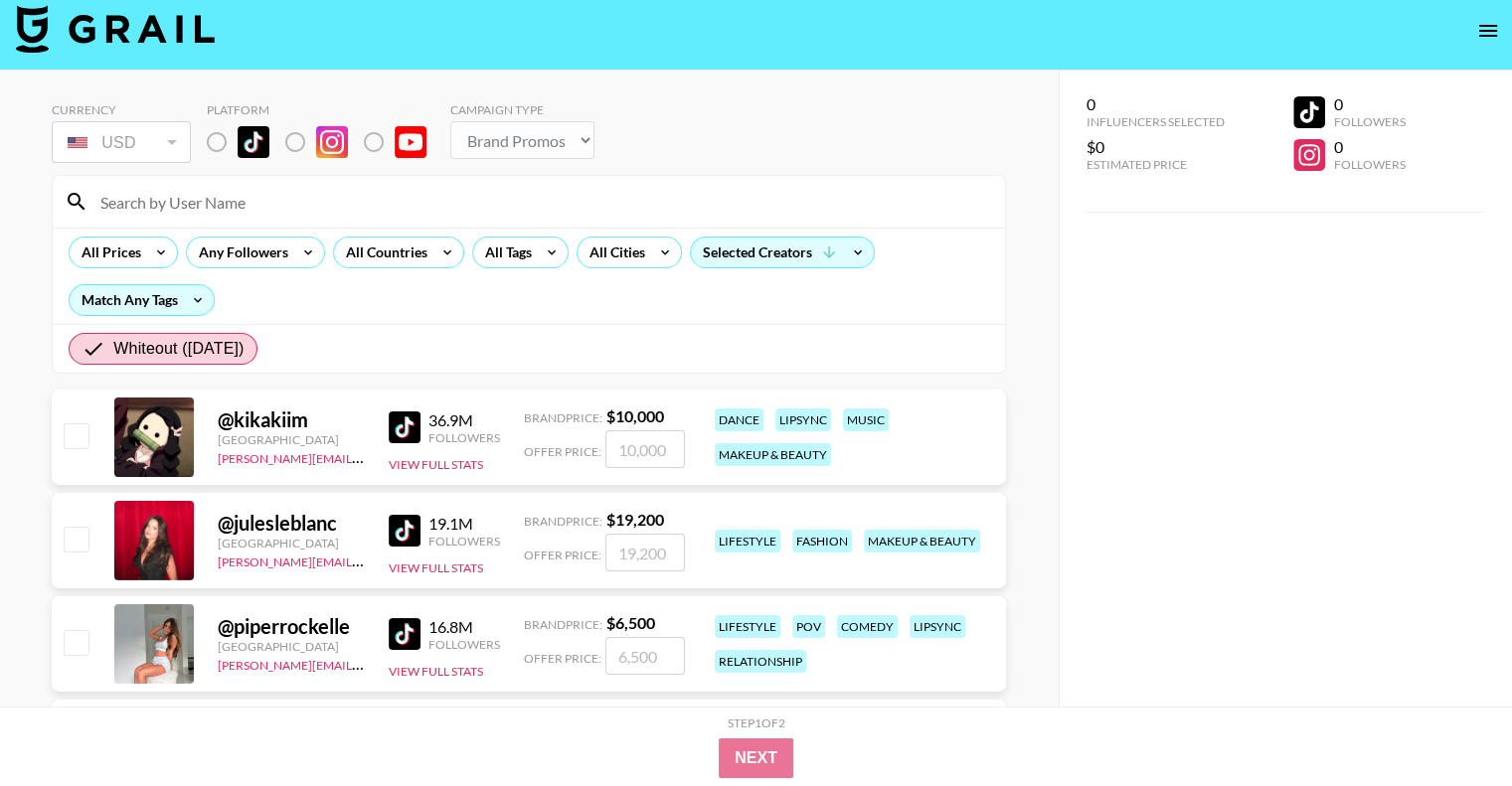 scroll, scrollTop: 0, scrollLeft: 0, axis: both 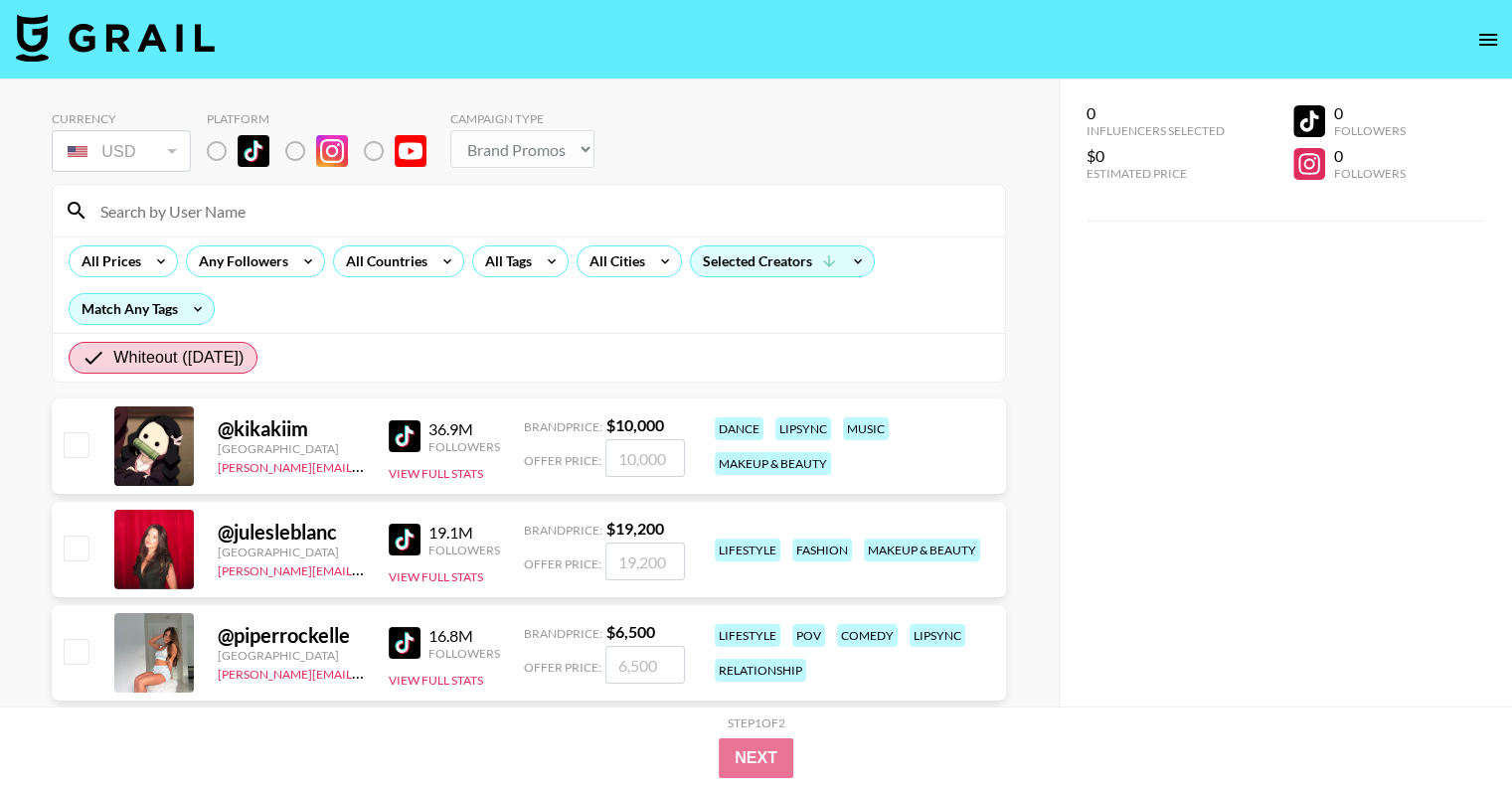 click at bounding box center (541, 211) 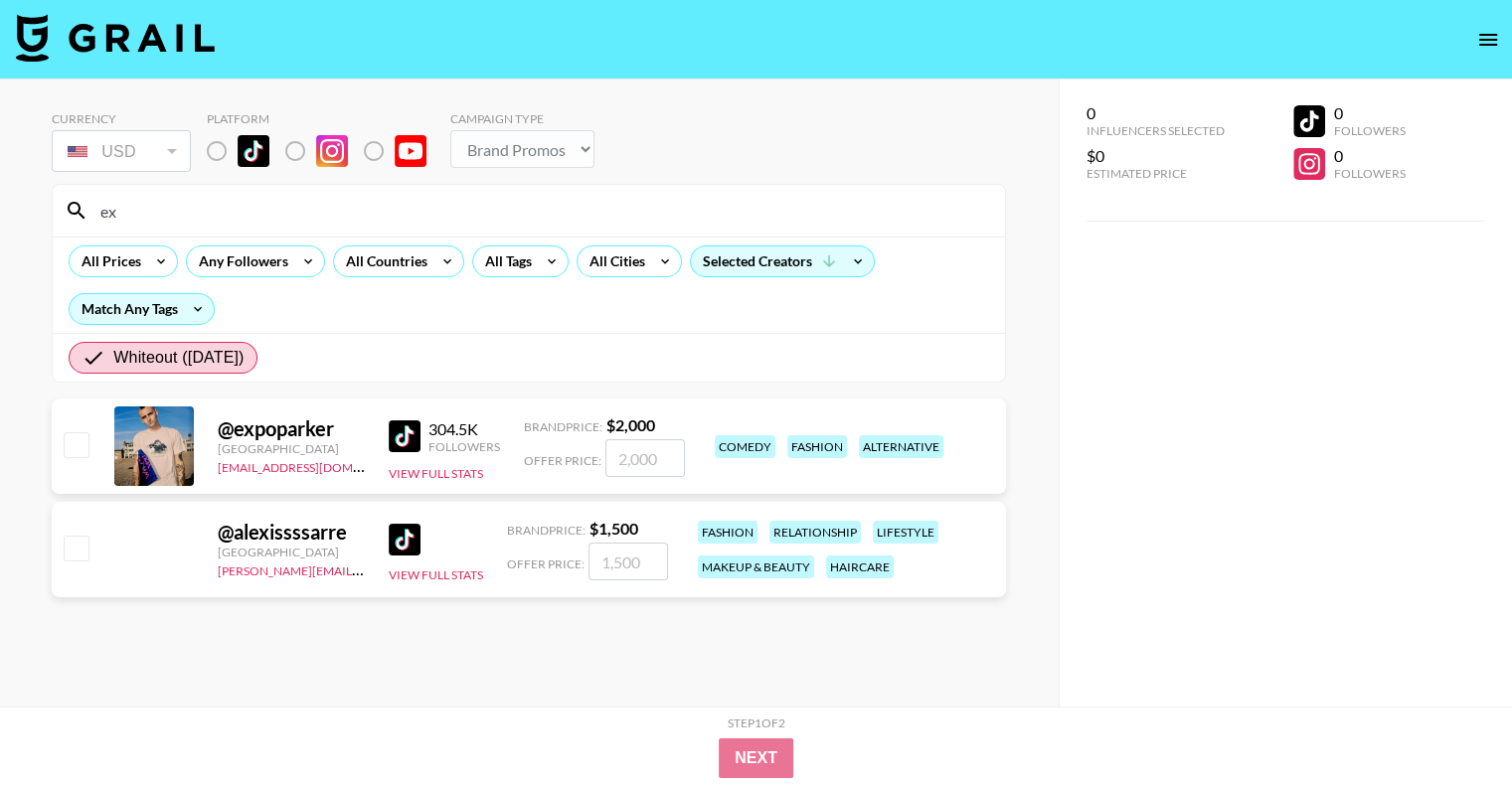 click at bounding box center (405, 436) 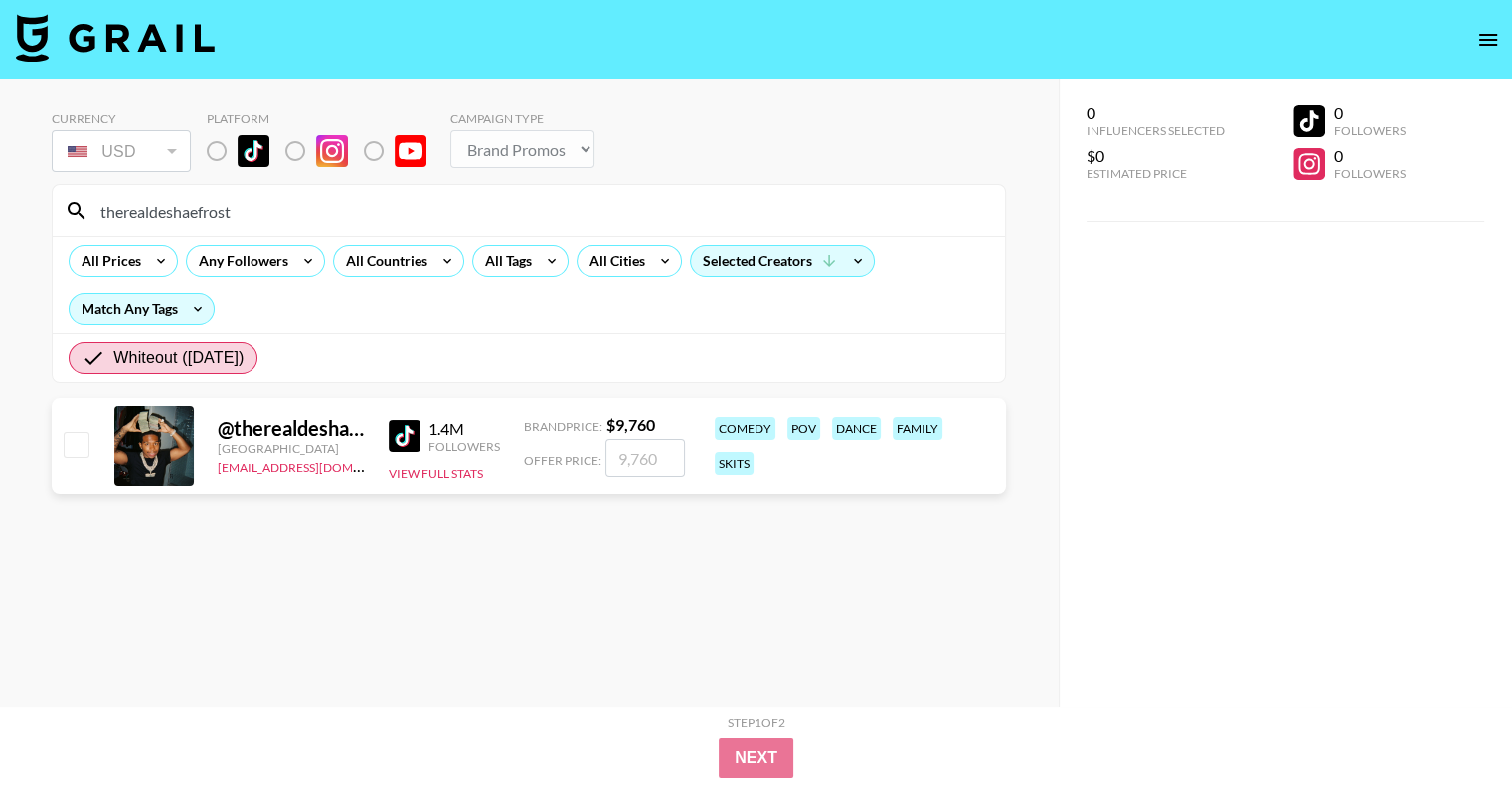 type on "therealdeshaefrost" 